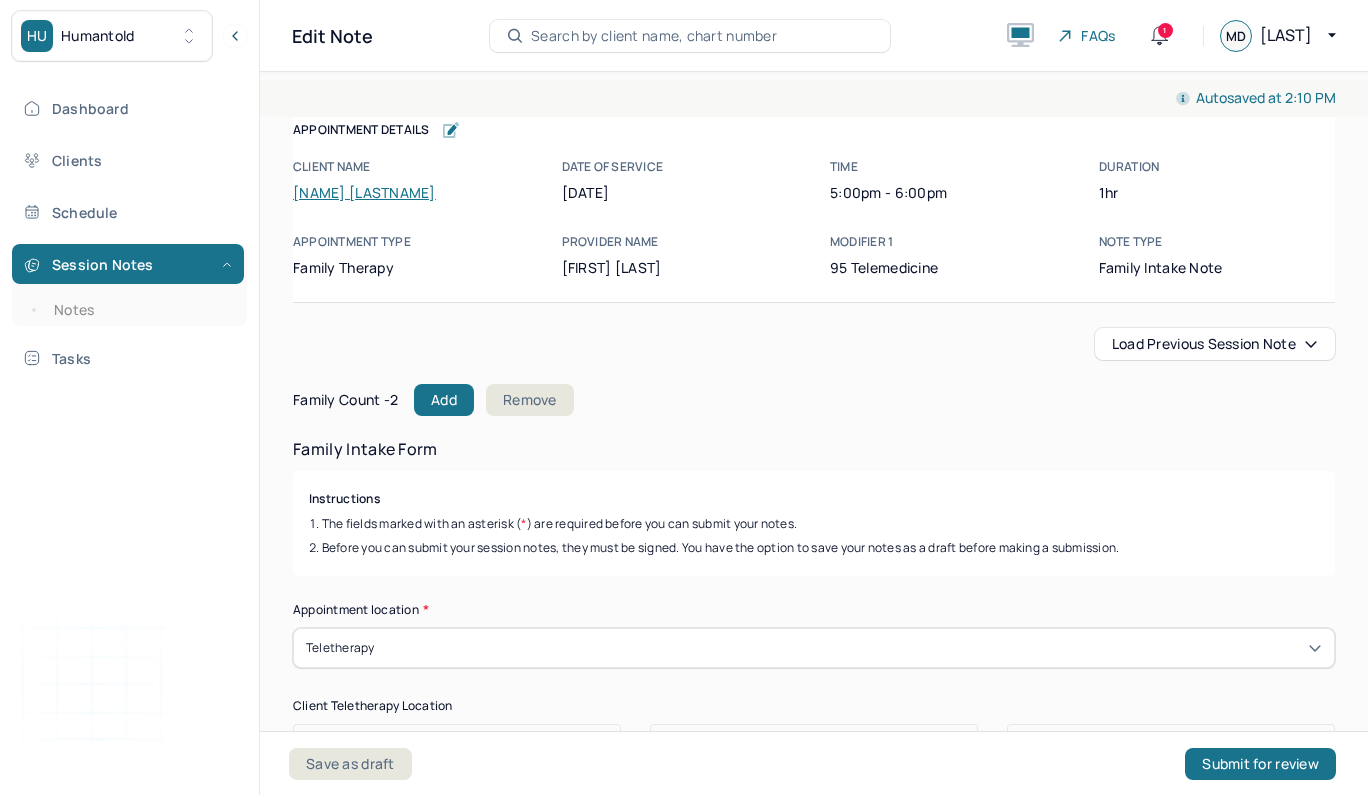 scroll, scrollTop: 0, scrollLeft: 0, axis: both 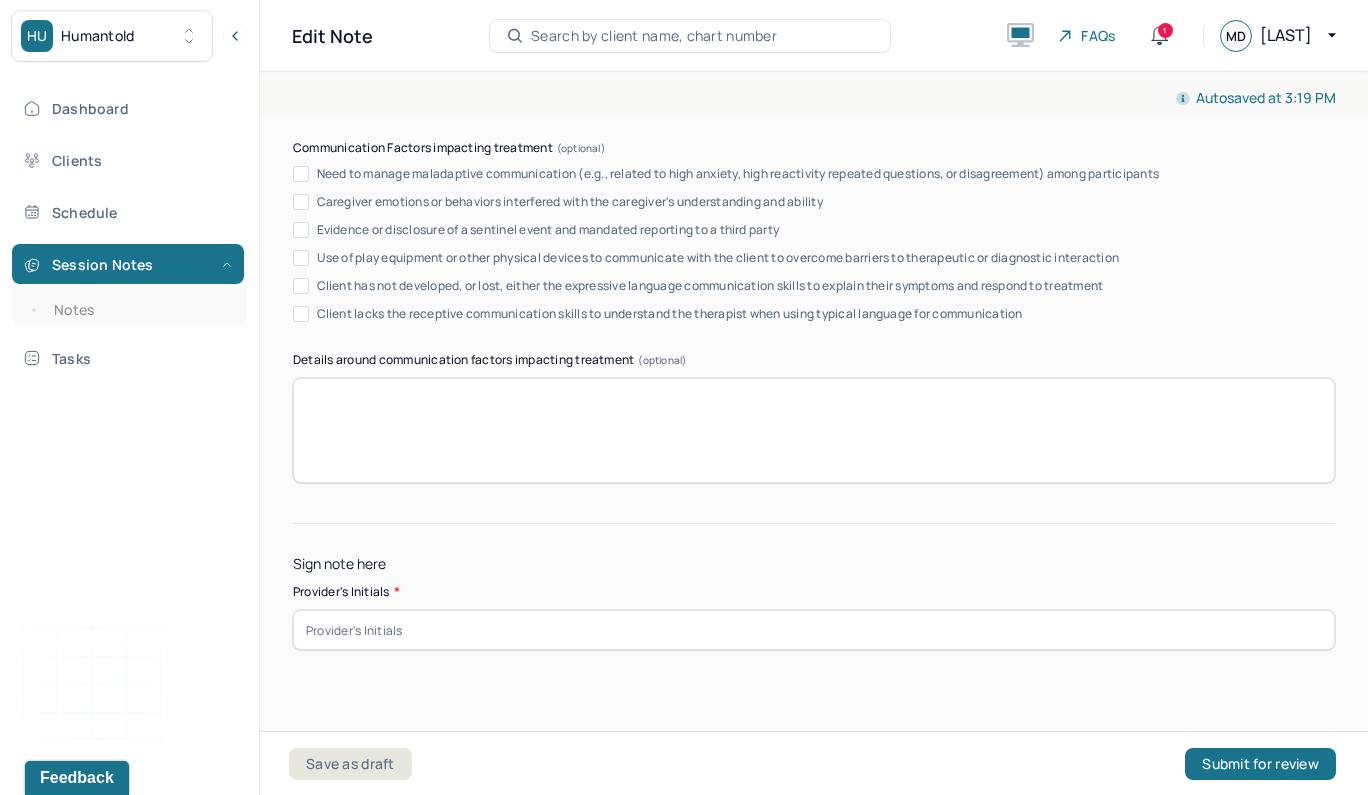 type on "[PERSON] and [PERSON] discussed their thoughts on how changes in their relationship transpired after having children. [PERSON] discussed ways [PERSON]'s surgeries impacted their relationship negatively after feeling [PERSON] gave him tough love." 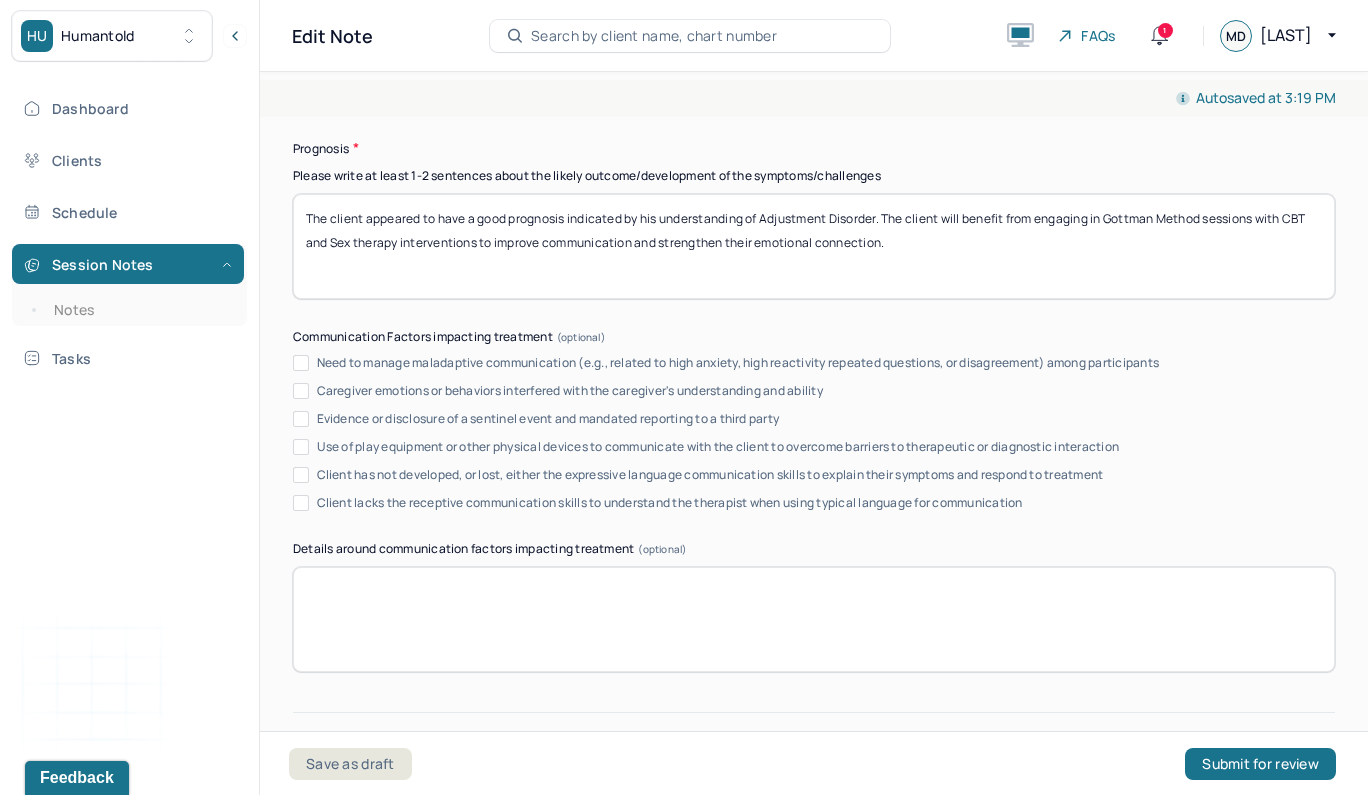 scroll, scrollTop: 18923, scrollLeft: 0, axis: vertical 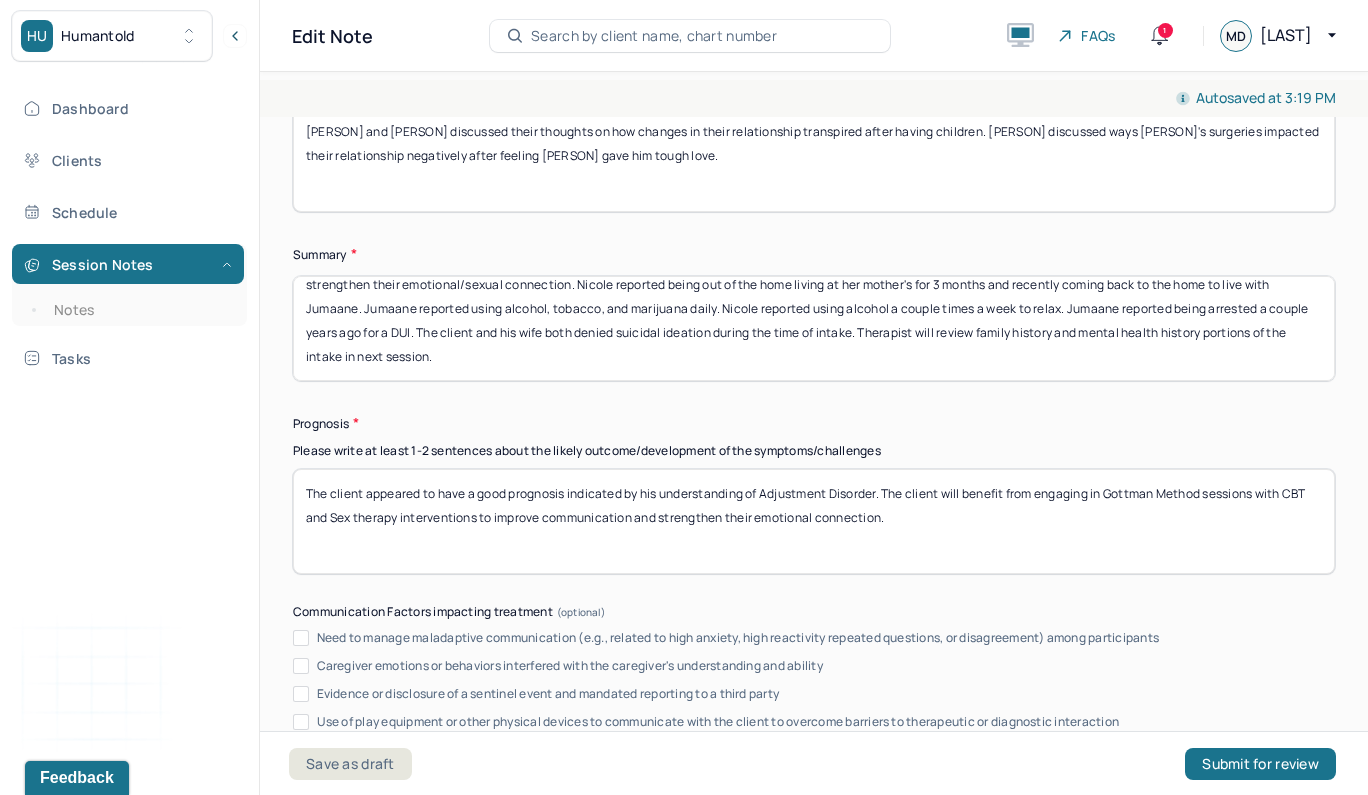 type on "MTD" 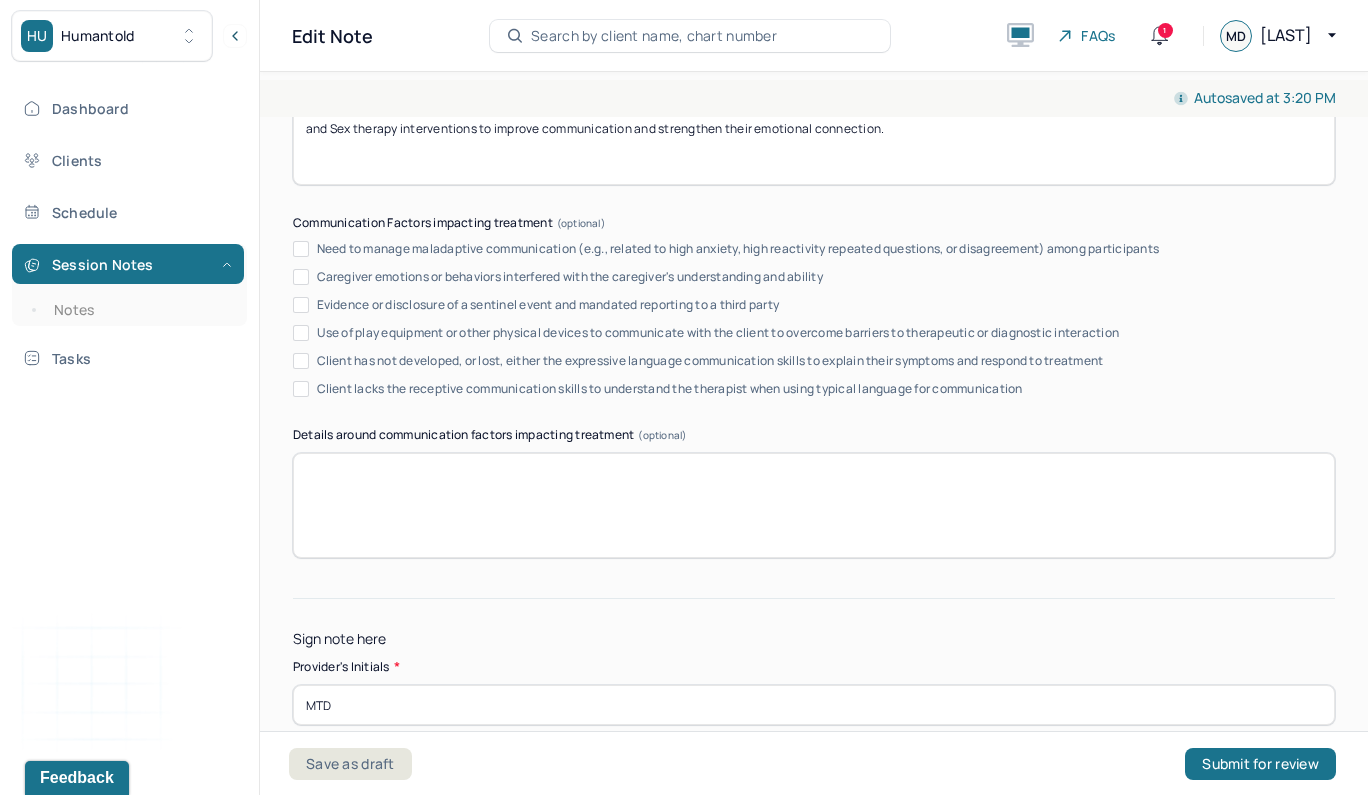 scroll, scrollTop: 19387, scrollLeft: 0, axis: vertical 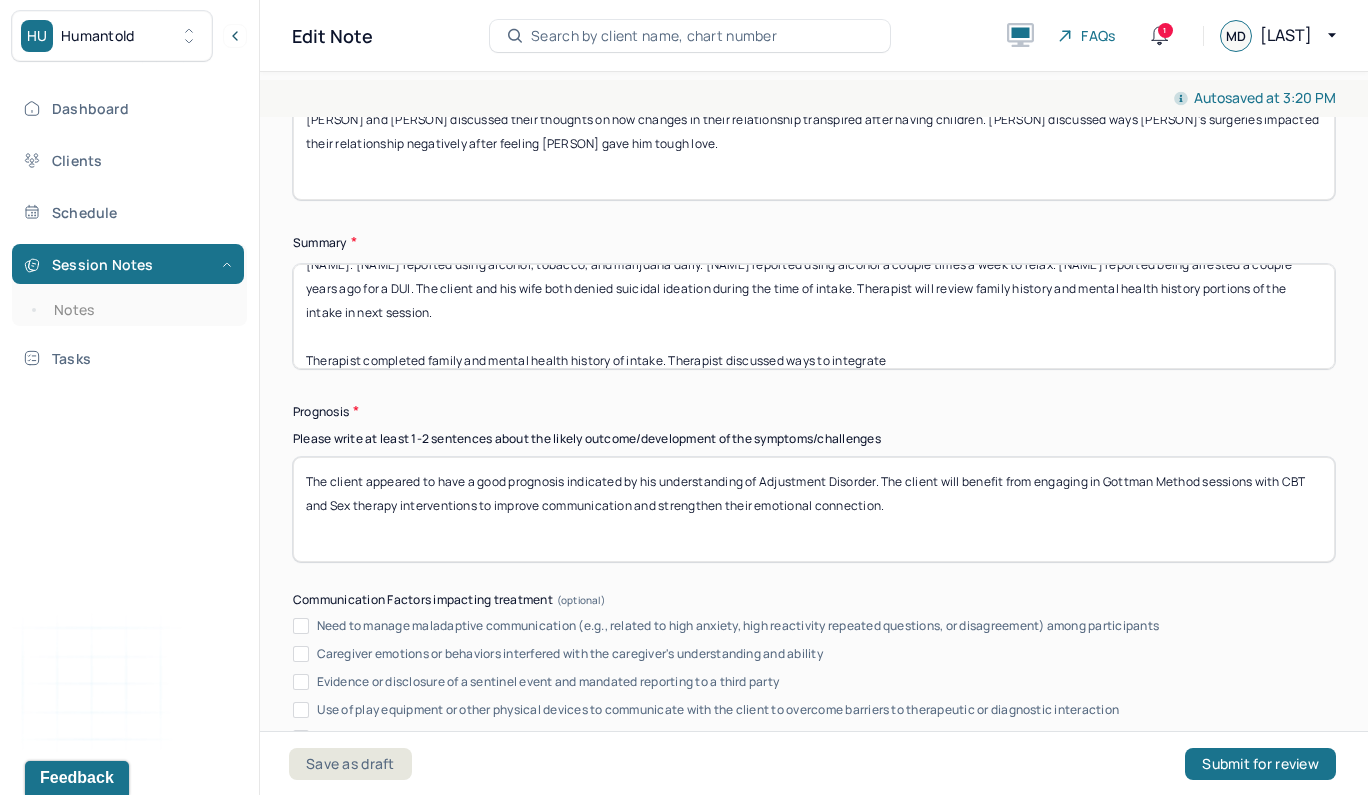click on "The client appeared to have a good prognosis indicated by his understanding of Adjustment Disorder. The client will benefit from engaging in Gottman Method sessions with CBT and Sex therapy interventions to improve communication and strengthen their emotional connection." at bounding box center (814, 509) 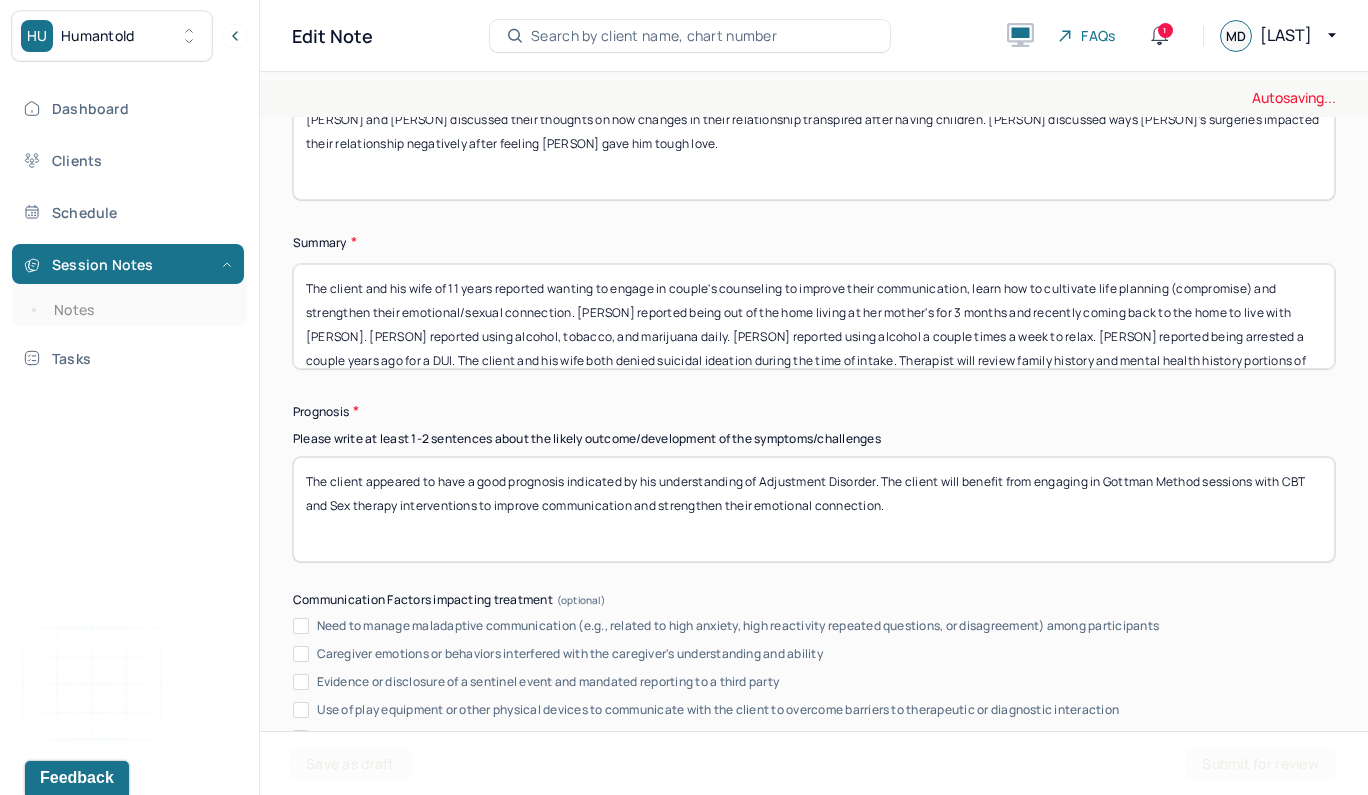 scroll, scrollTop: 0, scrollLeft: 0, axis: both 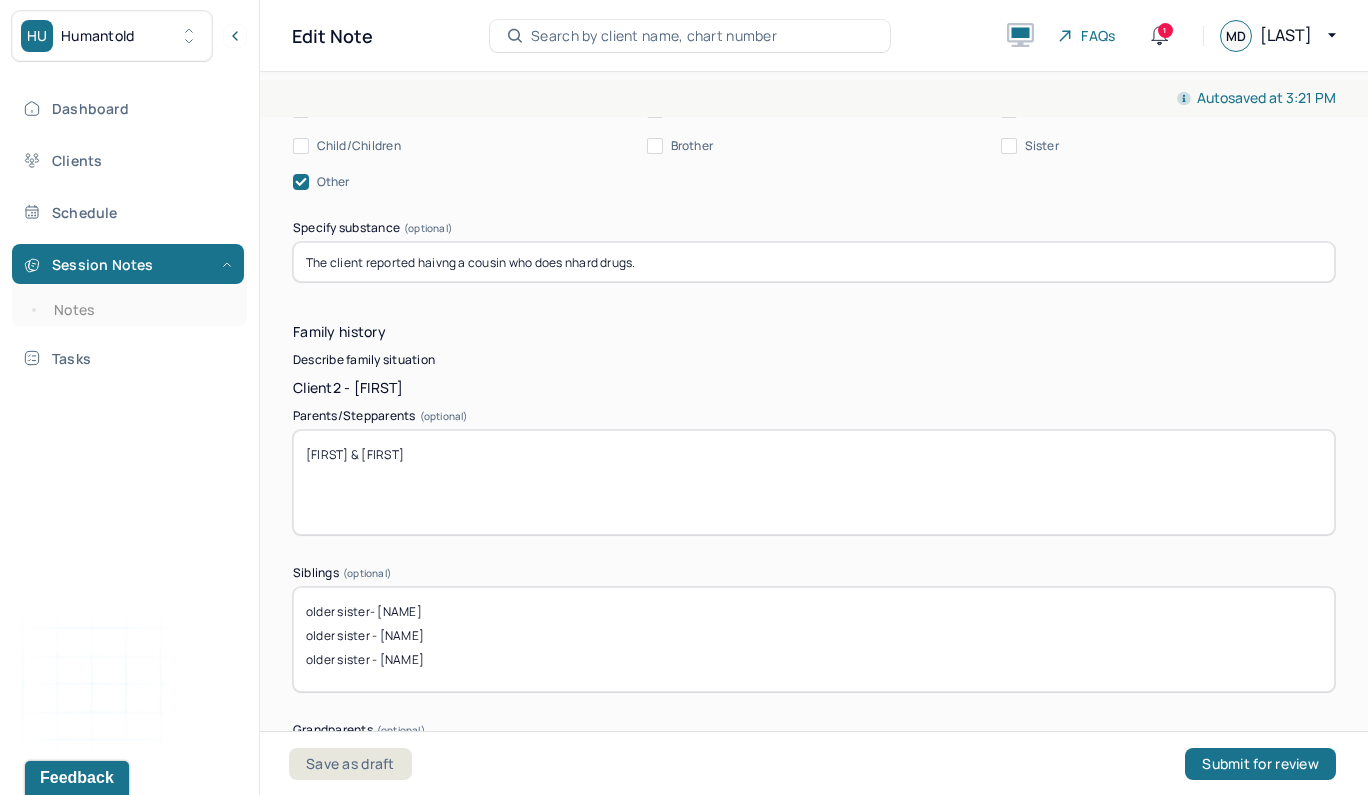 type on "The client and his wife of 11 years reported wanting to engage in couple's counseling to improve their communication, learn how to cultivate life planning (compromise) and strengthen their emotional/sexual connection. [PERSON] reported being out of the home living at her mother's for 3 months and recently coming back to the home to live with [PERSON]. [PERSON] reported using alcohol, tobacco, and marijuana daily. [PERSON] reported using alcohol a couple times a week to relax. [PERSON] reported being arrested a couple years ago for a DUI. The client and his wife both denied suicidal ideation during the time of intake. Therapist will review family history and mental health history portions of the intake in next session.
Therapist completed family and mental health history of intake. The client and his spouse both discussed having family members with mental health issues. The client and his spouse both denied trauma / abuse histories." 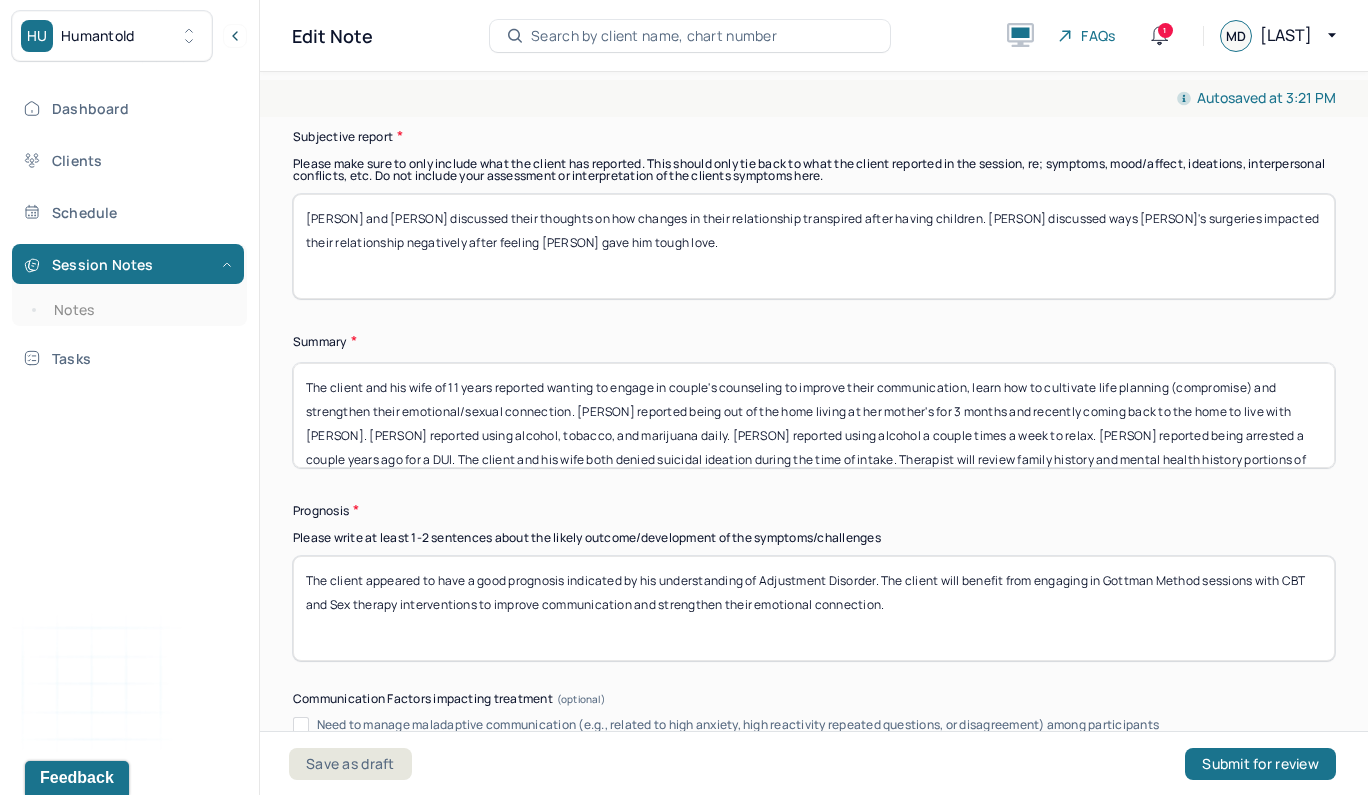 scroll, scrollTop: 18866, scrollLeft: 0, axis: vertical 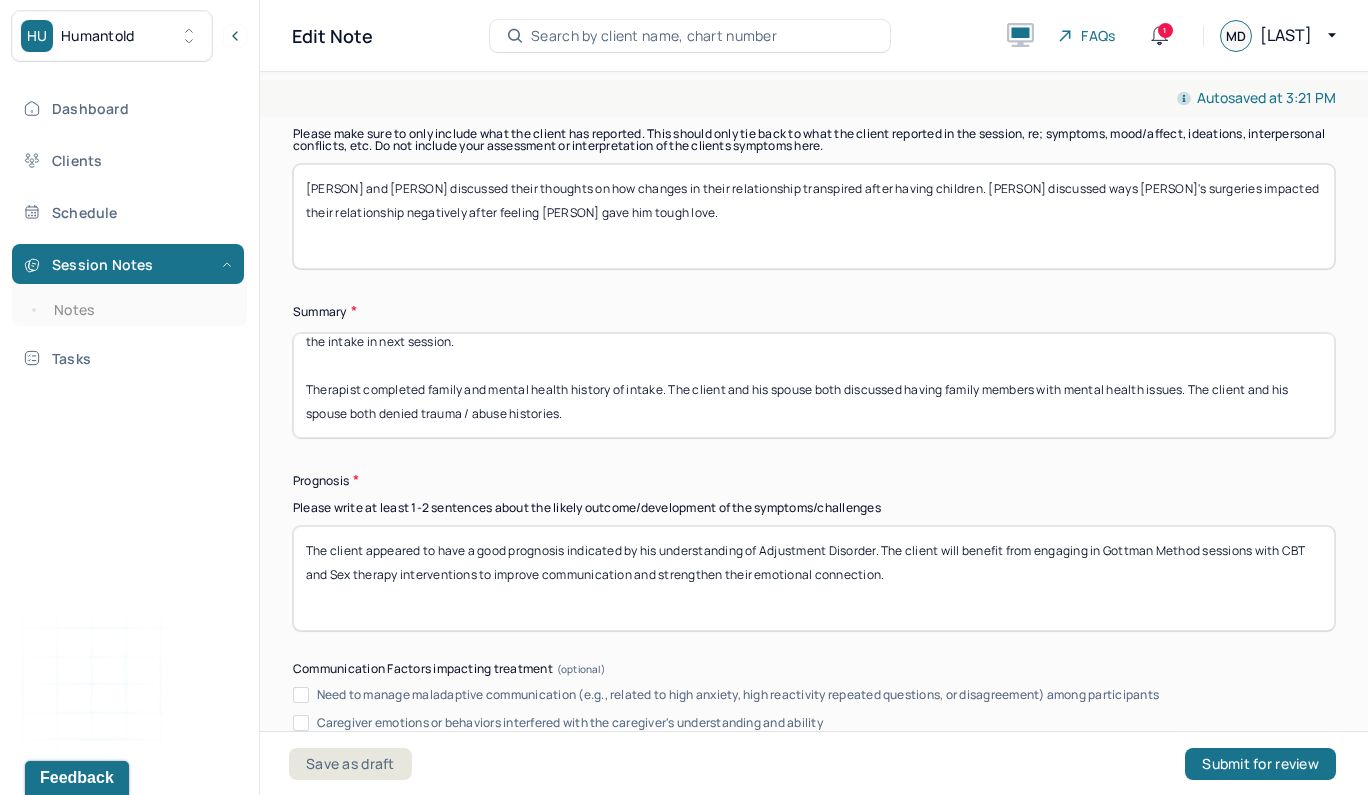 type on "The client reported haivng a cousin who does hard drugs." 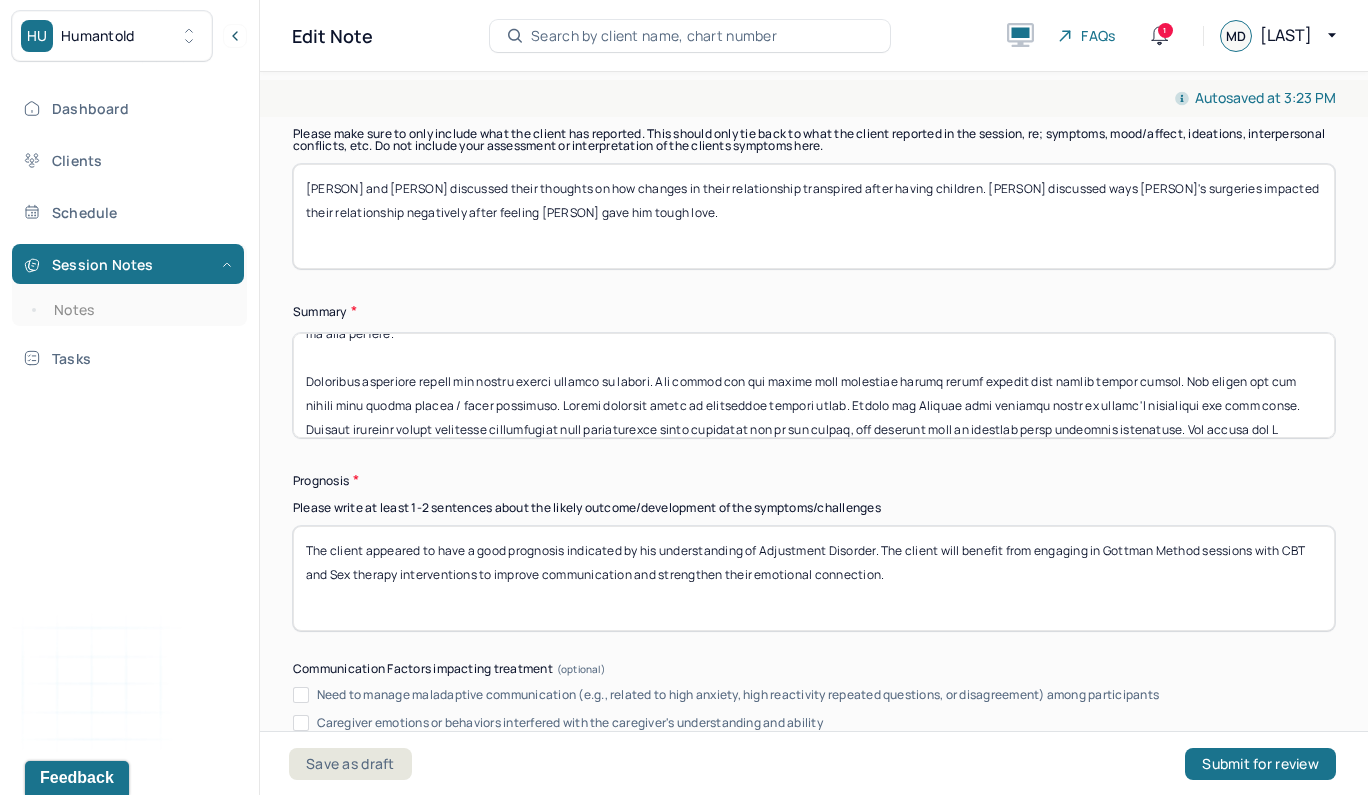 scroll, scrollTop: 160, scrollLeft: 0, axis: vertical 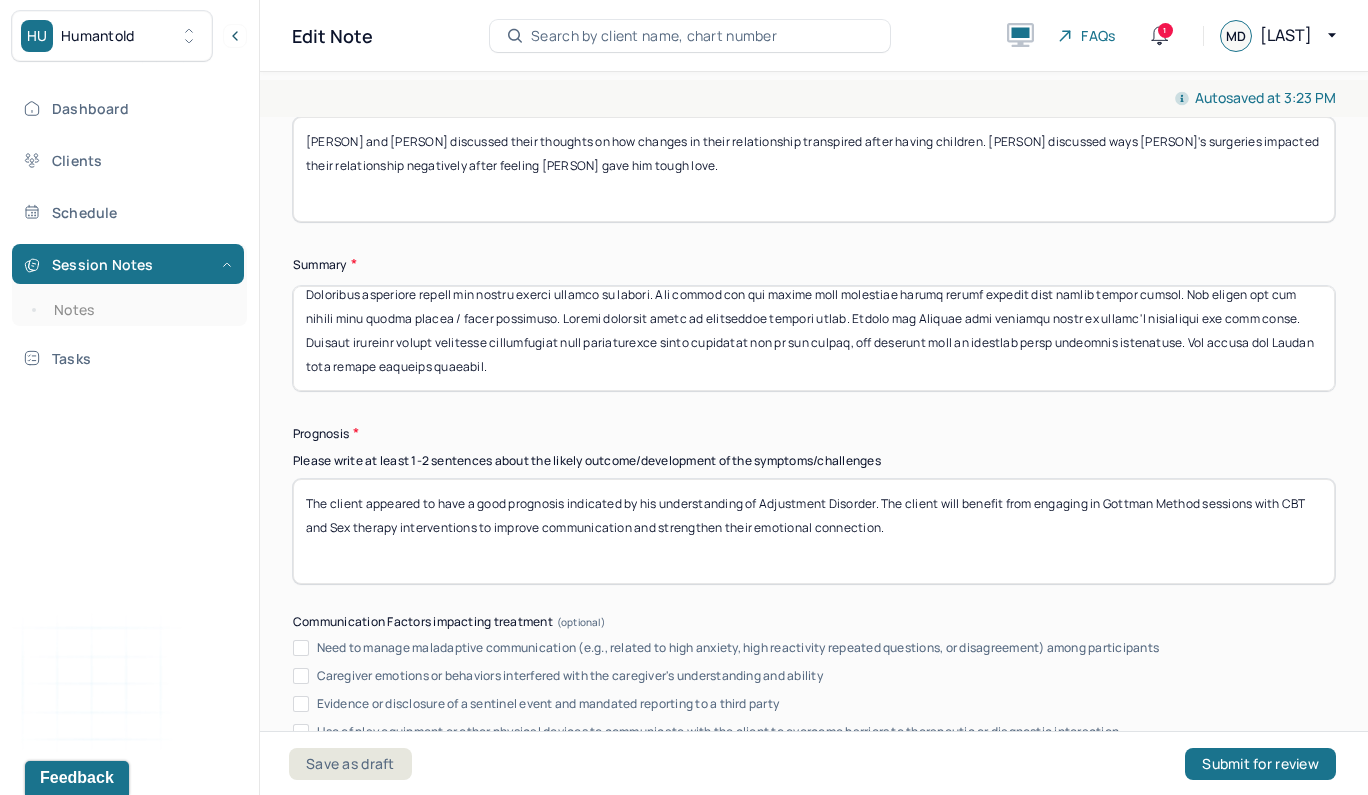 type on "The client and his wife of 11 years reported wanting to engage in couple's counseling to improve their communication, learn how to cultivate life planning (compromise) and strengthen their emotional/sexual connection. Nicole reported being out of the home living at her mother's for 3 months and recently coming back to the home to live with Jumaane. Jumaane reported using alcohol, tobacco, and marijuana daily. Nicole reported using alcohol a couple times a week to relax. Jumaane reported being arrested a couple years ago for a DUI. The client and his wife both denied suicidal ideation during the time of intake. Therapist will review family history and mental health history portions of the intake in next session.
Therapist completed family and mental health history of intake. The client and his spouse both discussed having family members with mental health issues. The client and his spouse both denied trauma / abuse histories. Nicole reported being in individual therapy prior. Nicole and Jumaane both repor..." 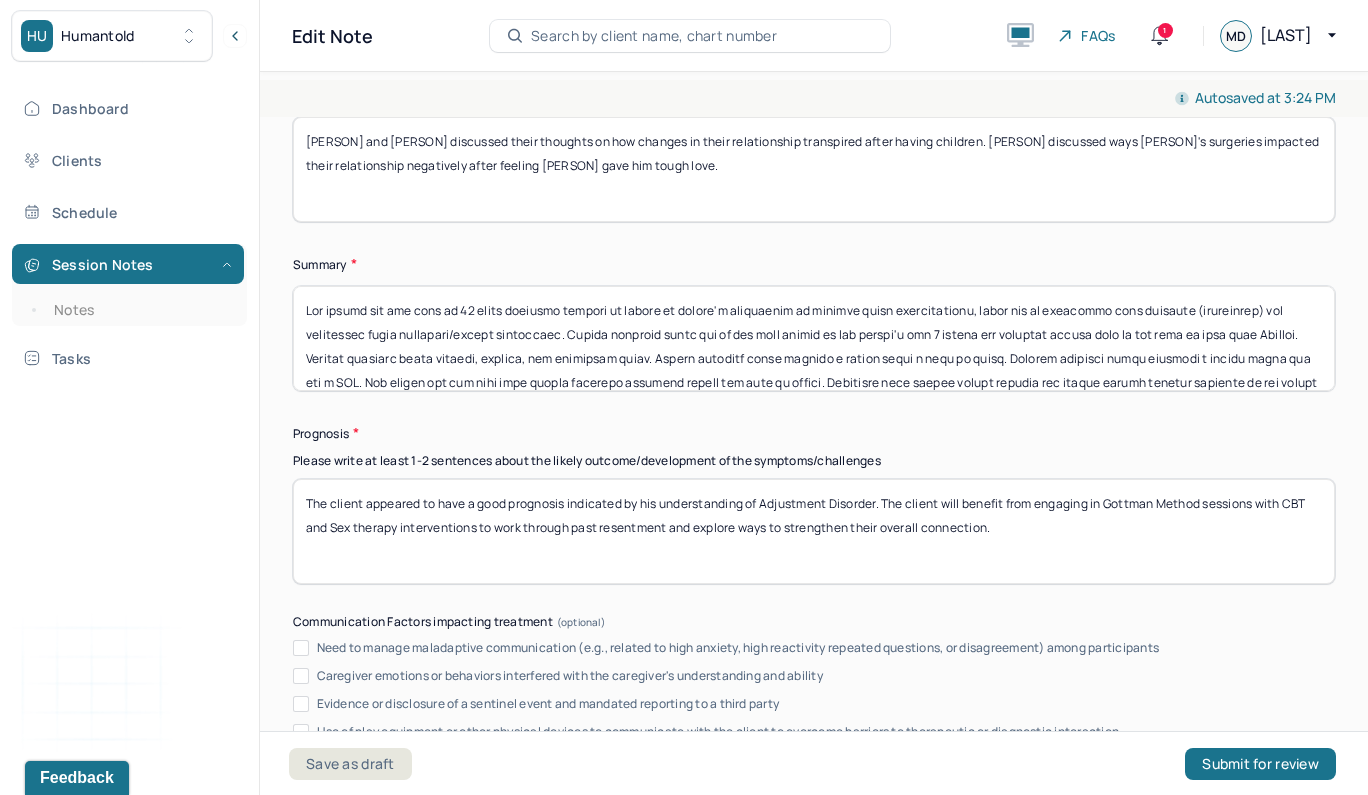 scroll, scrollTop: 0, scrollLeft: 0, axis: both 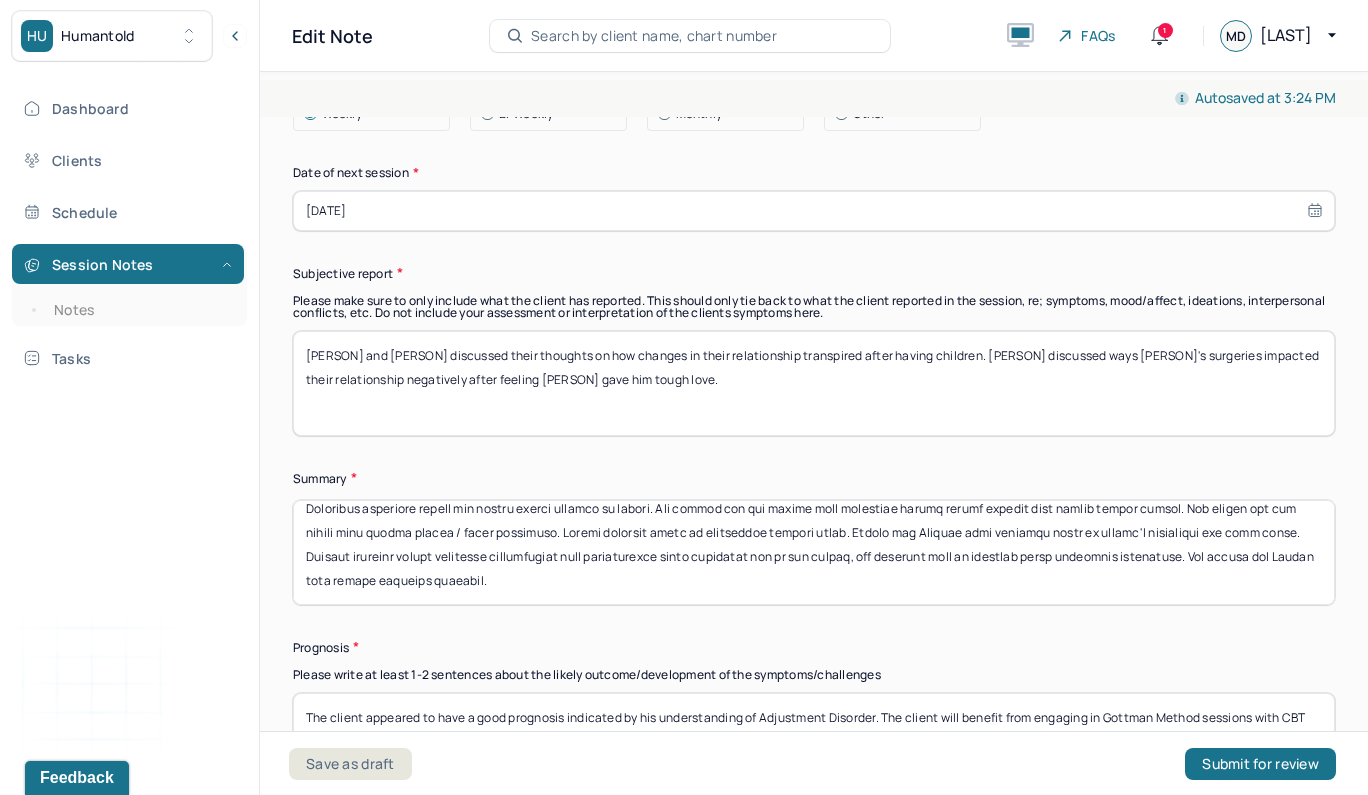 type on "The client appeared to have a good prognosis indicated by his understanding of Adjustment Disorder. The client will benefit from engaging in Gottman Method sessions with CBT and Sex therapy interventions to work through past resentment and explore ways to strengthen their overall connection." 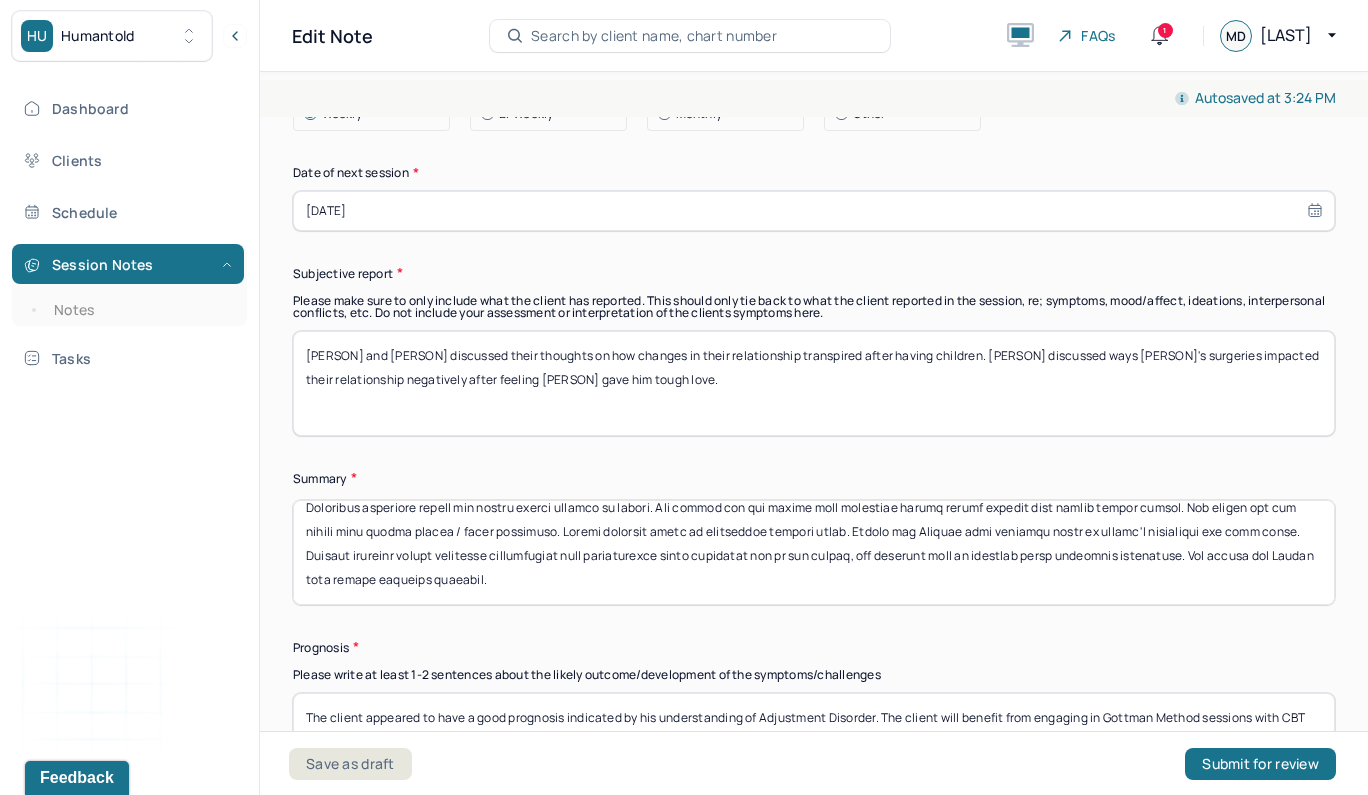 scroll, scrollTop: 192, scrollLeft: 0, axis: vertical 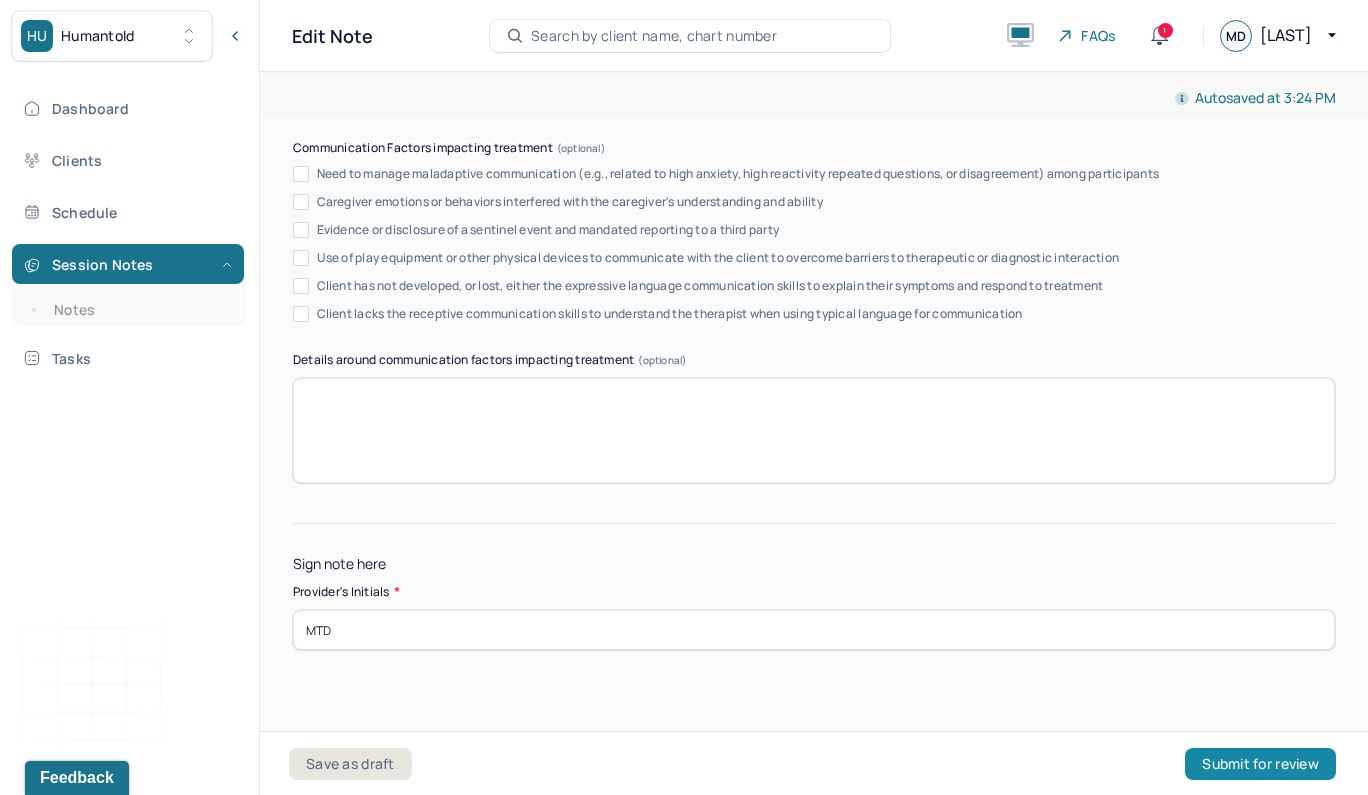 type on "The client and his wife of 11 years reported wanting to engage in couple's counseling to improve their communication, learn how to cultivate life planning (compromise) and strengthen their emotional/sexual connection. Nicole reported being out of the home living at her mother's for 3 months and recently coming back to the home to live with Jumaane. Jumaane reported using alcohol, tobacco, and marijuana daily. Nicole reported using alcohol a couple times a week to relax. Jumaane reported being arrested a couple years ago for a DUI. The client and his wife both denied suicidal ideation during the time of intake. Therapist will review family history and mental health history portions of the intake in next session.
Therapist completed family and mental health history of intake. The client and his spouse both discussed having family members with mental health issues. The client and his spouse both denied trauma / abuse histories. Nicole reported being in individual therapy prior. Nicole and Jumaane both repor..." 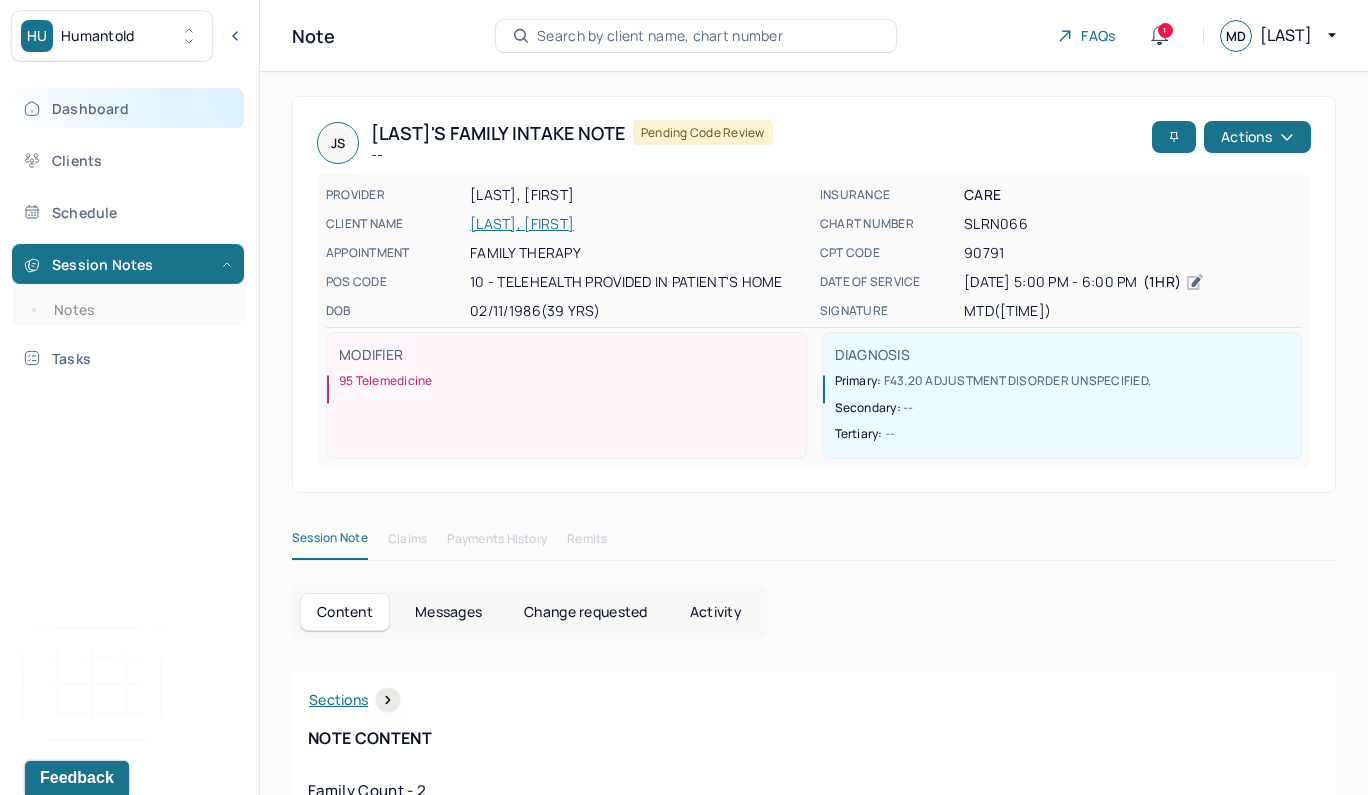 click on "Dashboard" at bounding box center [128, 108] 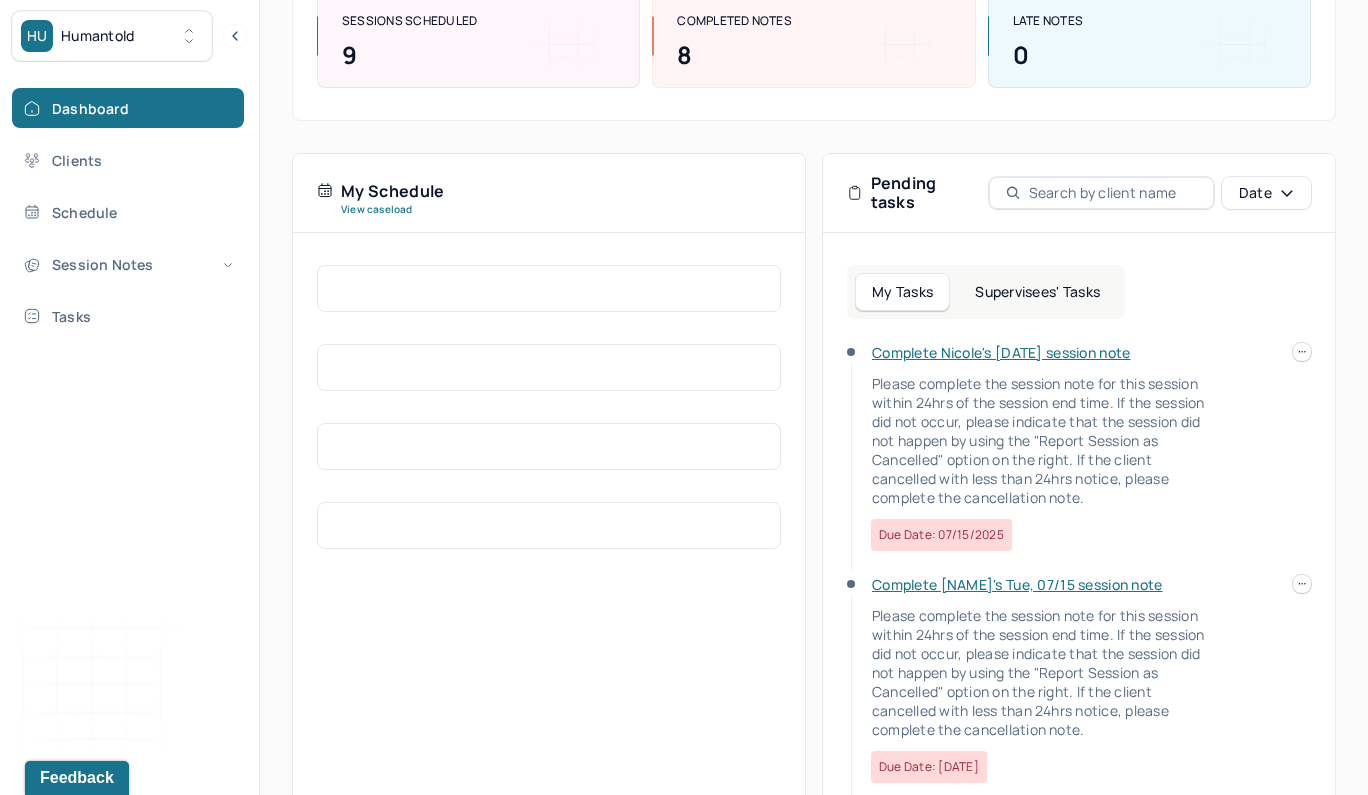 scroll, scrollTop: 319, scrollLeft: 0, axis: vertical 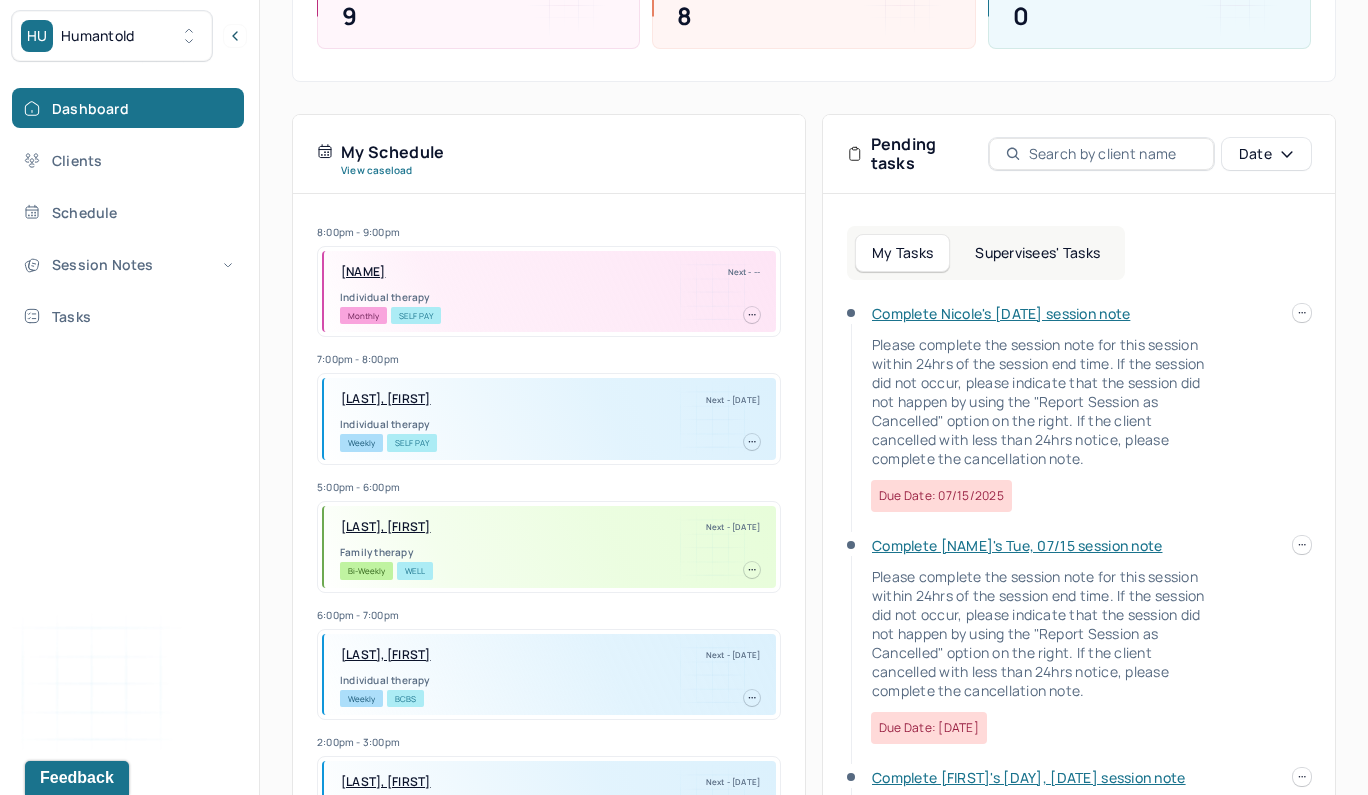 click on "Supervisees' Tasks" at bounding box center [1037, 253] 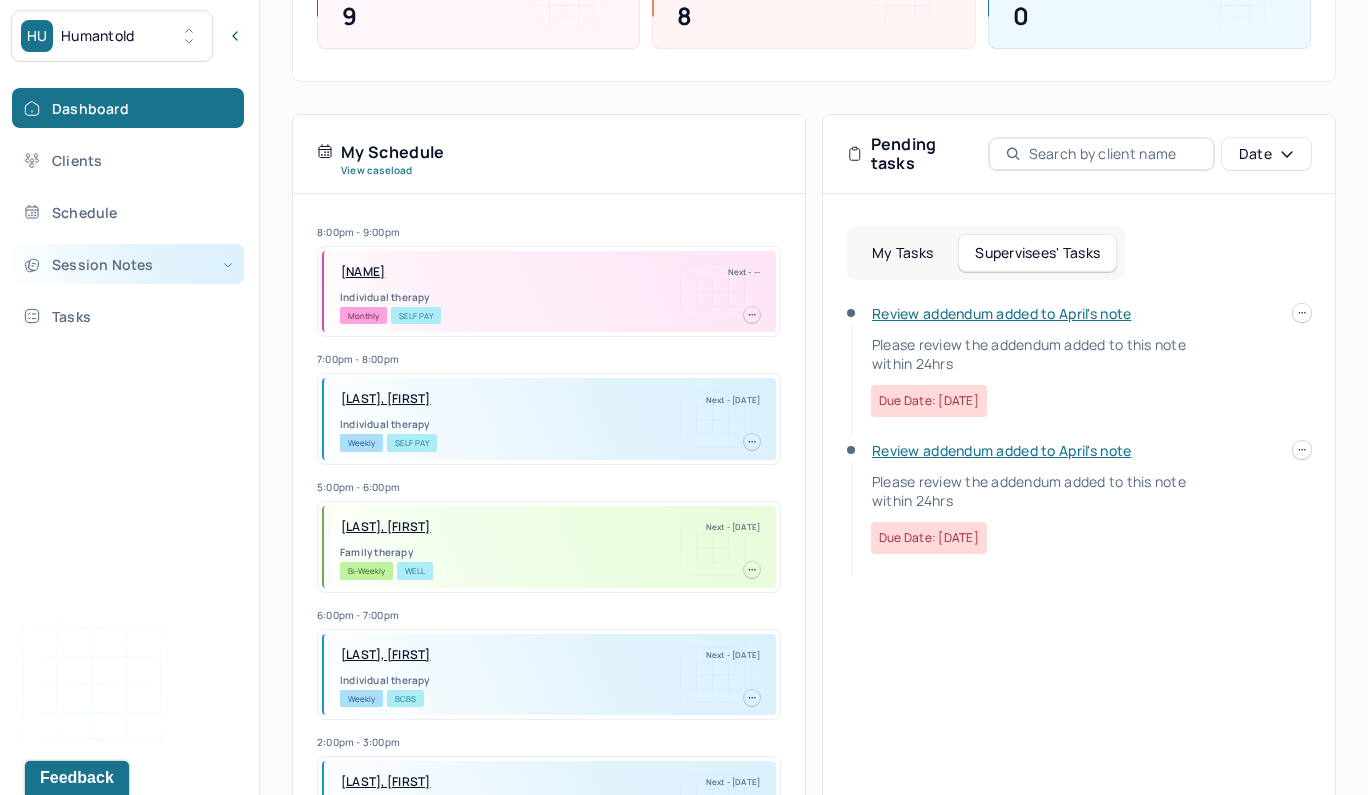 click on "Session Notes" at bounding box center [128, 264] 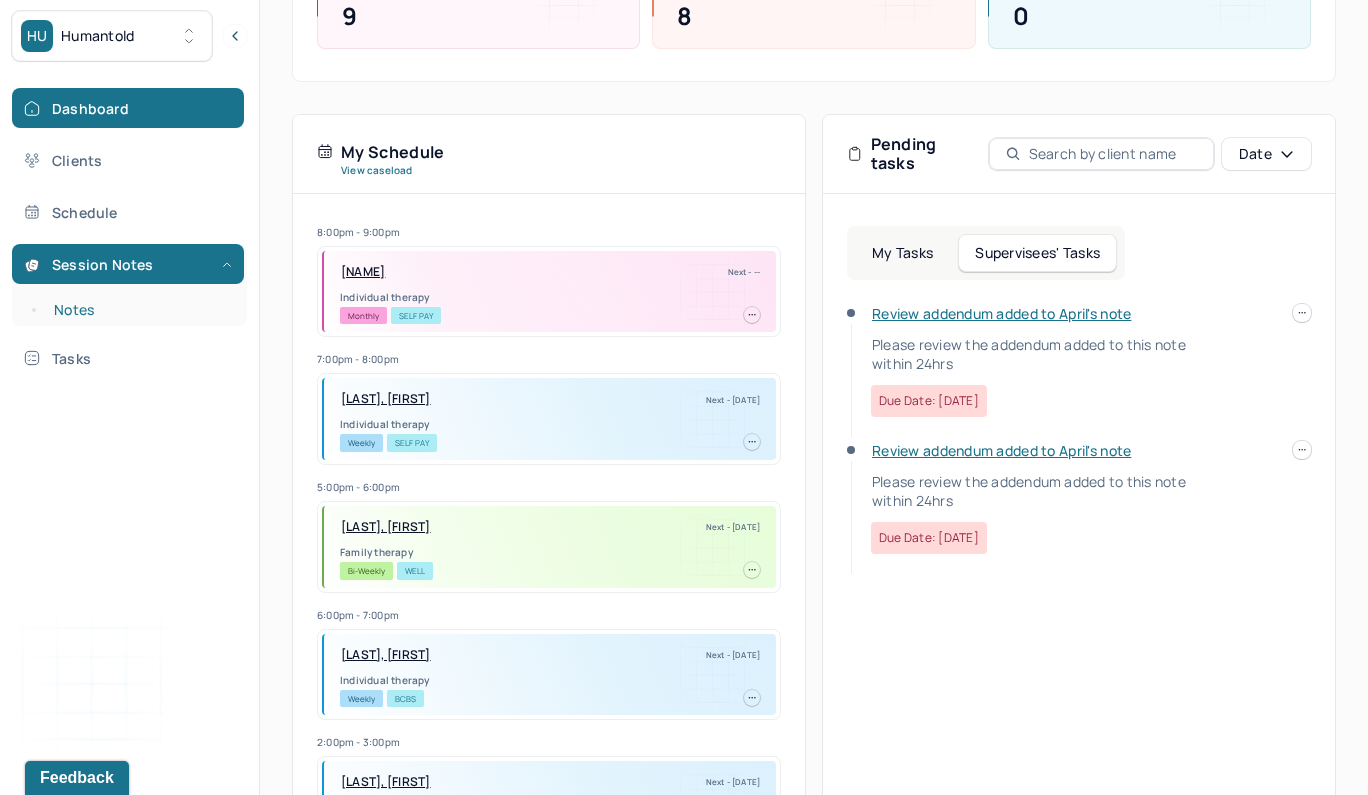 click on "Notes" at bounding box center [139, 310] 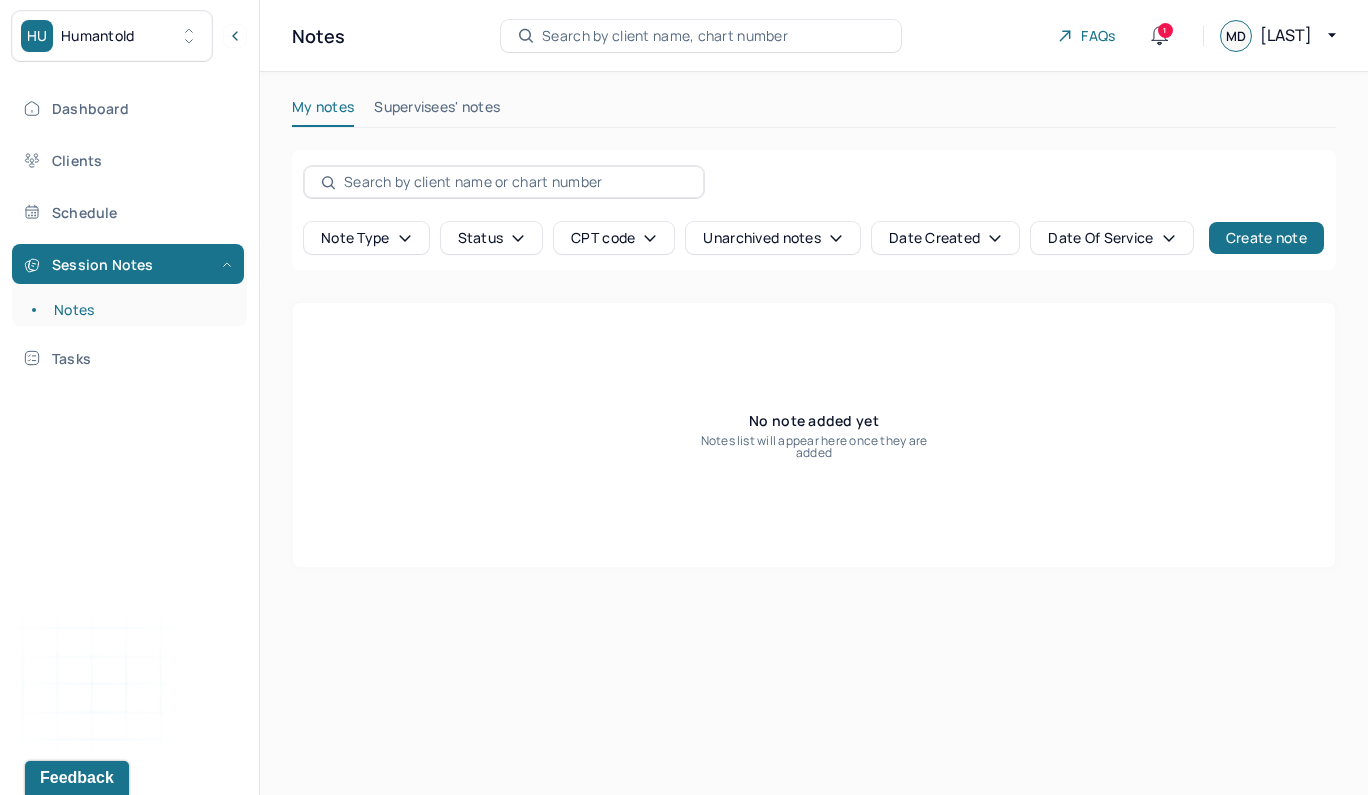 click on "Search by client name, chart number" at bounding box center (665, 36) 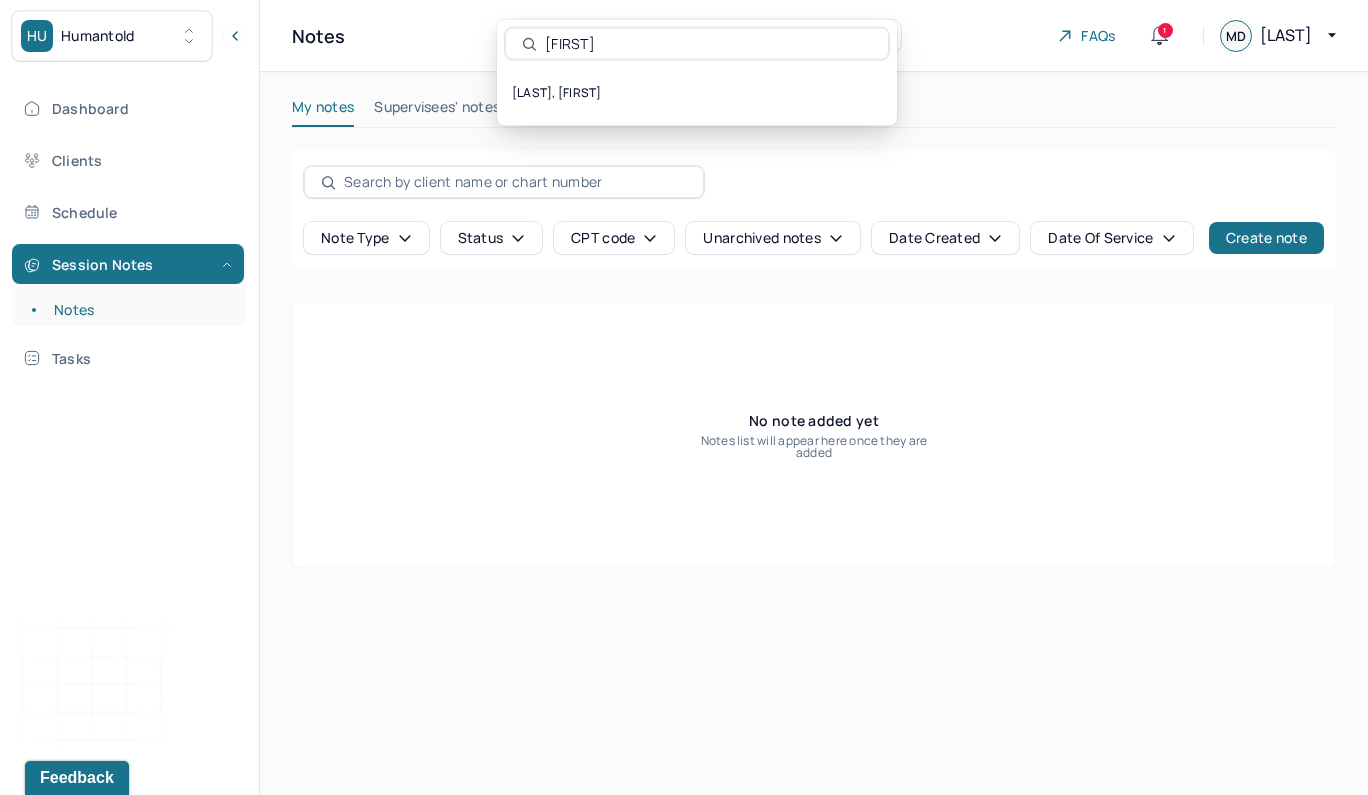 type on "[FIRST]" 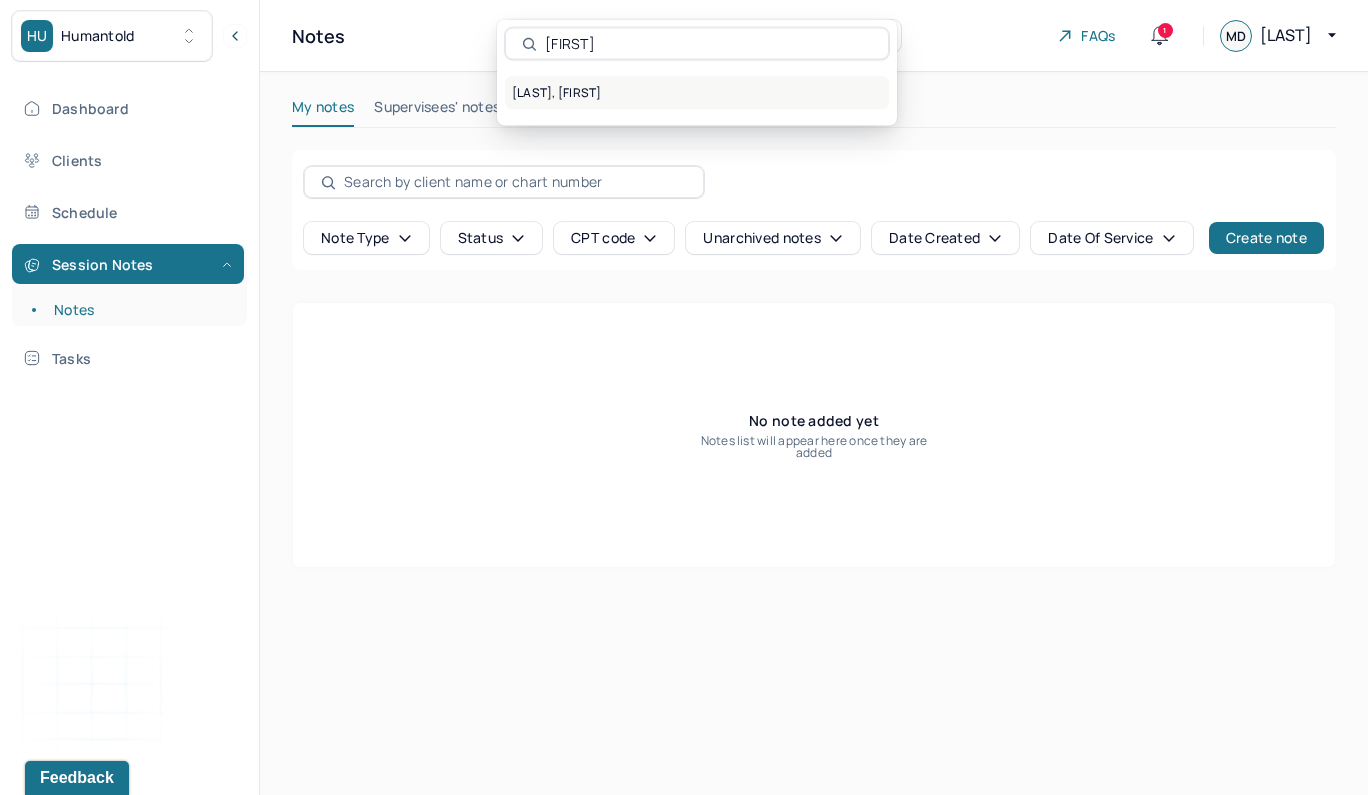 drag, startPoint x: 611, startPoint y: 29, endPoint x: 645, endPoint y: 88, distance: 68.09552 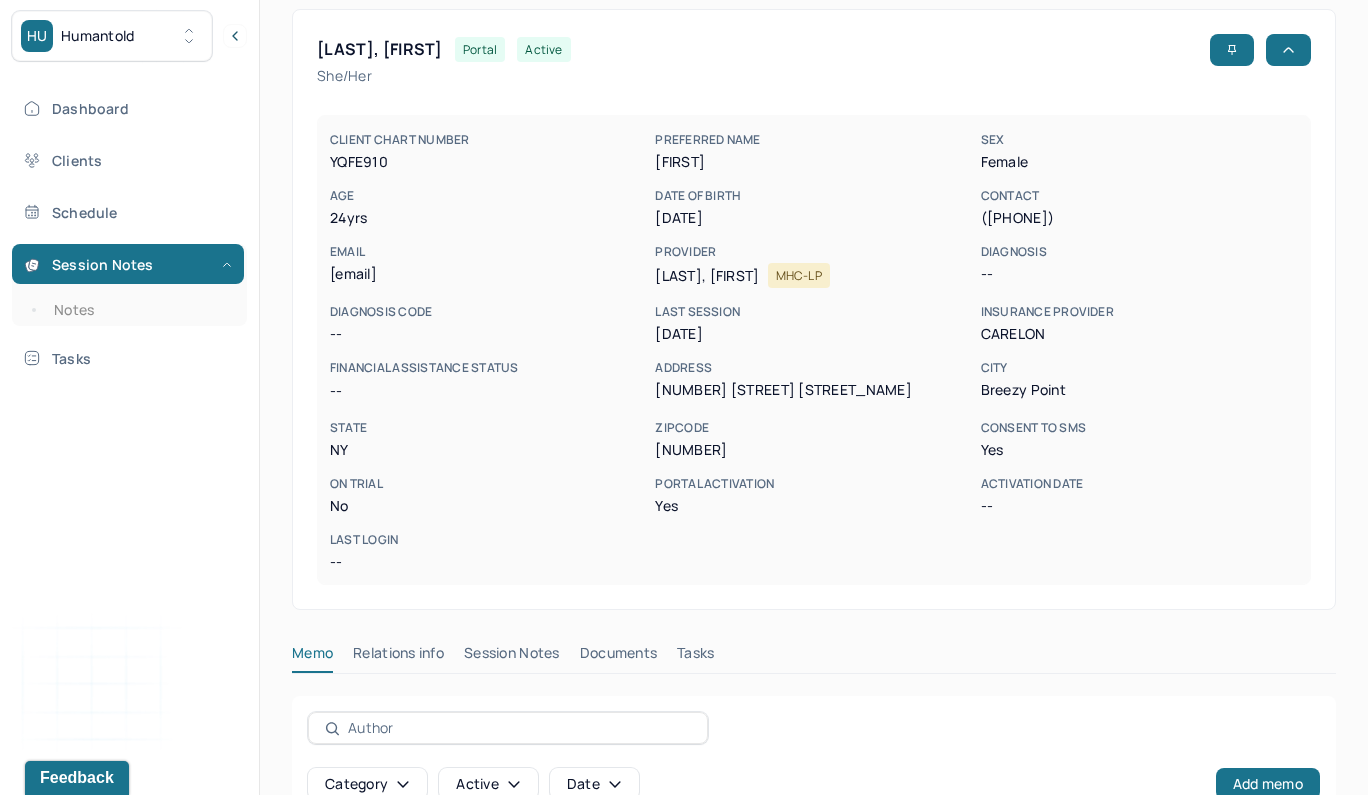 scroll, scrollTop: 181, scrollLeft: 0, axis: vertical 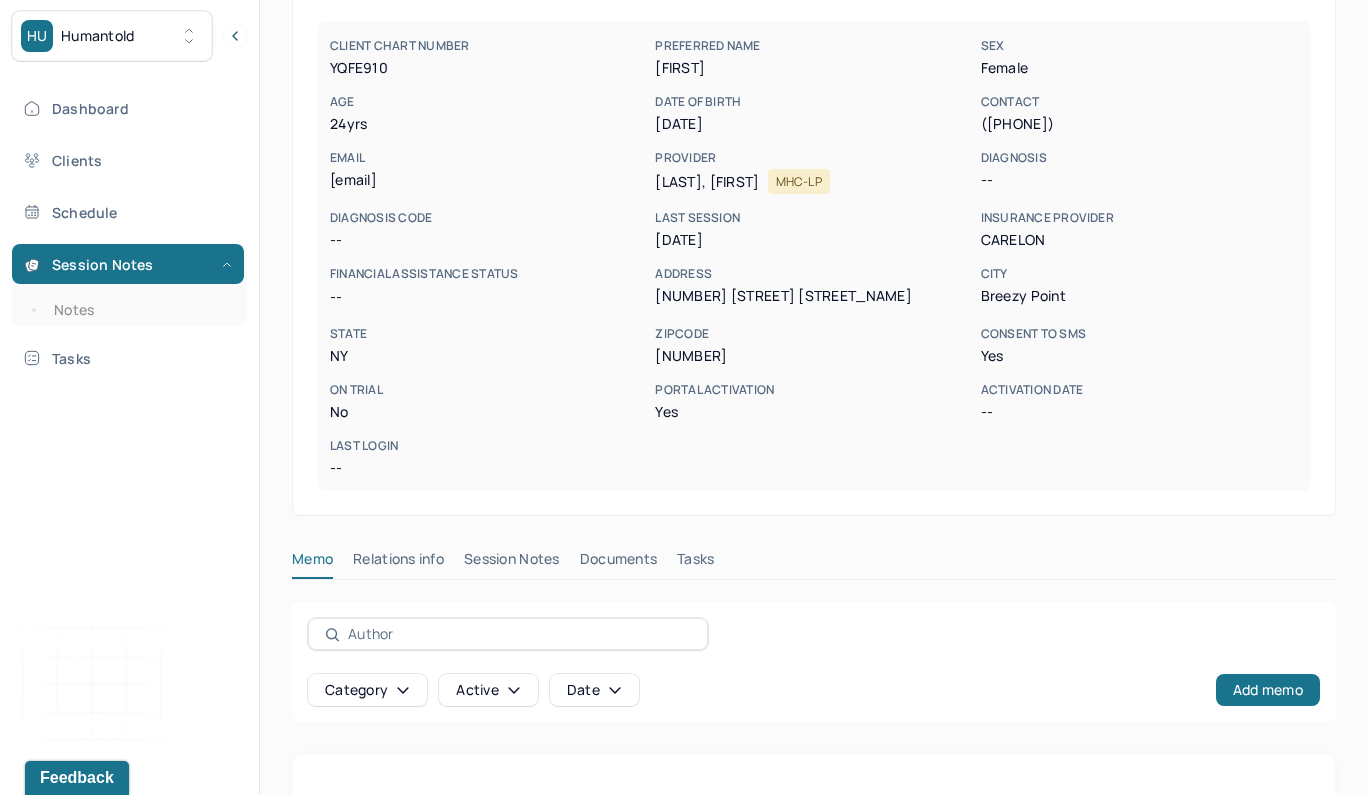 click on "Session Notes" at bounding box center (512, 563) 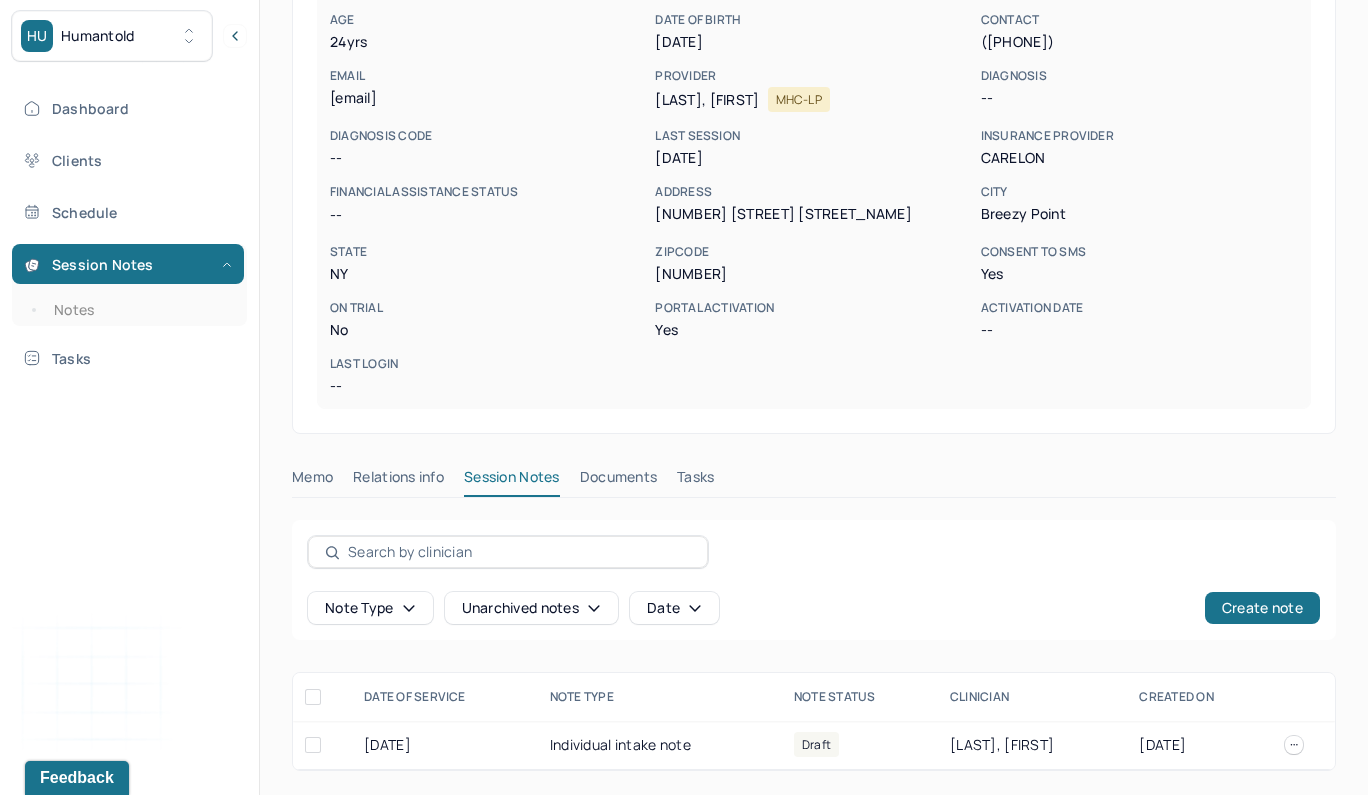 scroll, scrollTop: 264, scrollLeft: 0, axis: vertical 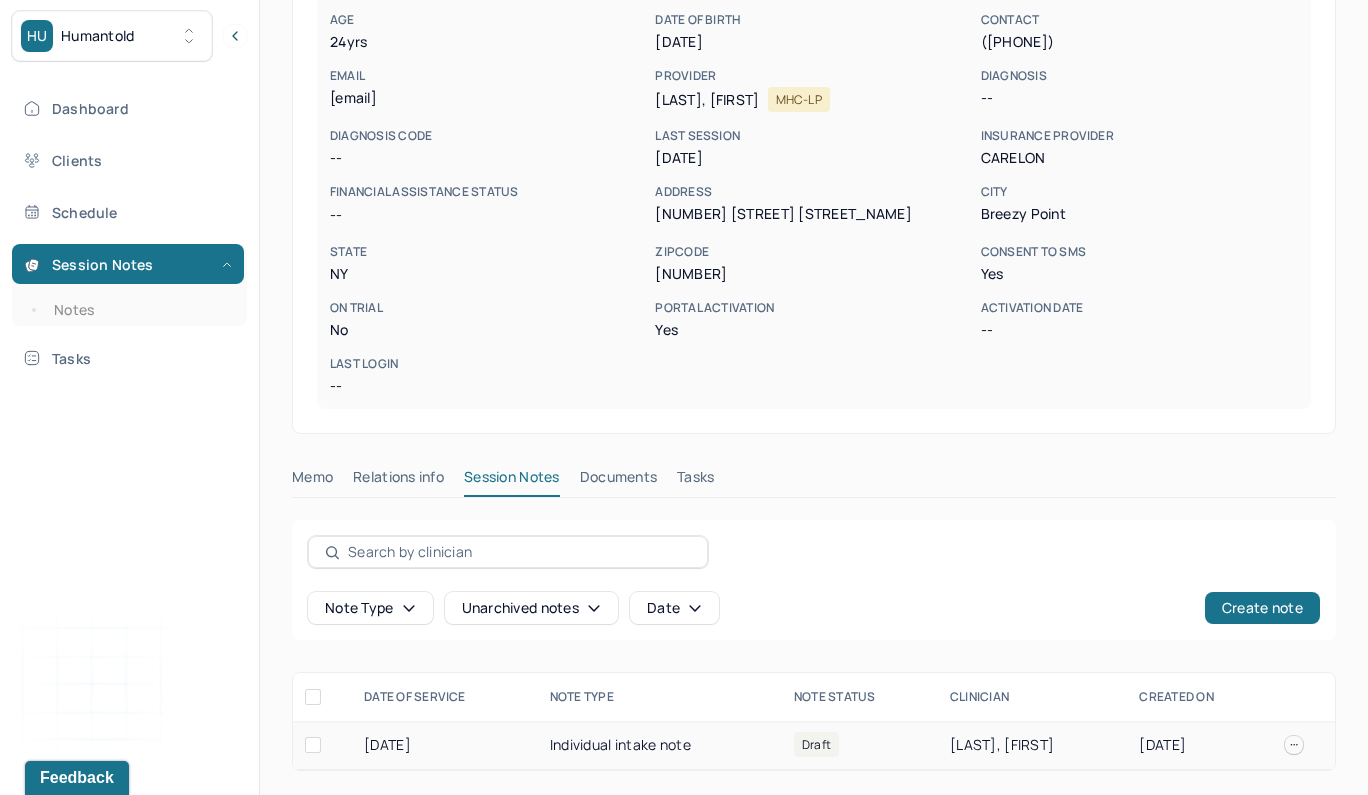click on "Individual intake note" at bounding box center [660, 745] 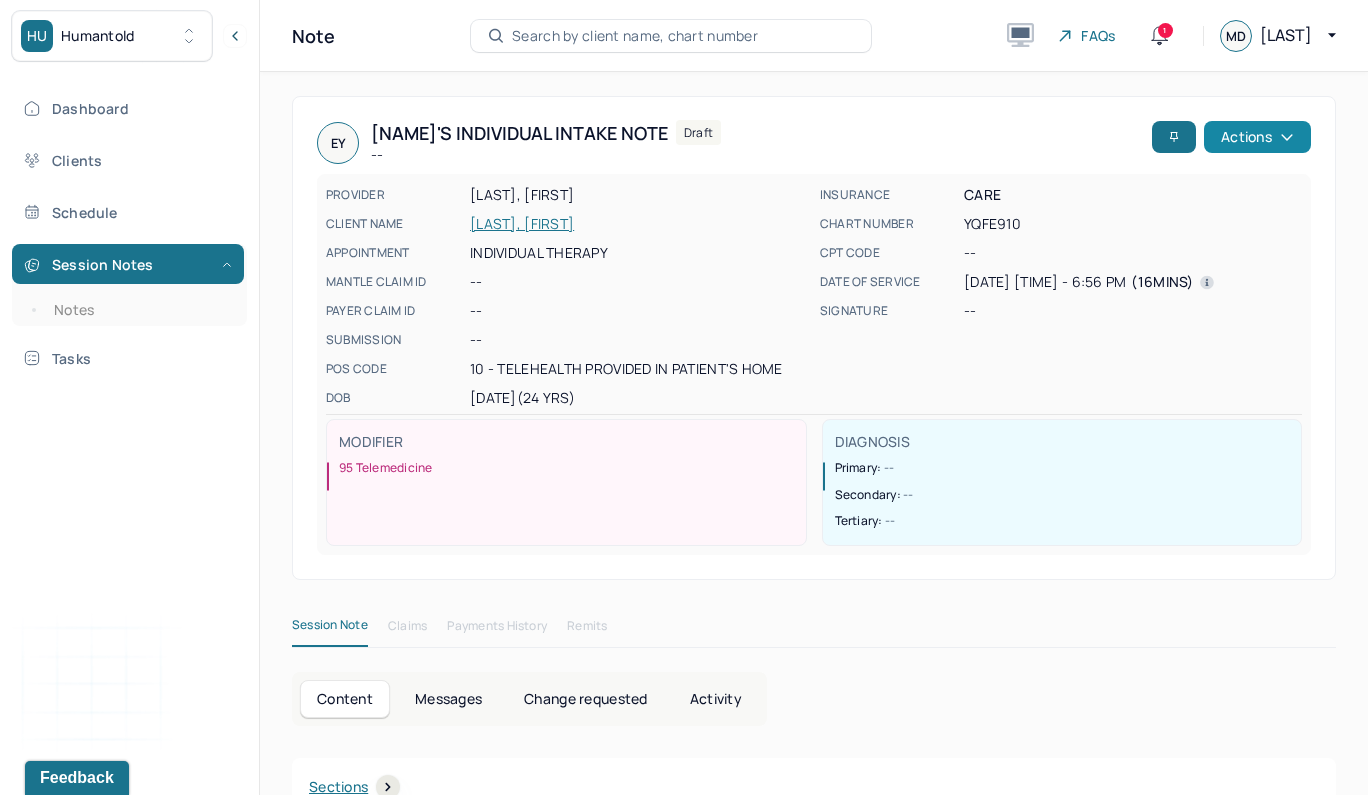 scroll, scrollTop: 0, scrollLeft: 0, axis: both 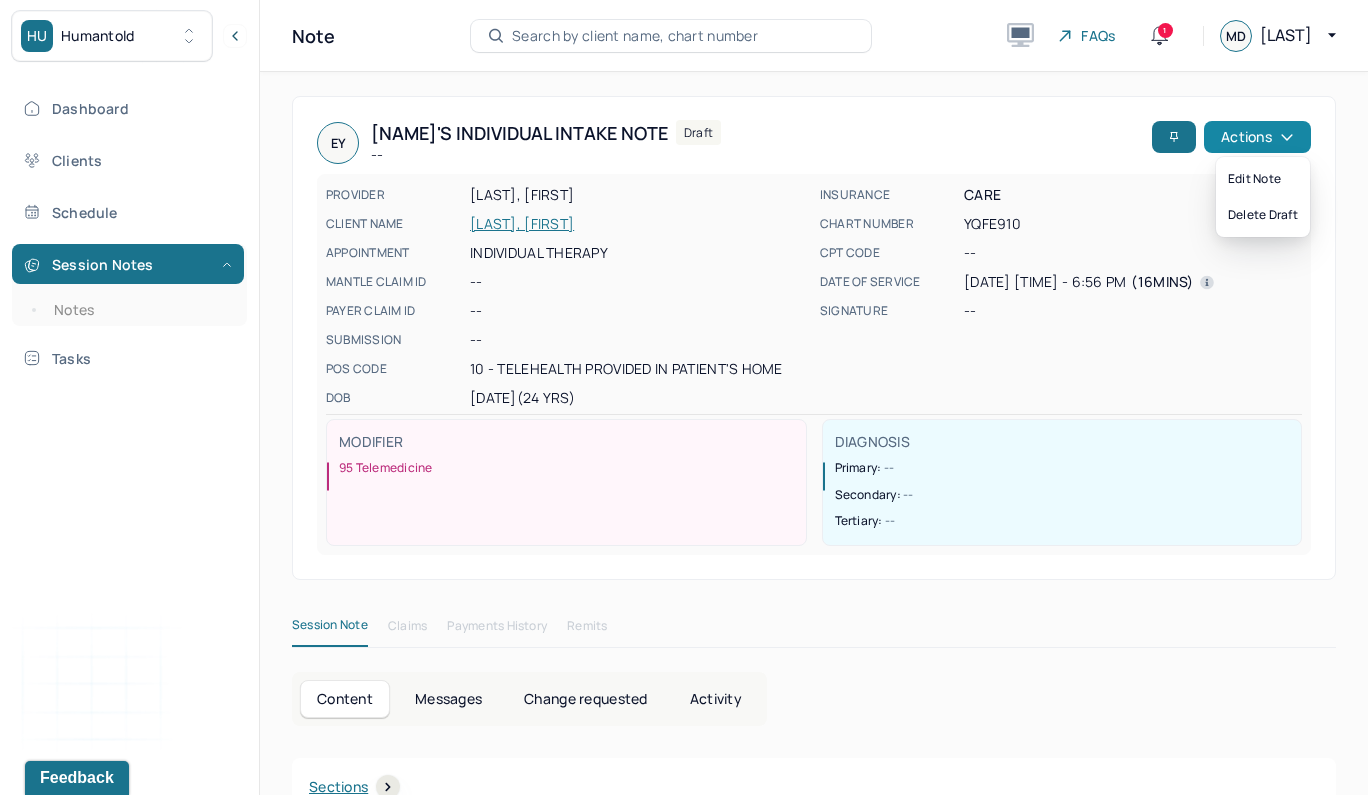 click on "Actions" at bounding box center (1257, 137) 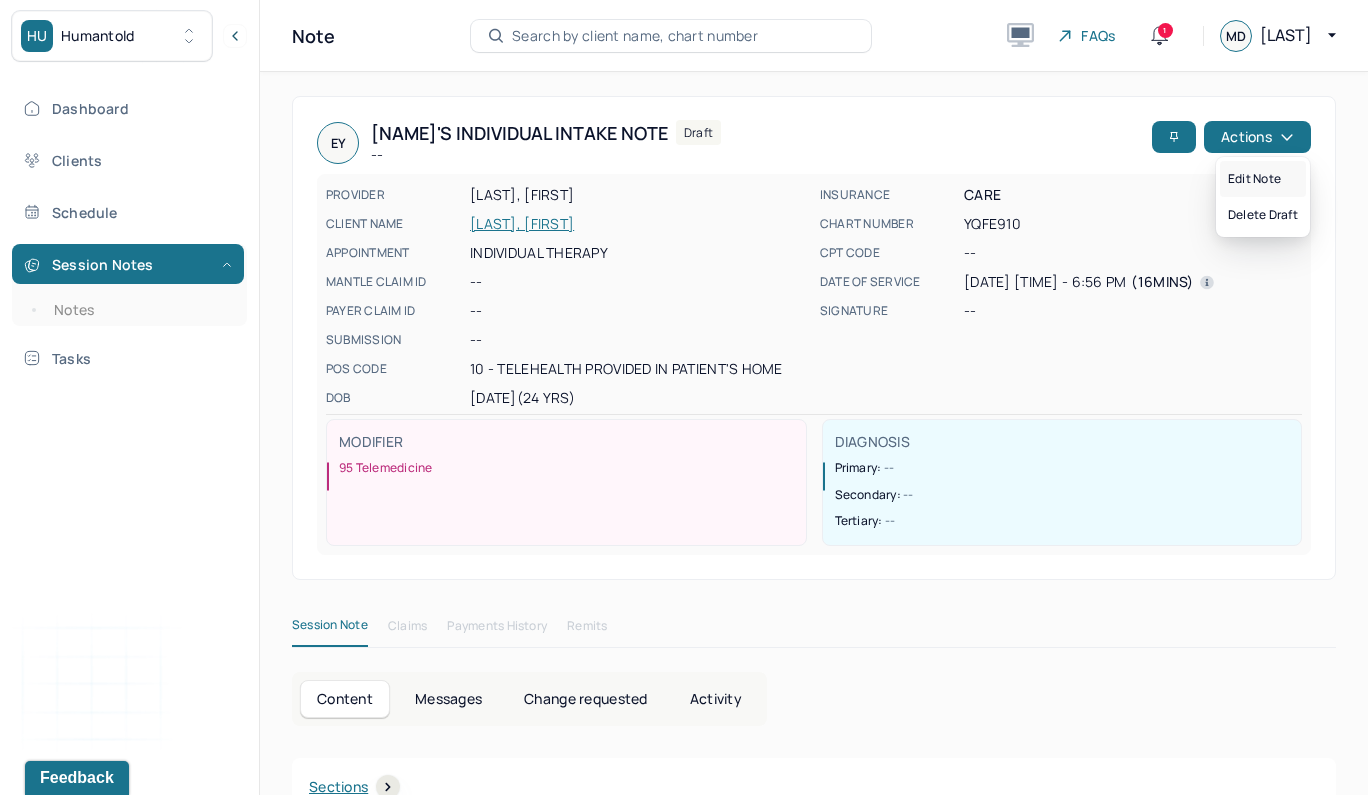 click on "Edit note" at bounding box center [1263, 179] 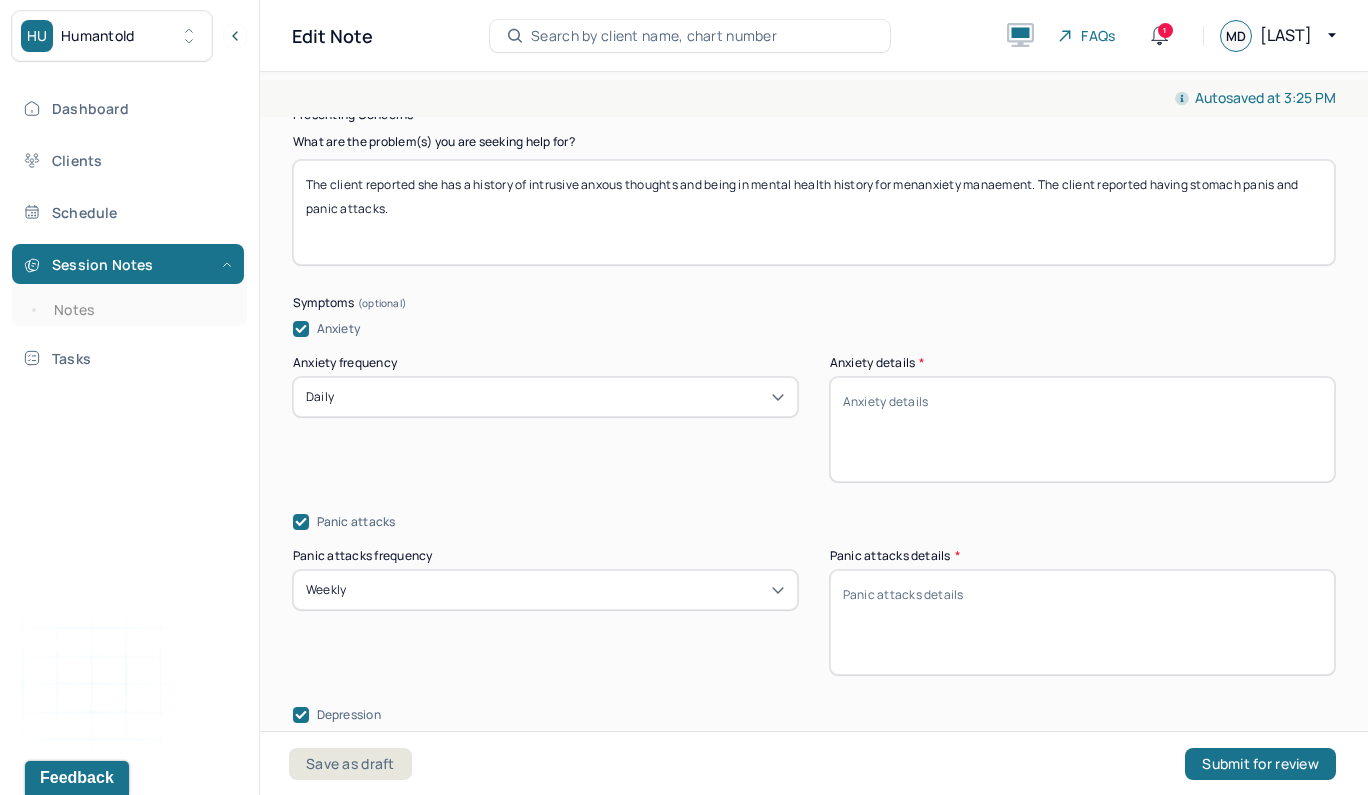 scroll, scrollTop: 2410, scrollLeft: 0, axis: vertical 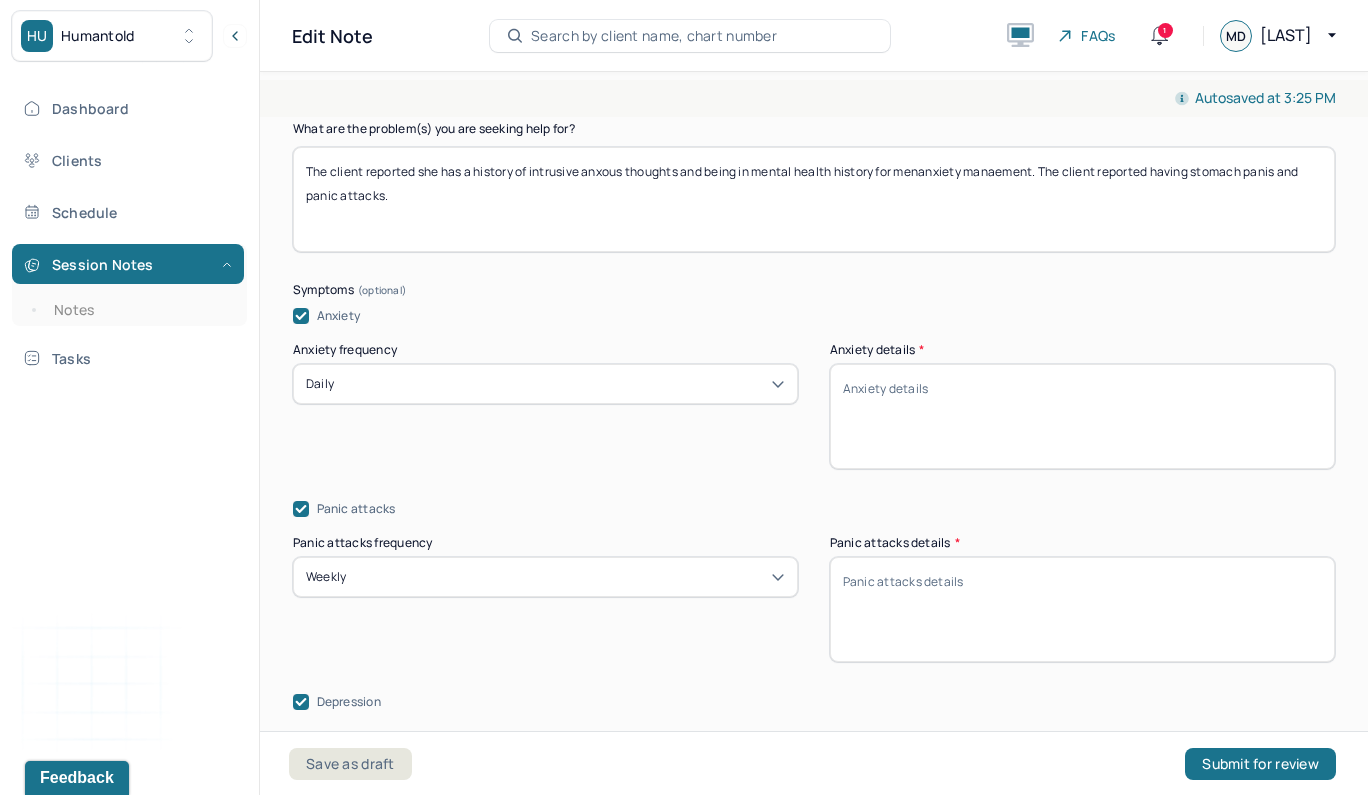 click on "Anxiety details *" at bounding box center [1082, 416] 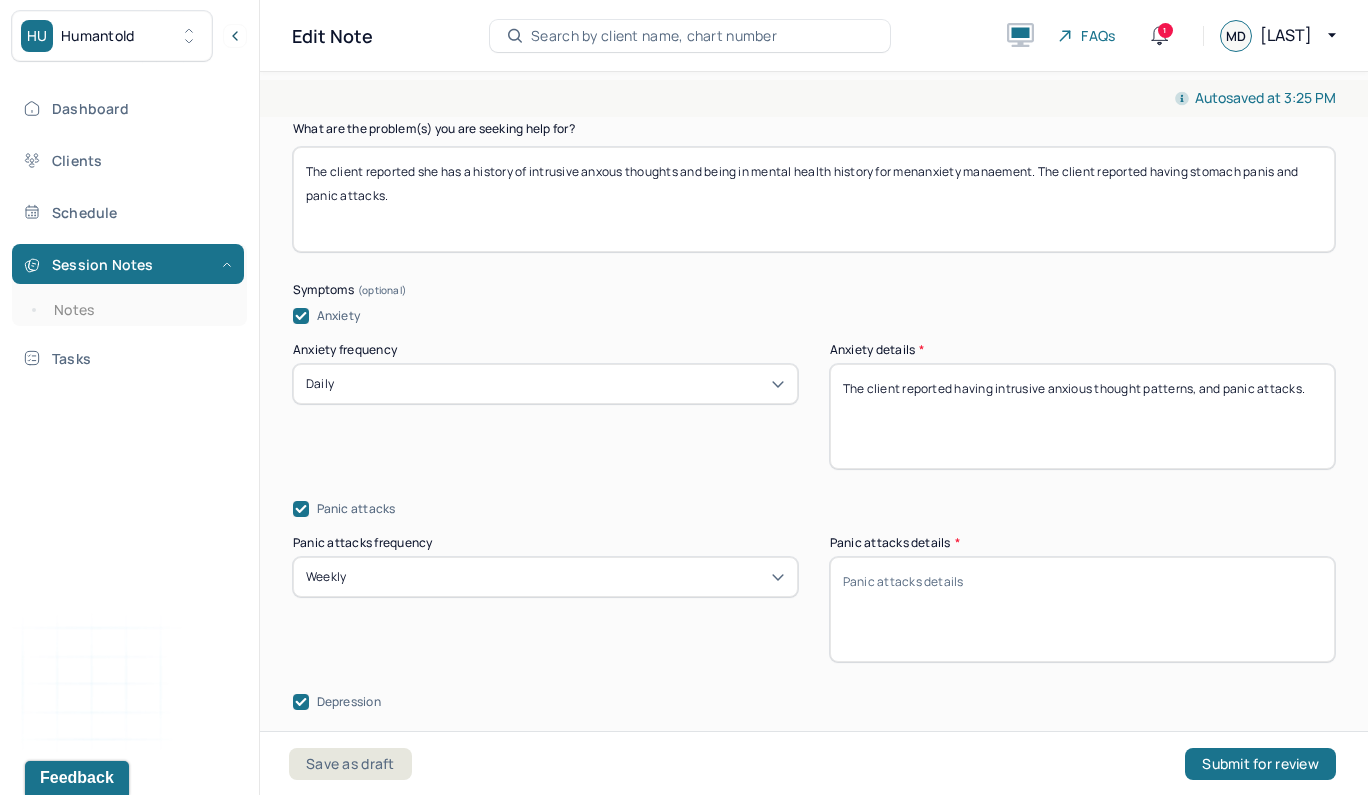 type on "The client reported having intrusive anxious thought patterns, and panic attacks." 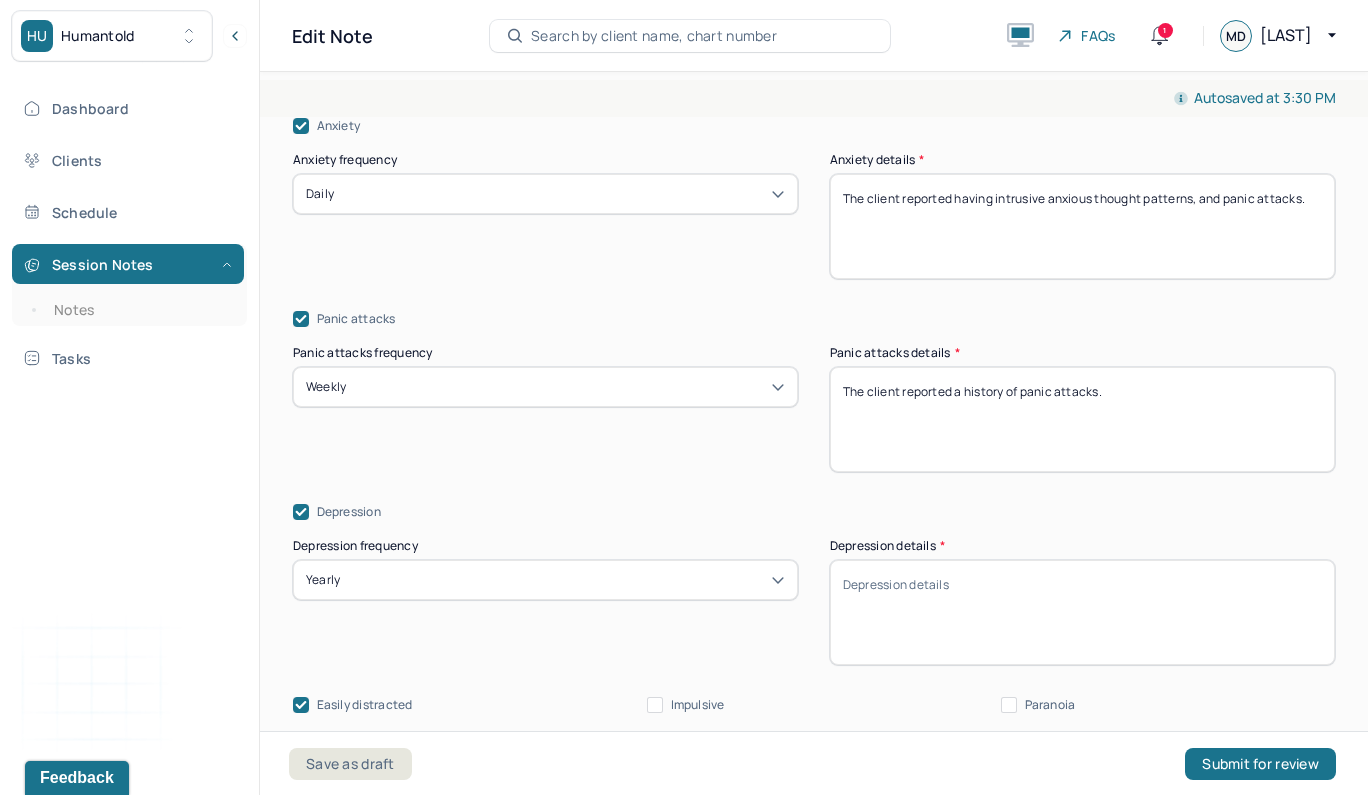 scroll, scrollTop: 2673, scrollLeft: 0, axis: vertical 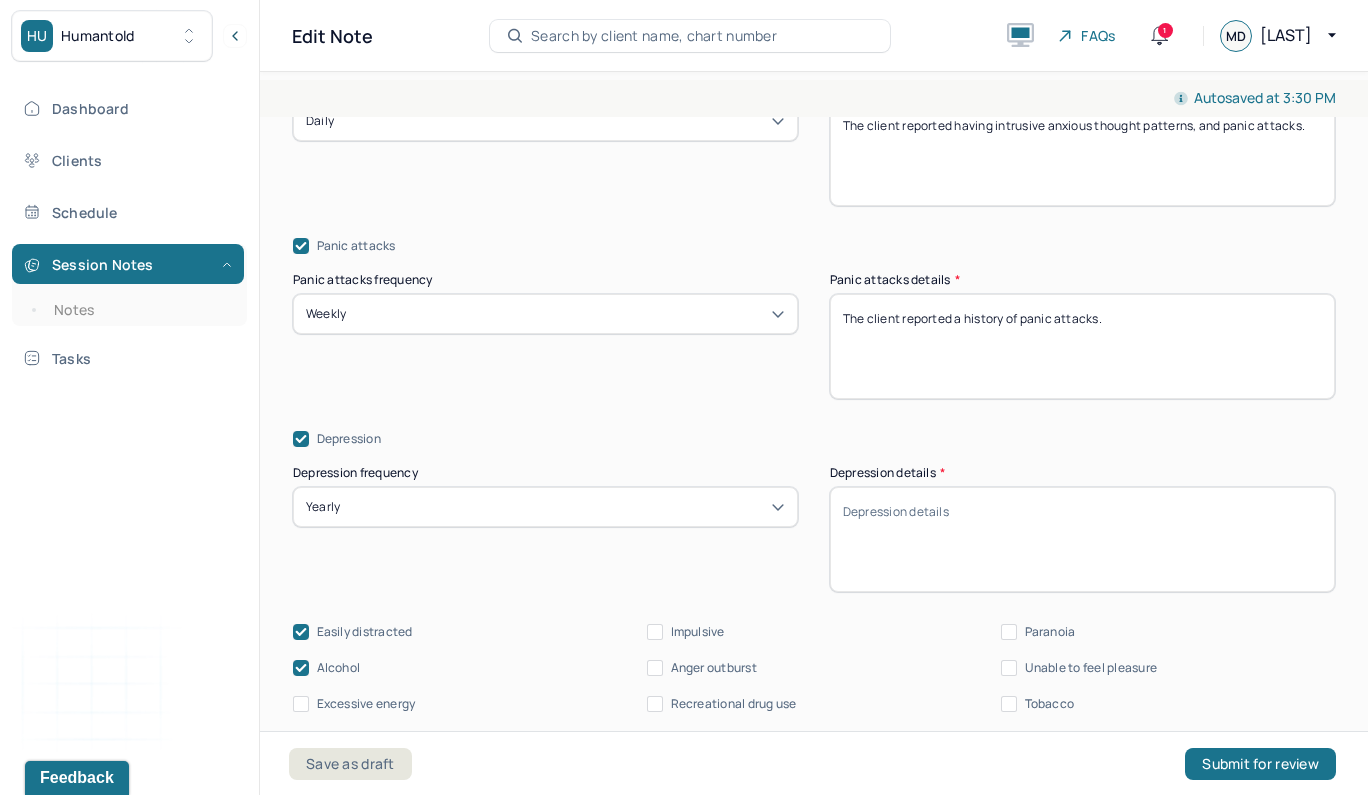 click on "Depression details *" at bounding box center [1082, 539] 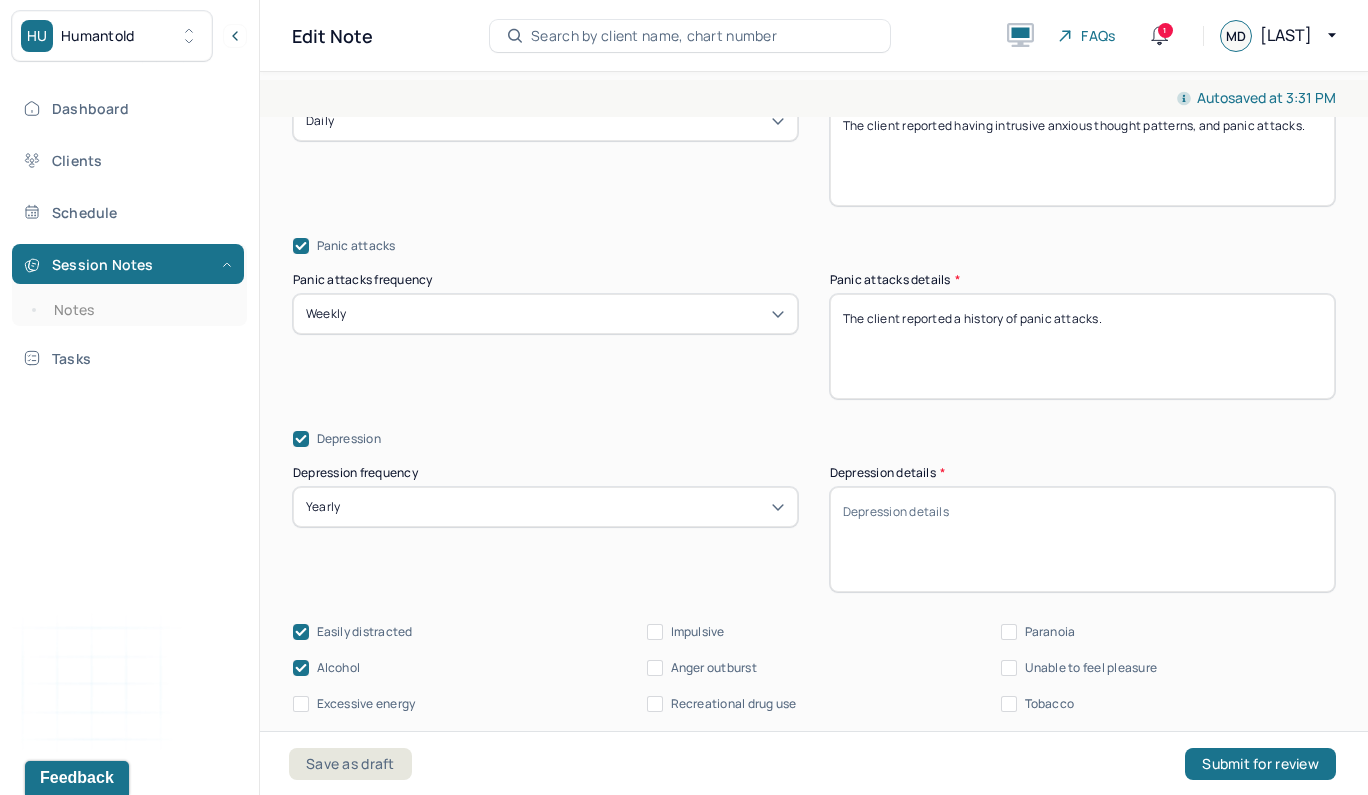 click on "The client reported a history of panic attacks." at bounding box center [1082, 346] 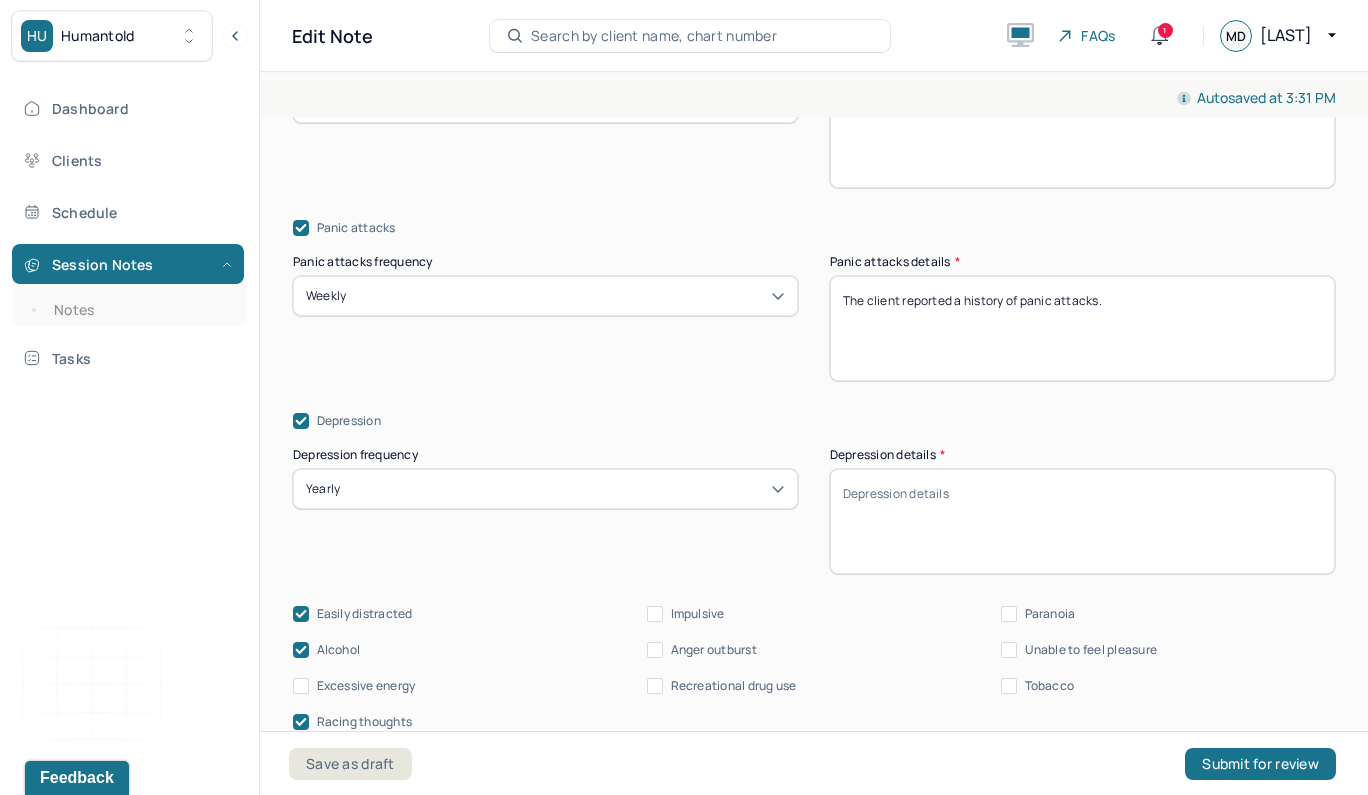 scroll, scrollTop: 2693, scrollLeft: 0, axis: vertical 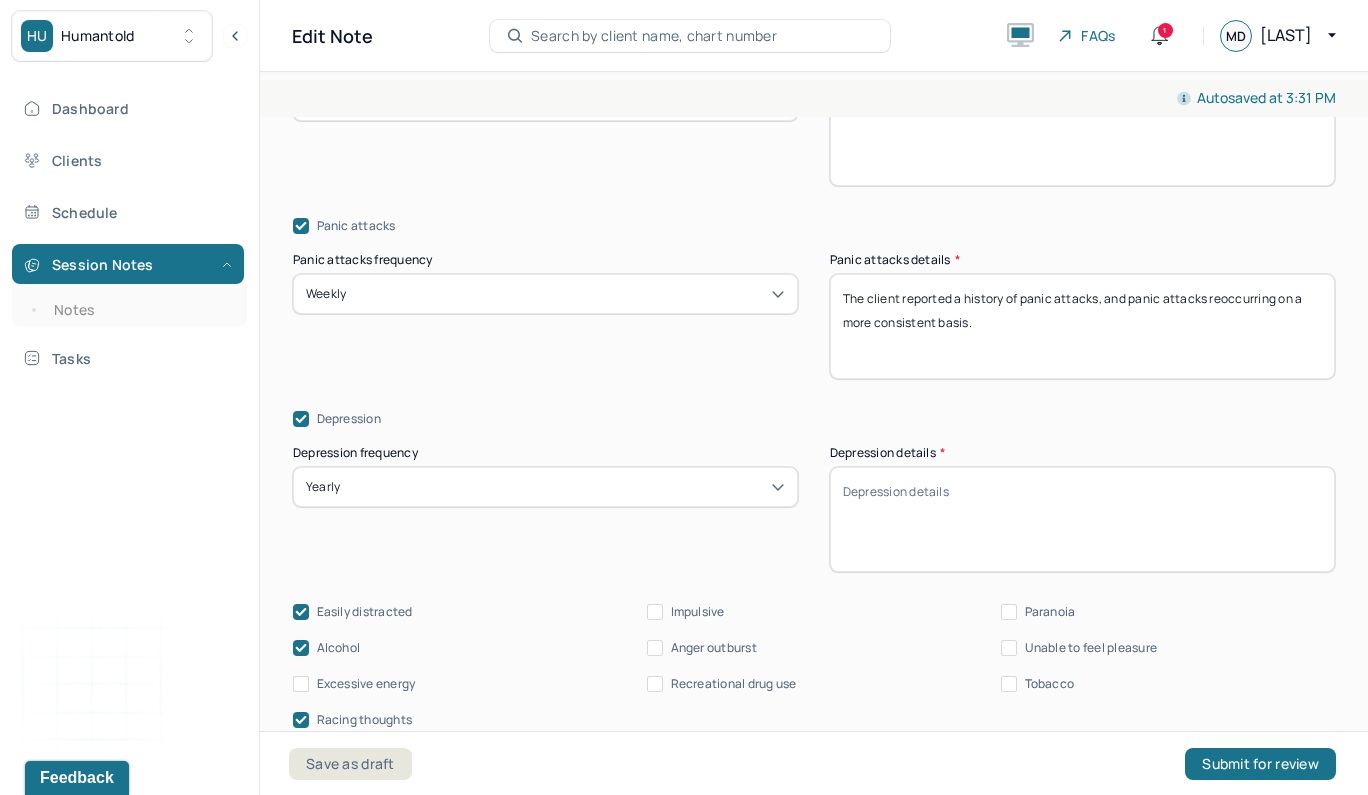 type on "The client reported a history of panic attacks, and panic attacks reoccurring on a more consistent basis." 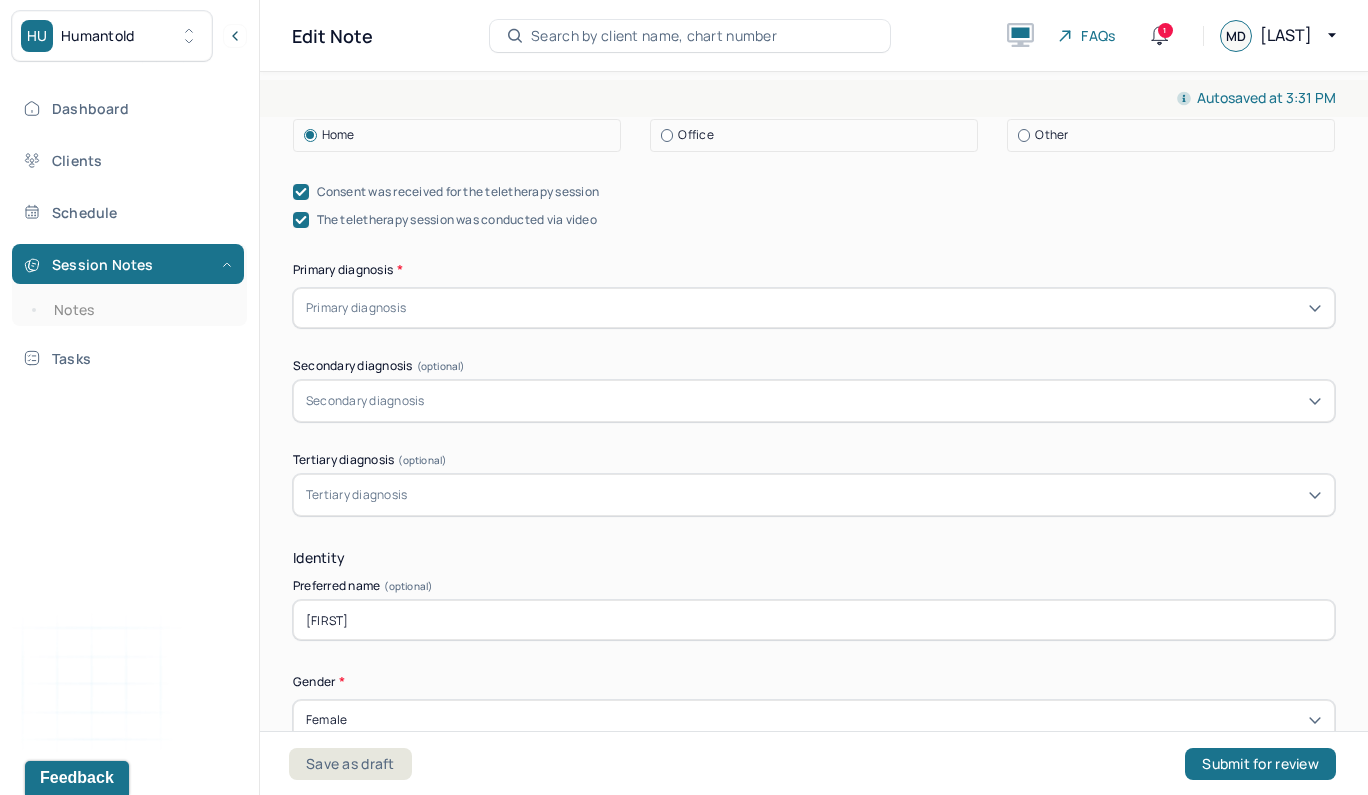 scroll, scrollTop: 547, scrollLeft: 0, axis: vertical 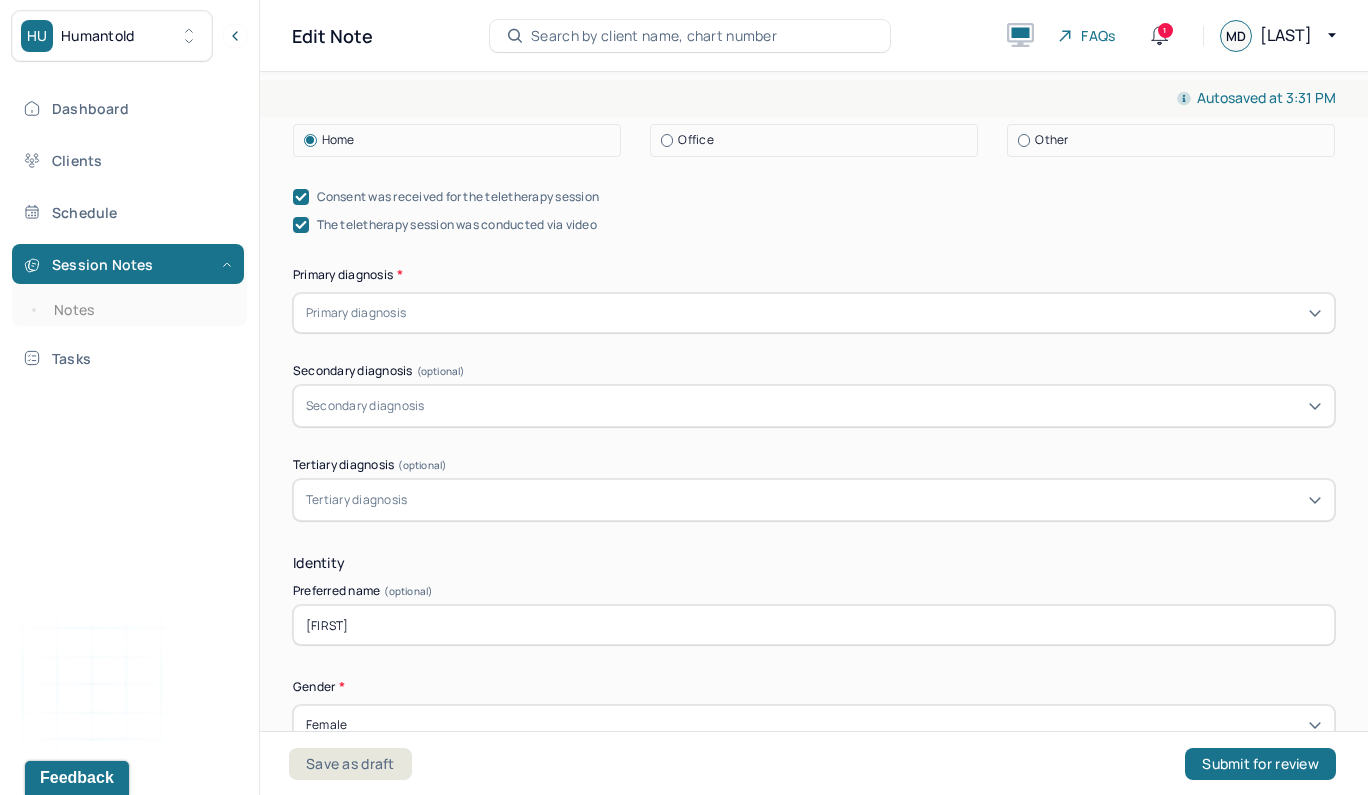 type on "The client reported a history of depressive symptoms such as low affect, and low self esteem, but denied any depressive symptoms currently." 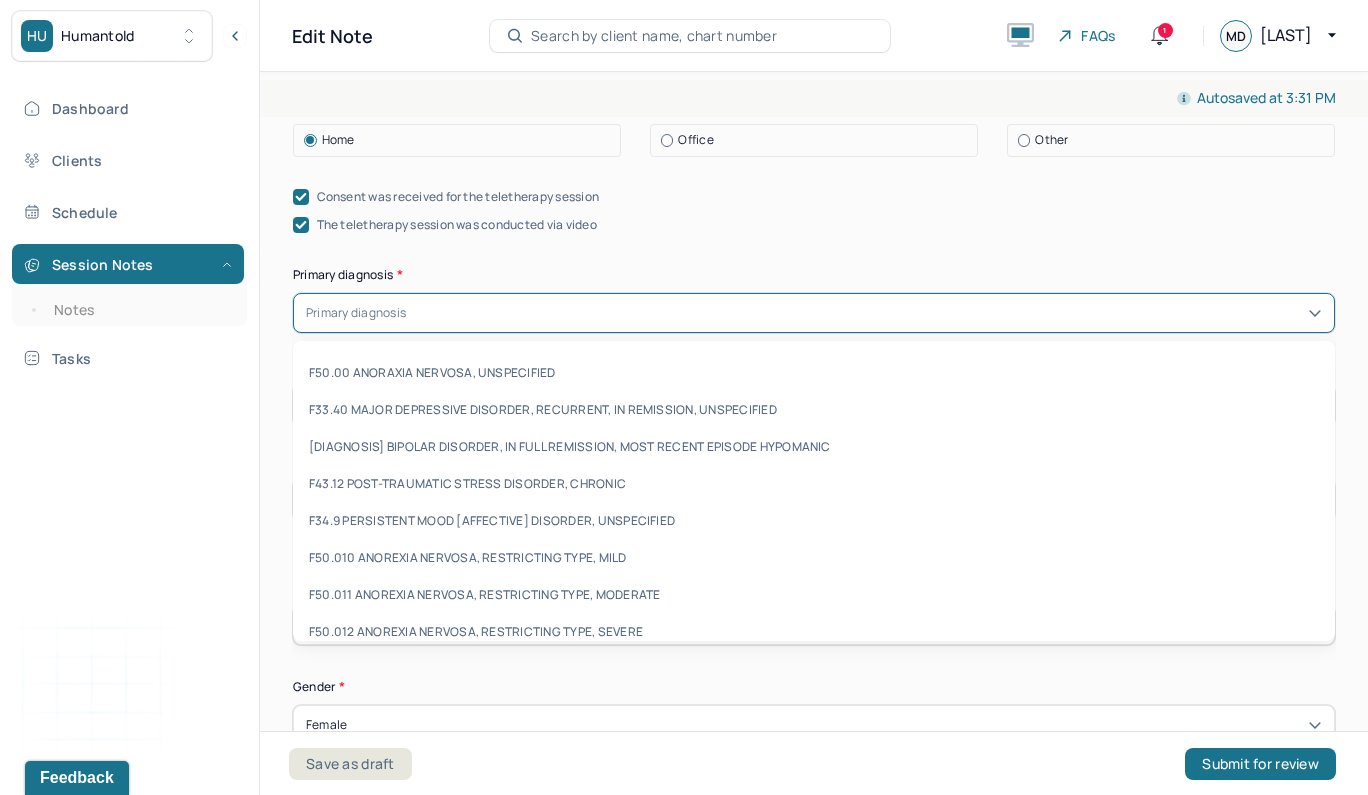 type on "e" 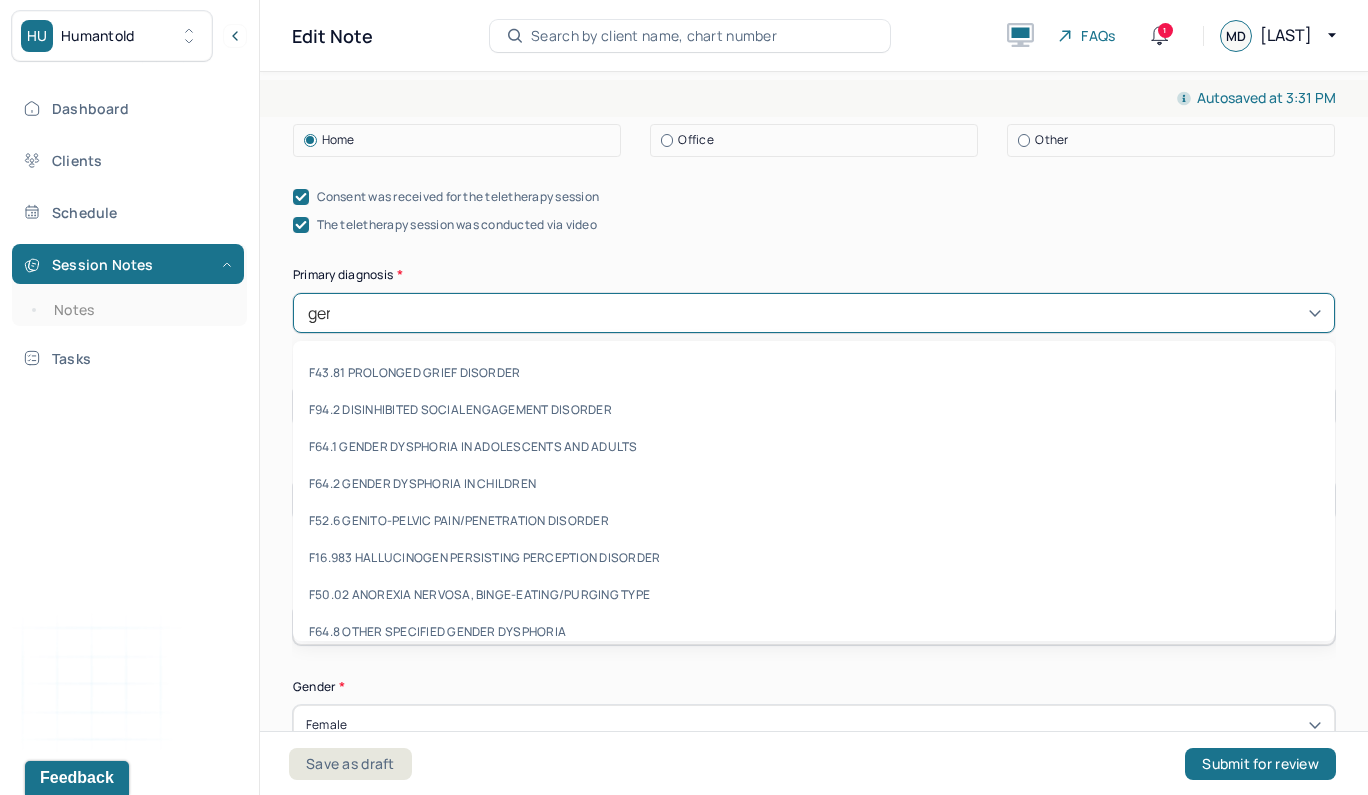 type on "gener" 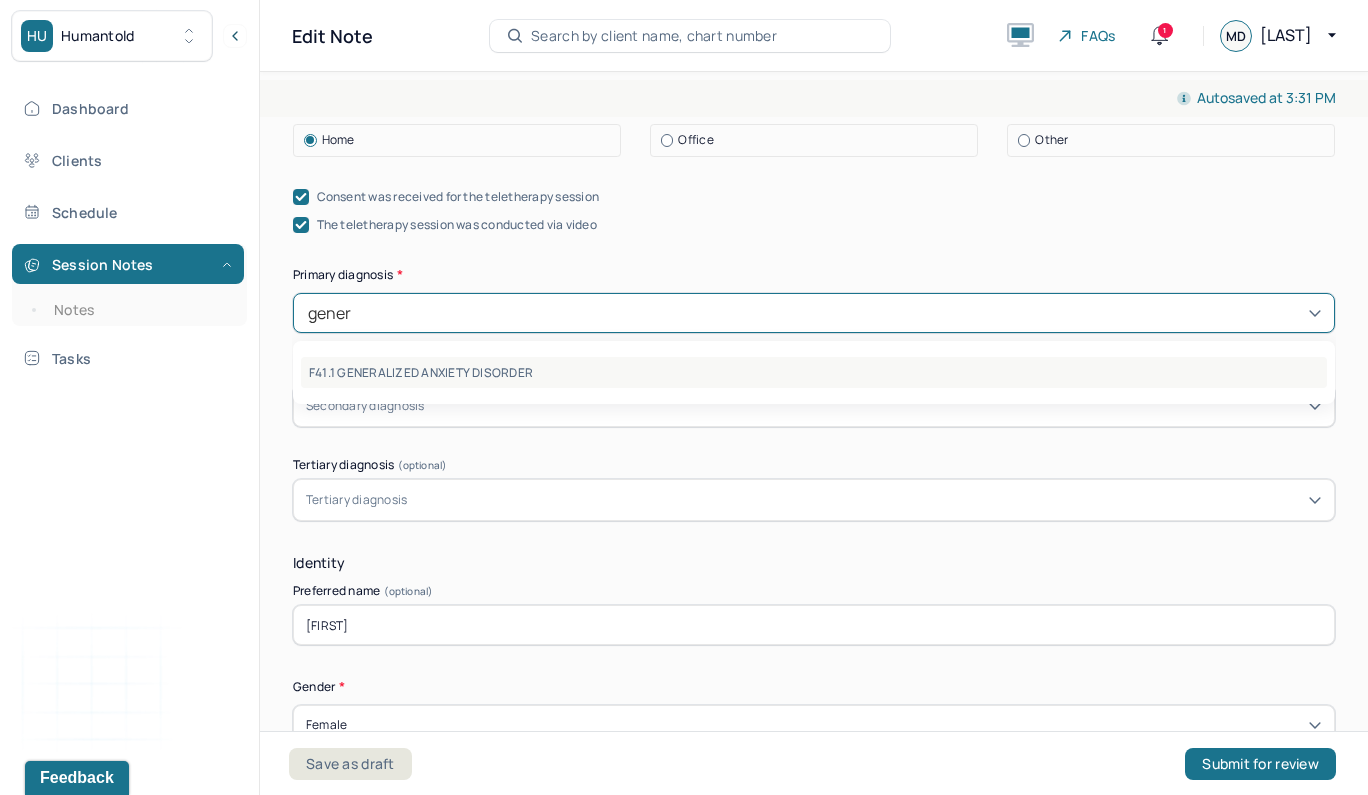 click on "F41.1 GENERALIZED ANXIETY DISORDER" at bounding box center [814, 372] 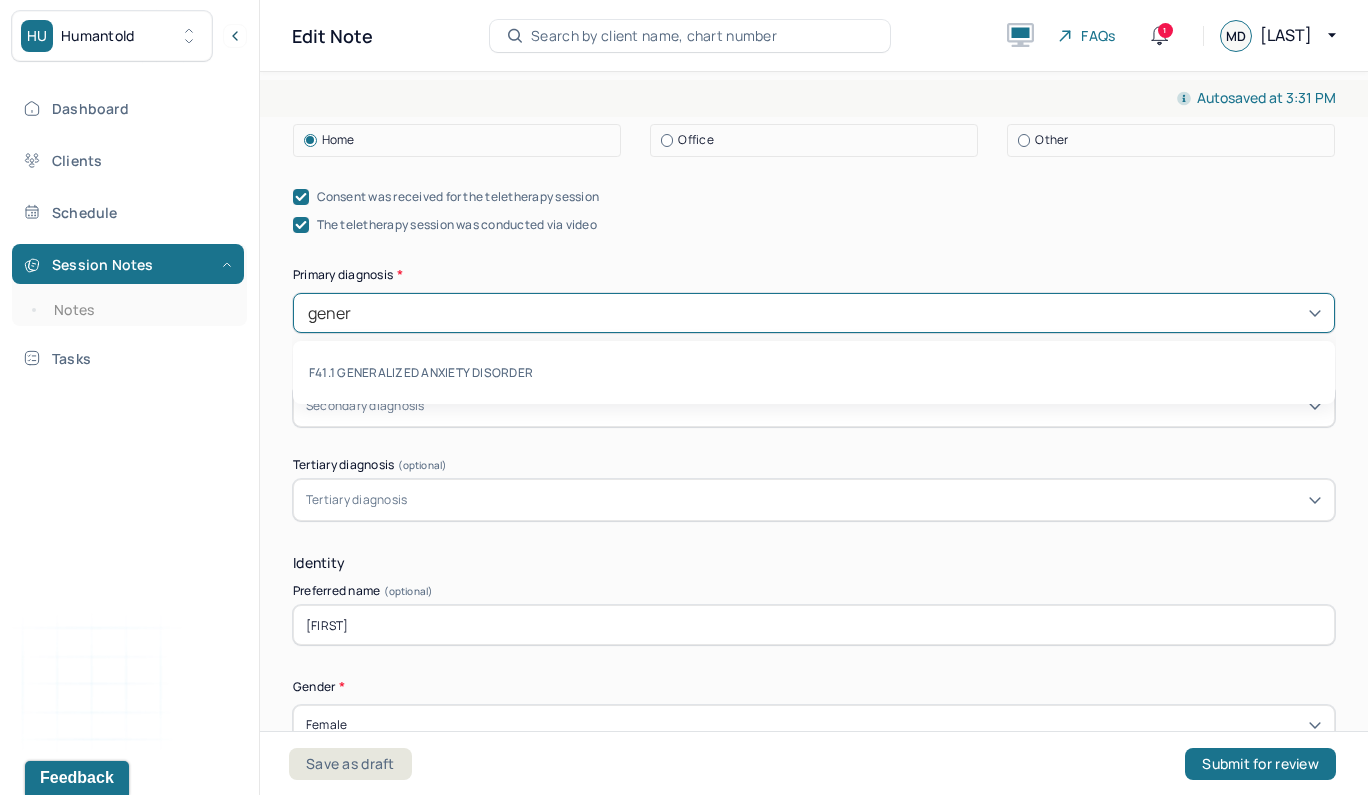 type 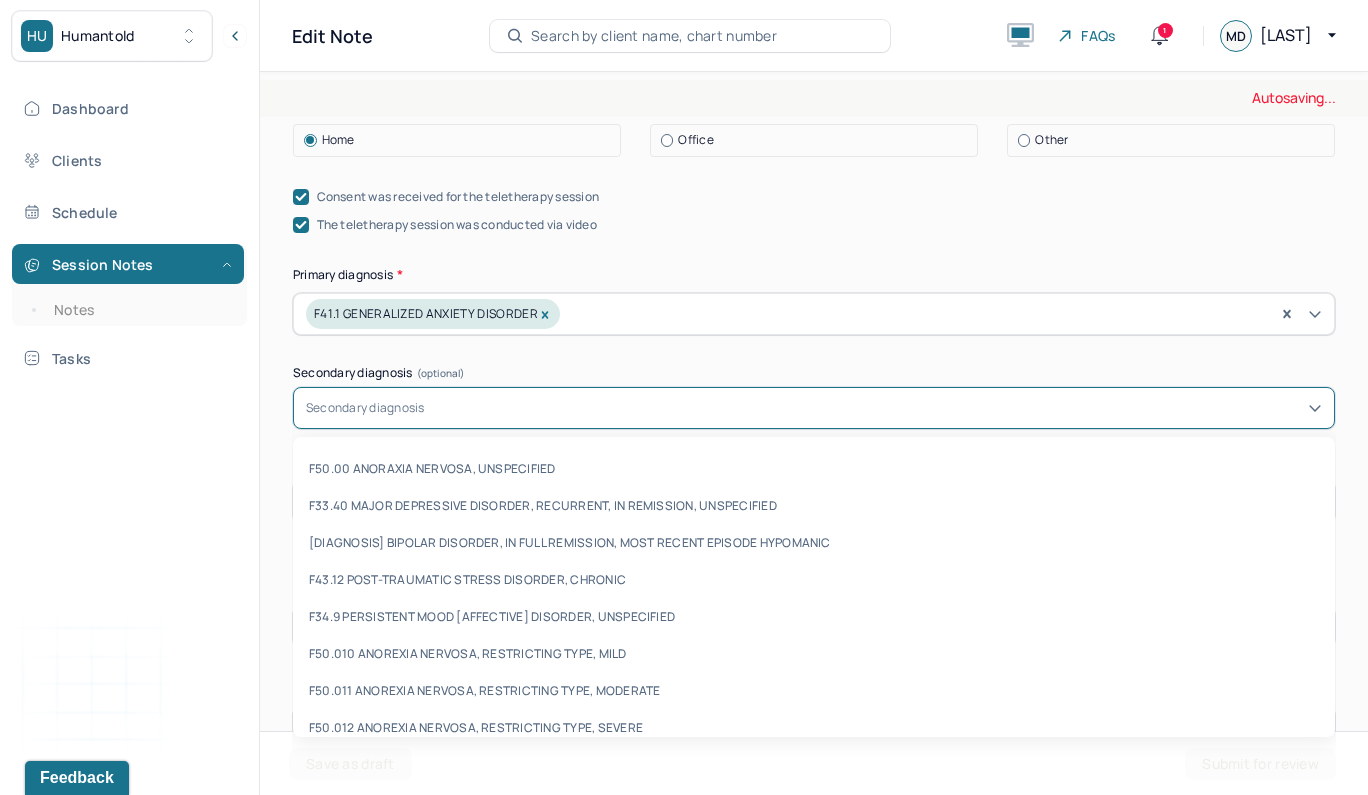 click at bounding box center (875, 408) 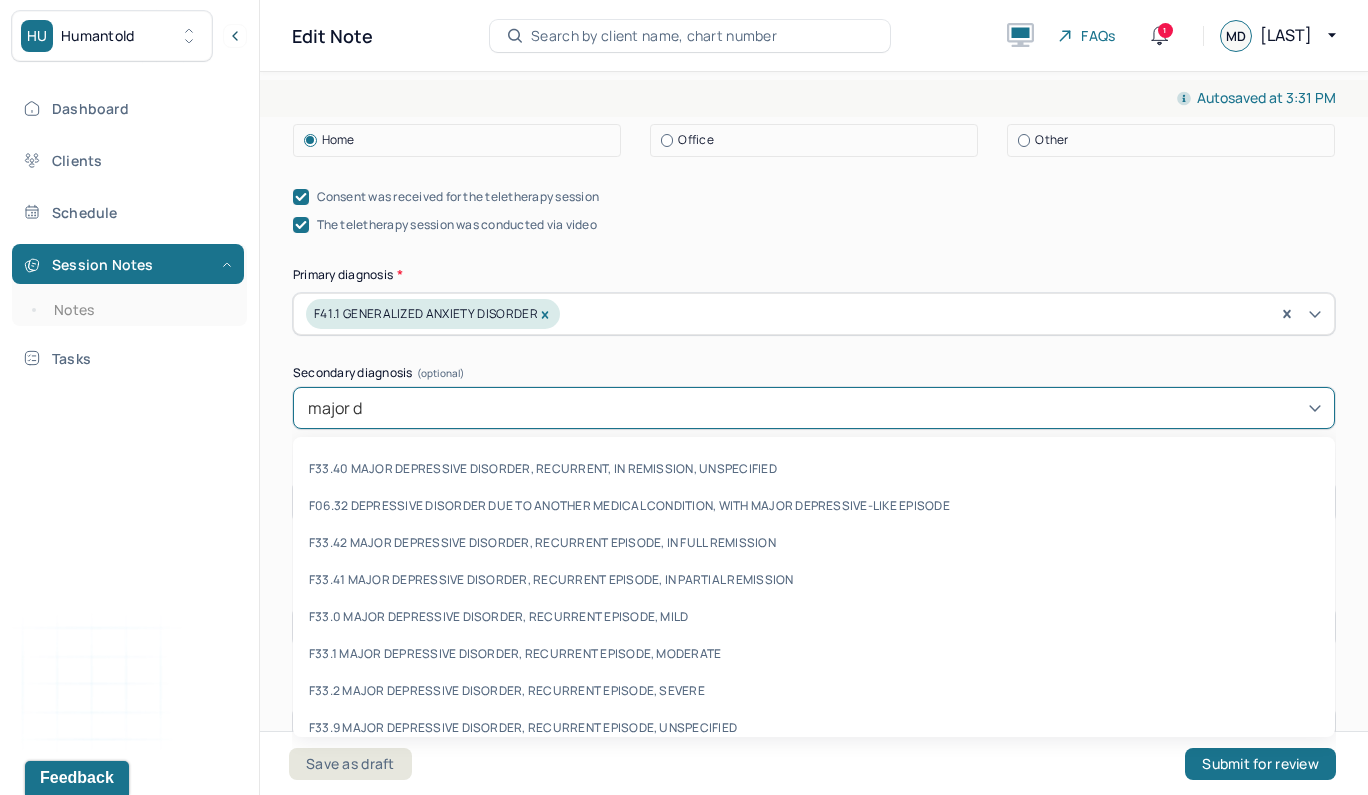 type on "major de" 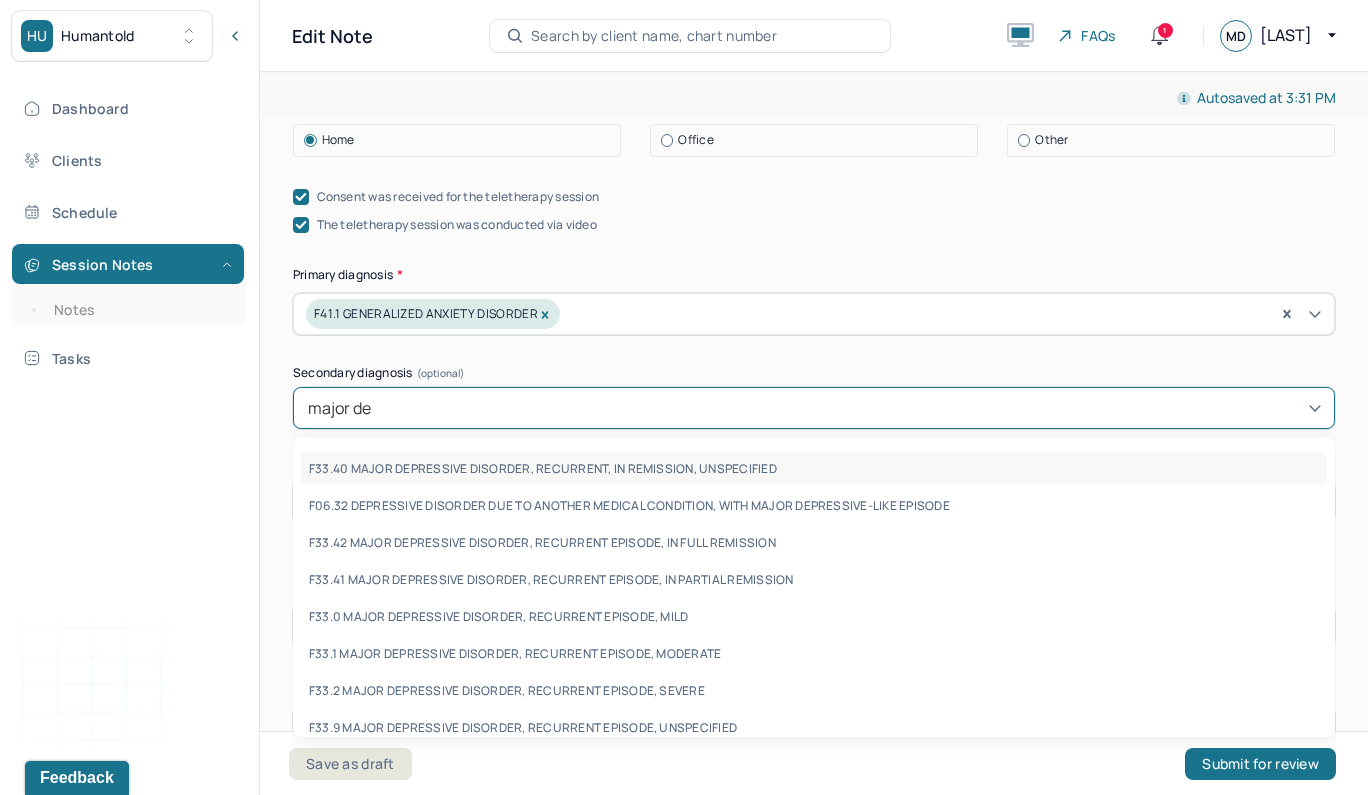 click on "F33.40 MAJOR DEPRESSIVE DISORDER, RECURRENT, IN REMISSION, UNSPECIFIED" at bounding box center (814, 468) 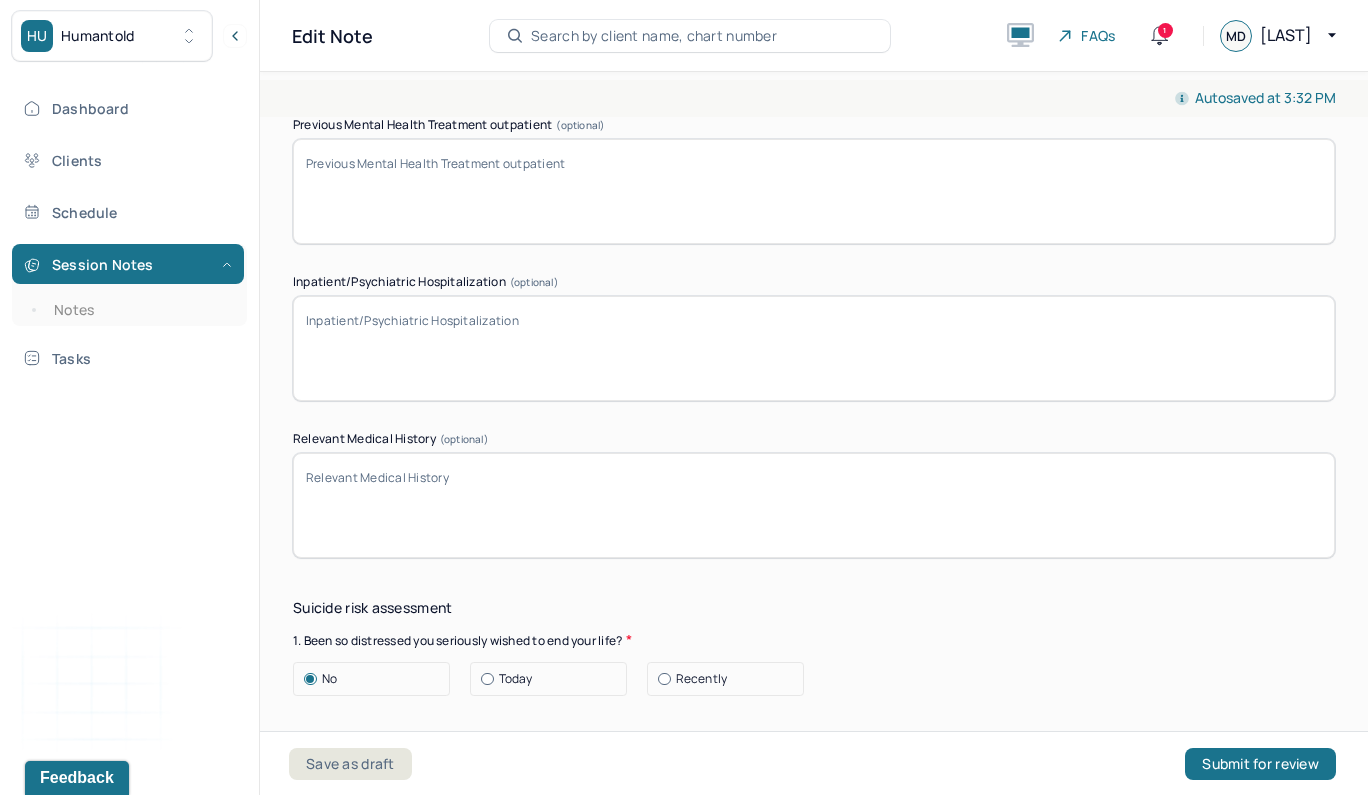 scroll, scrollTop: 6282, scrollLeft: 0, axis: vertical 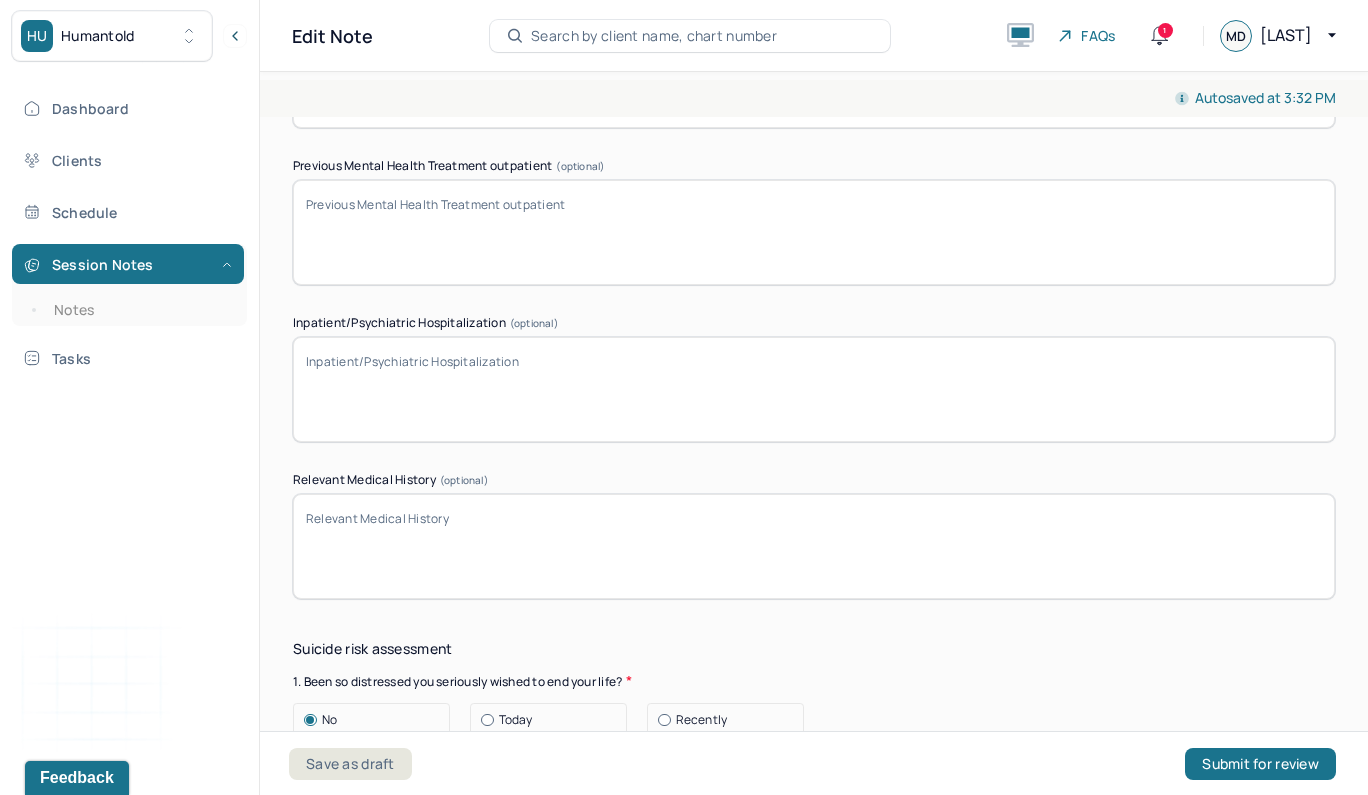click on "Previous Mental Health Treatment outpatient (optional)" at bounding box center [814, 232] 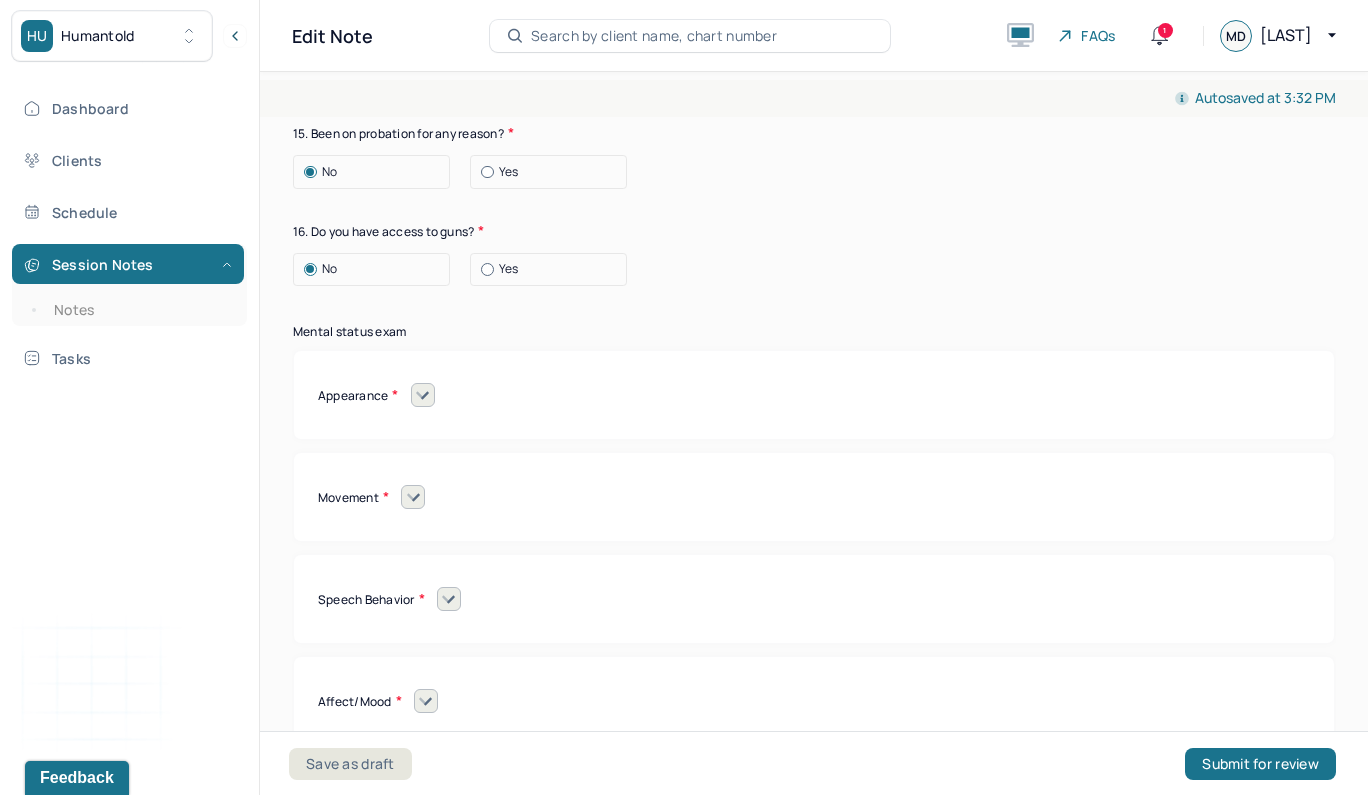 scroll, scrollTop: 8571, scrollLeft: 0, axis: vertical 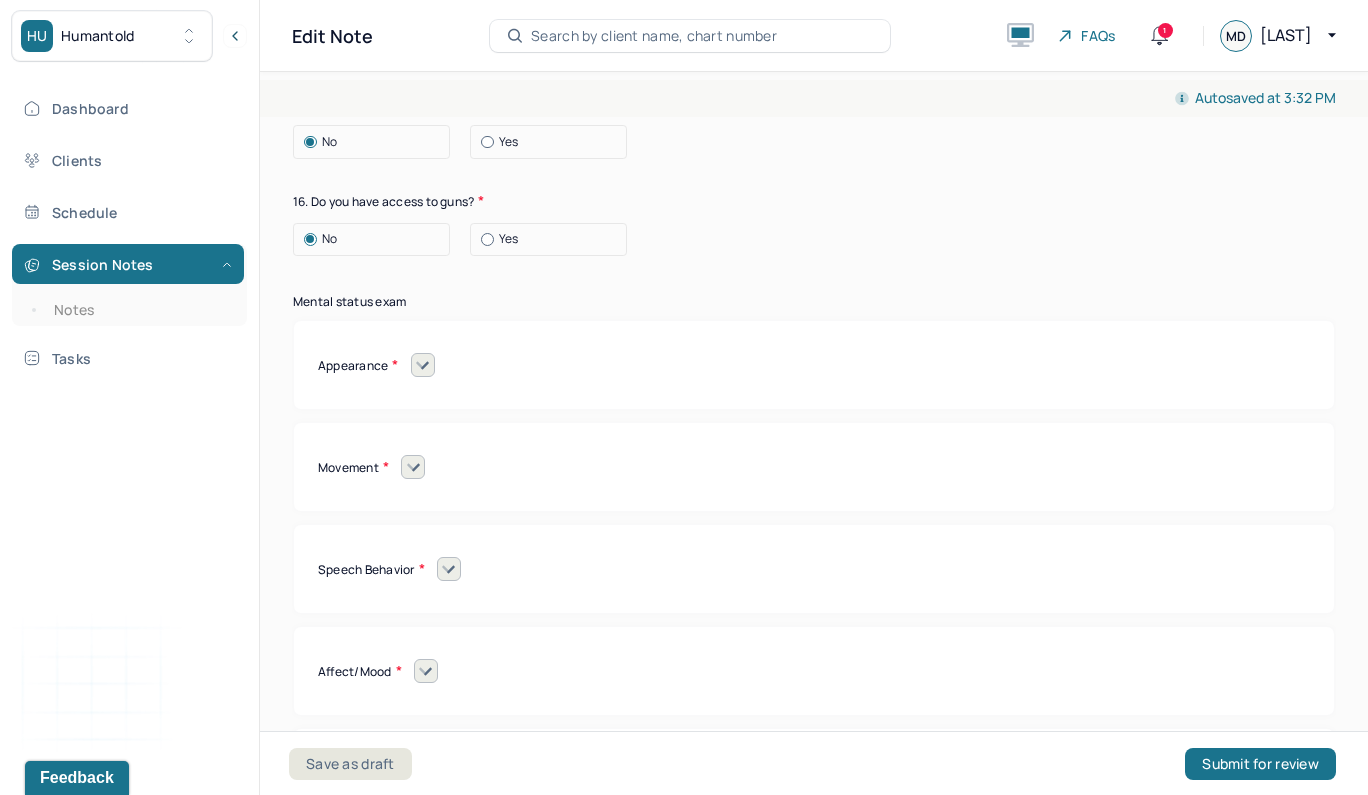 type on "The client reported a history of mental health treatment to address her anxious symptoms." 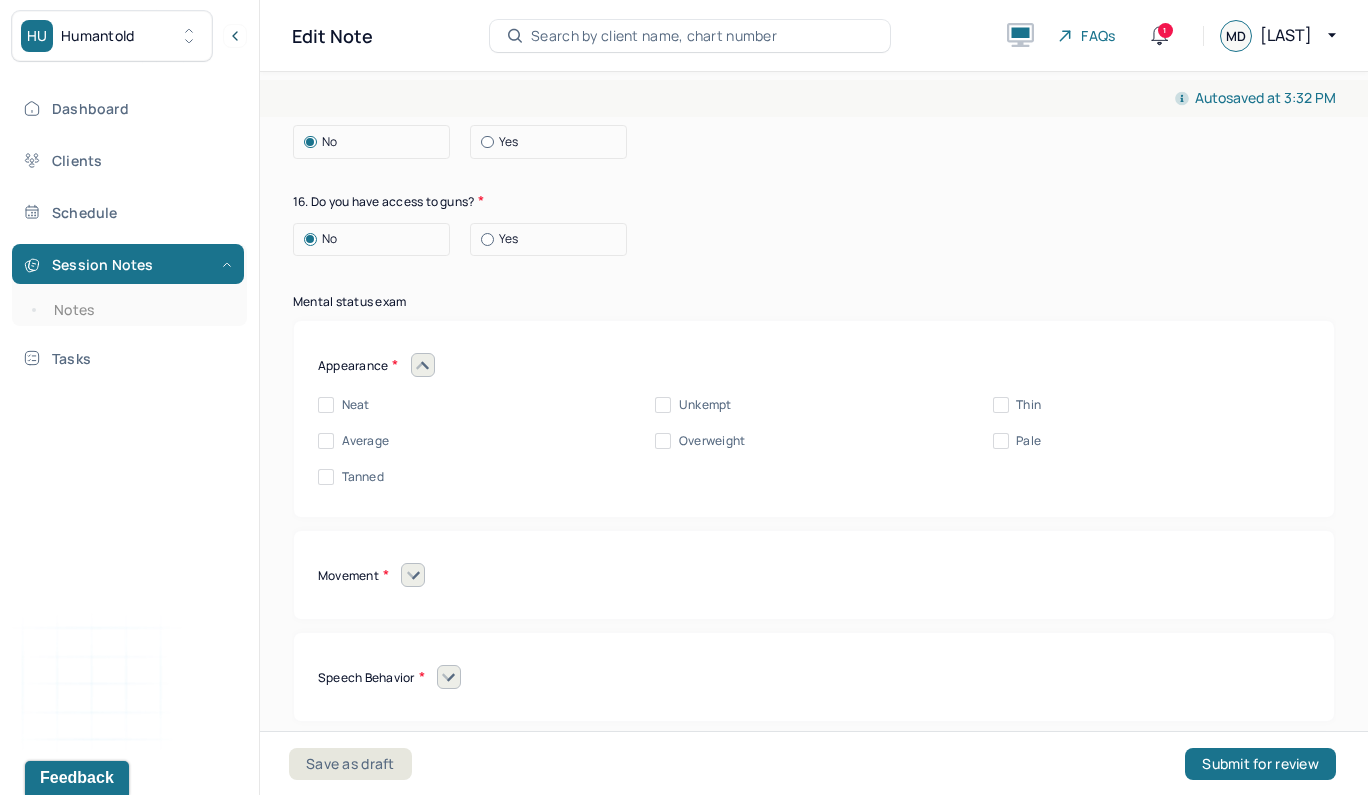 click on "Average" at bounding box center [326, 441] 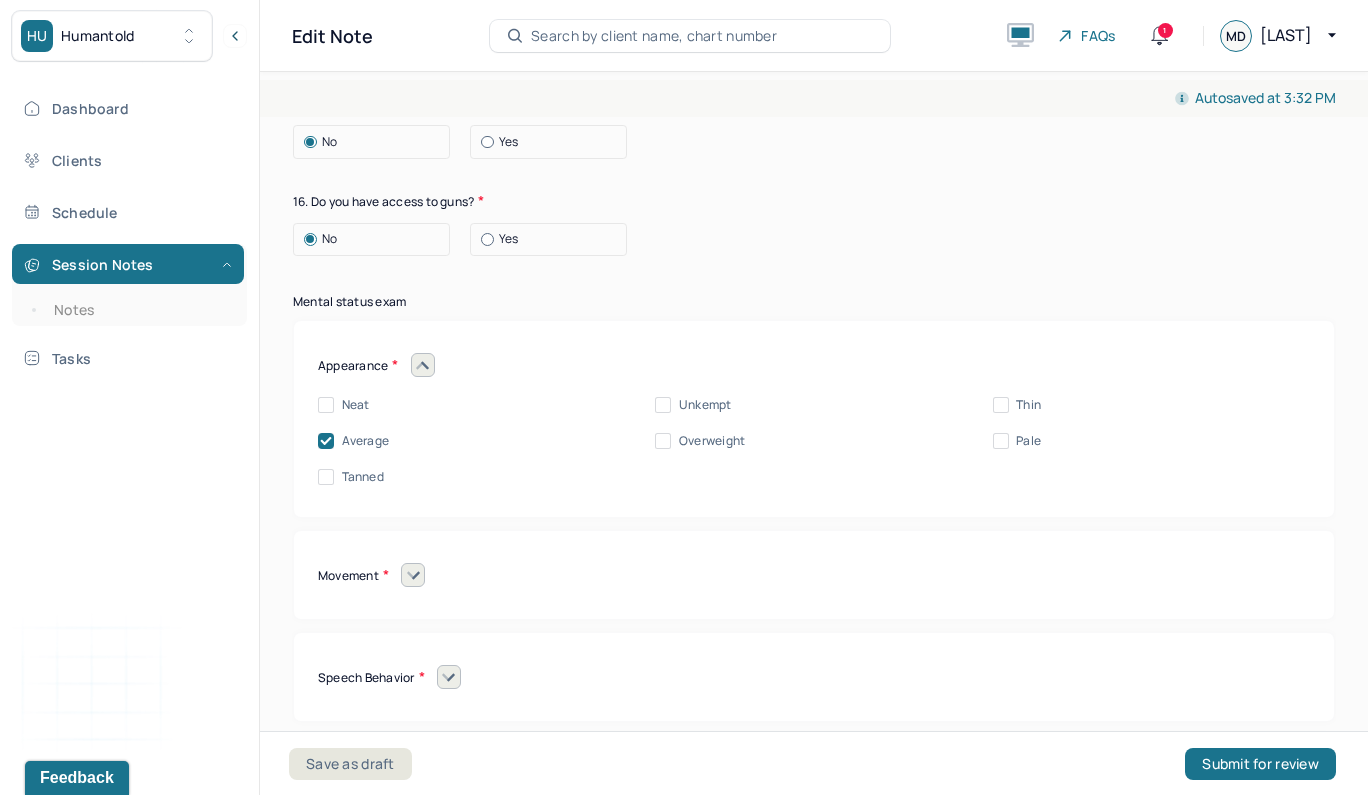 click at bounding box center [423, 365] 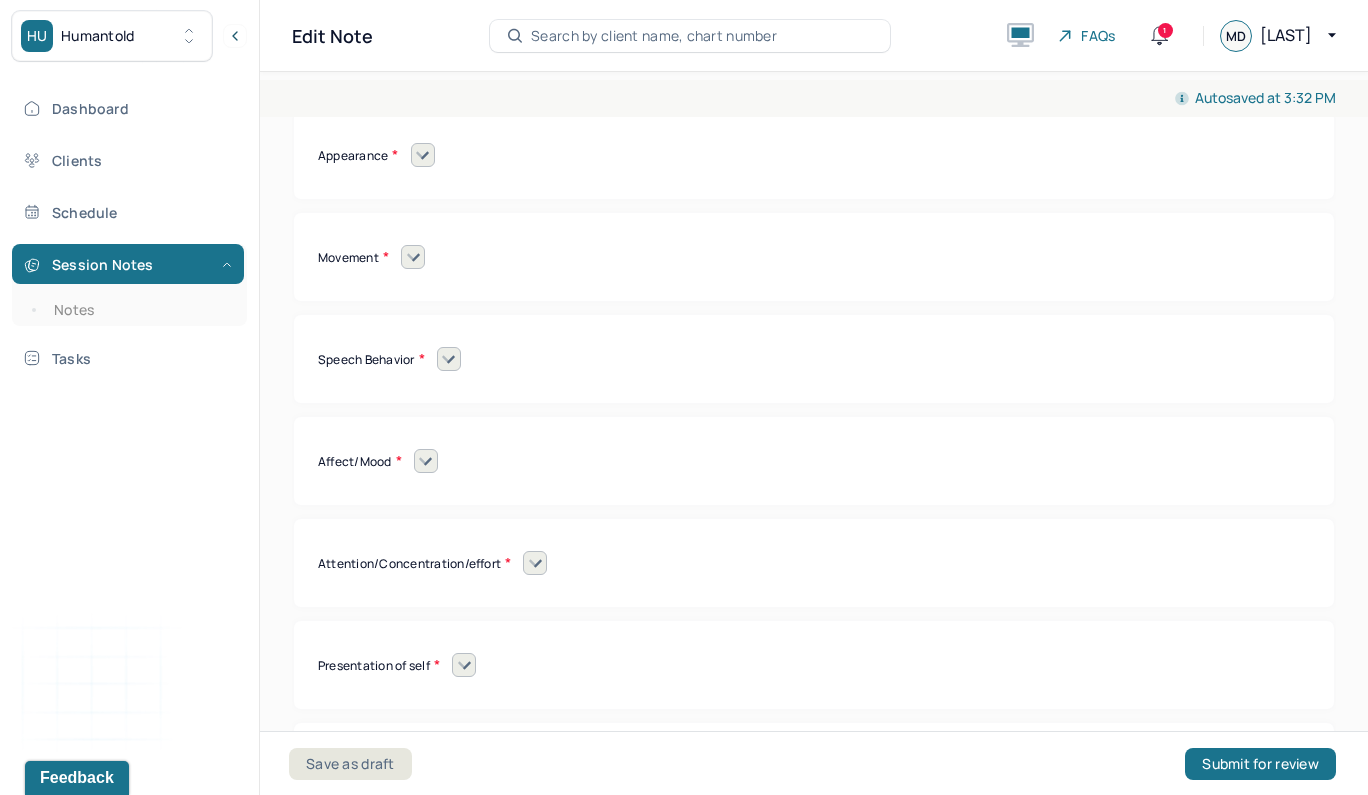 scroll, scrollTop: 8806, scrollLeft: 0, axis: vertical 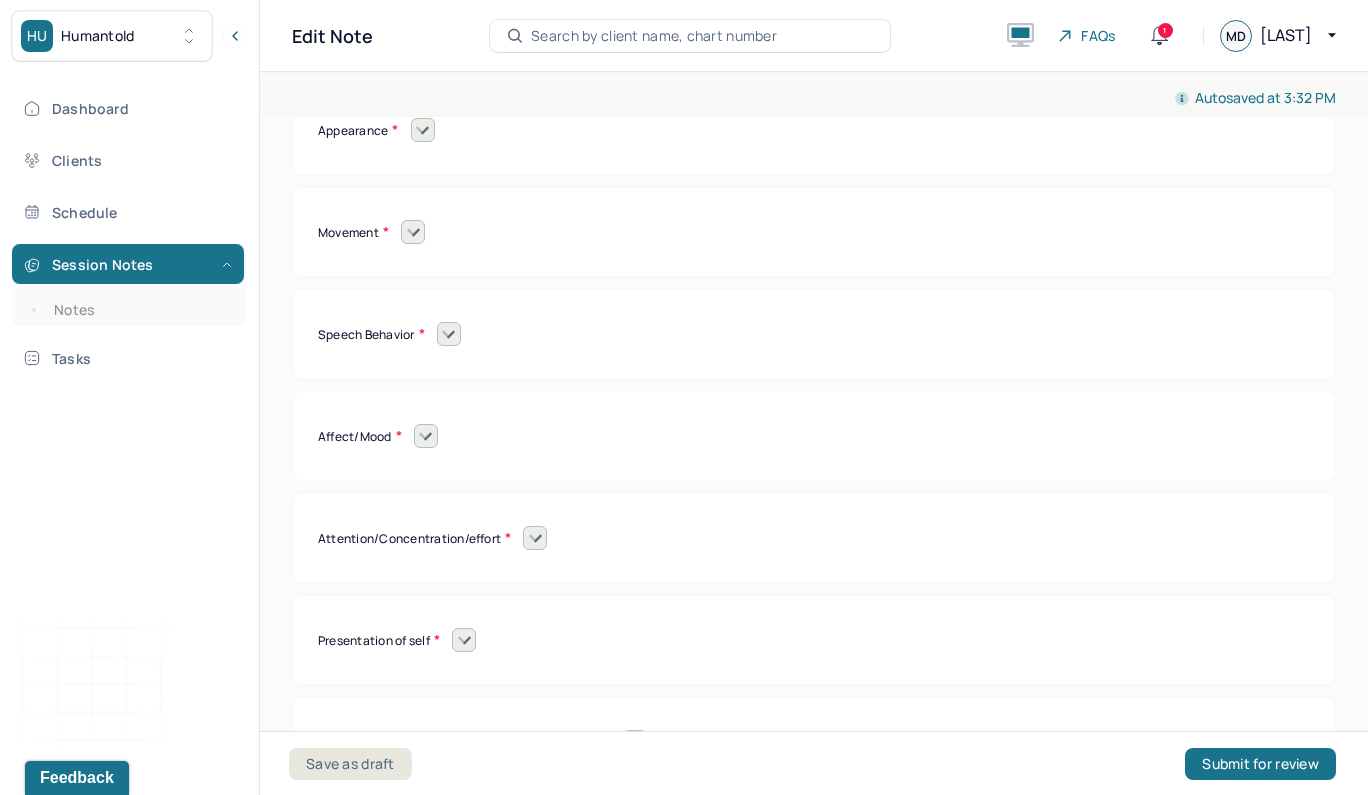 click at bounding box center (413, 232) 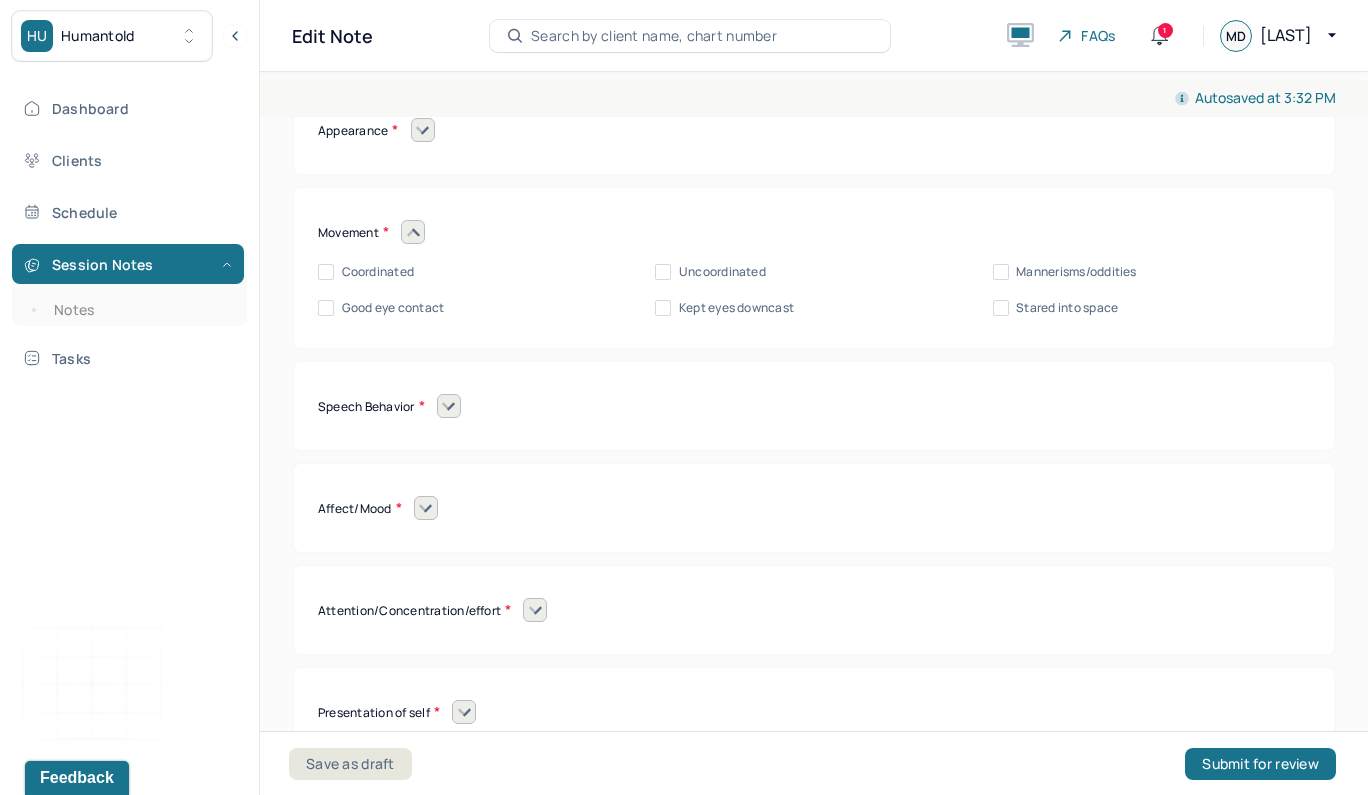 click on "Coordinated" at bounding box center [326, 272] 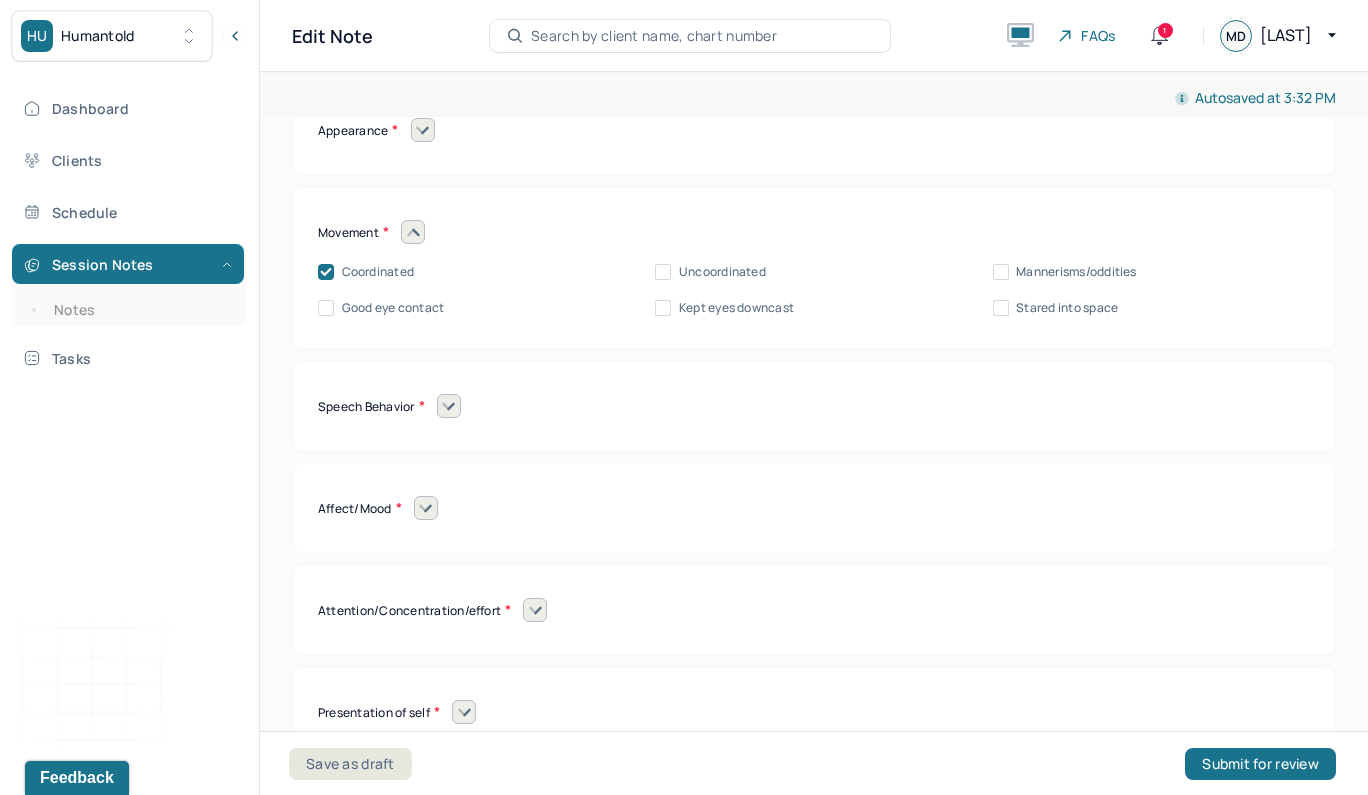 click 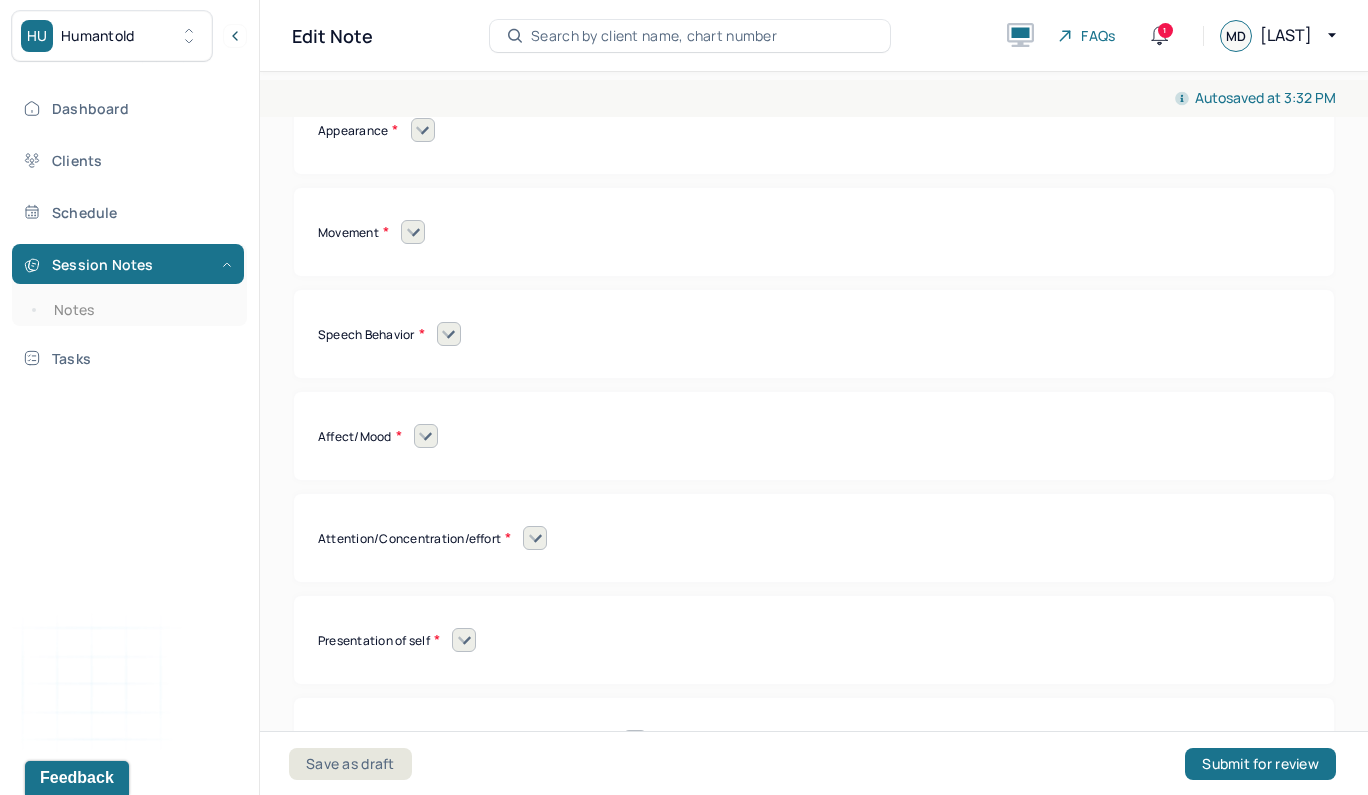 click 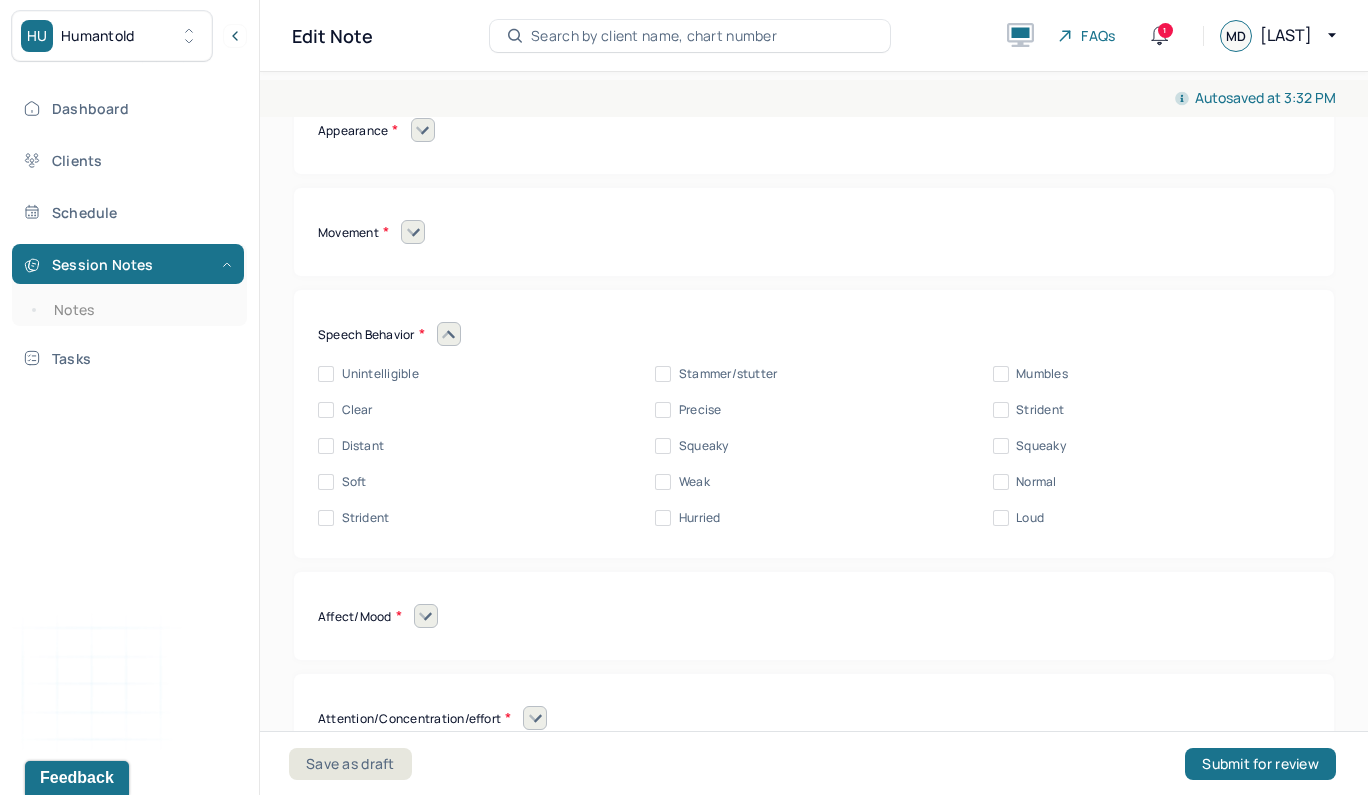 click on "Clear" at bounding box center [326, 410] 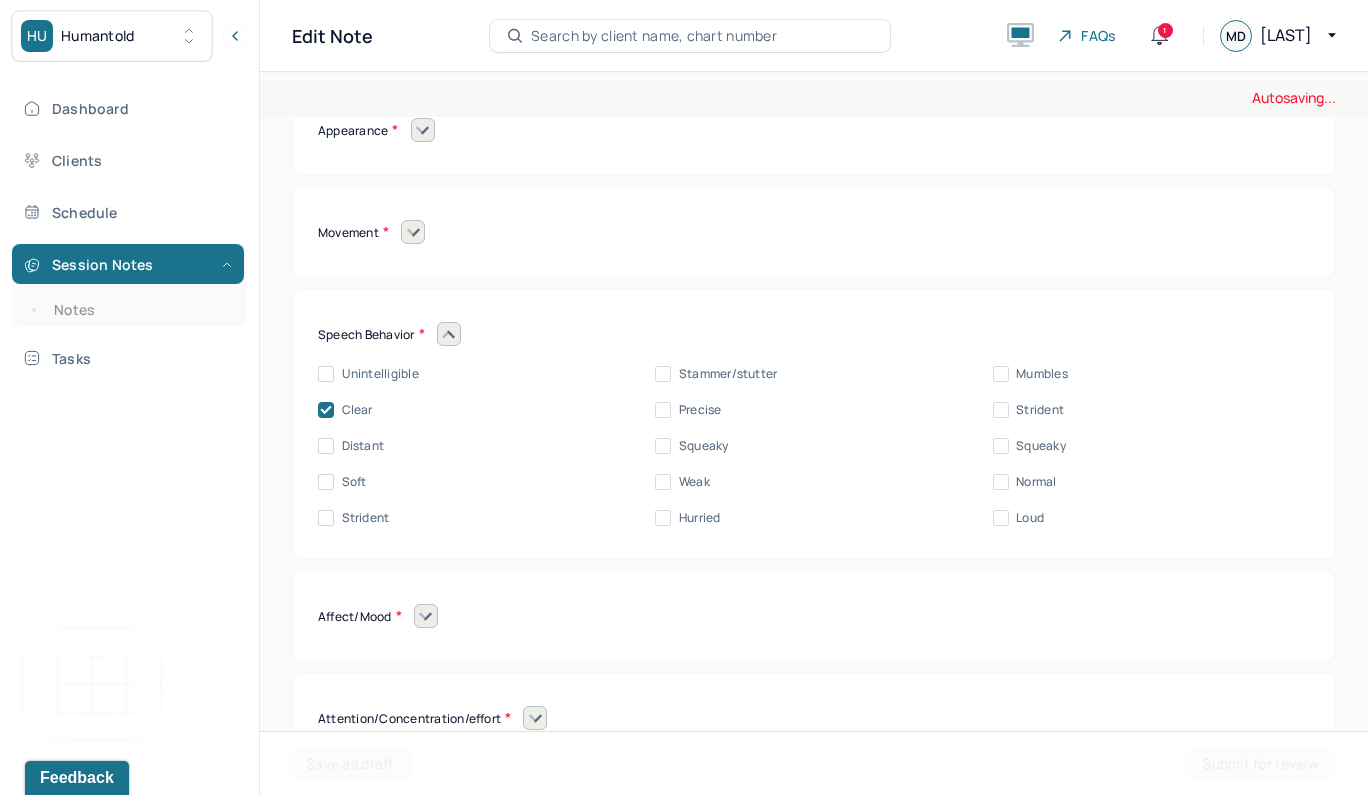 click 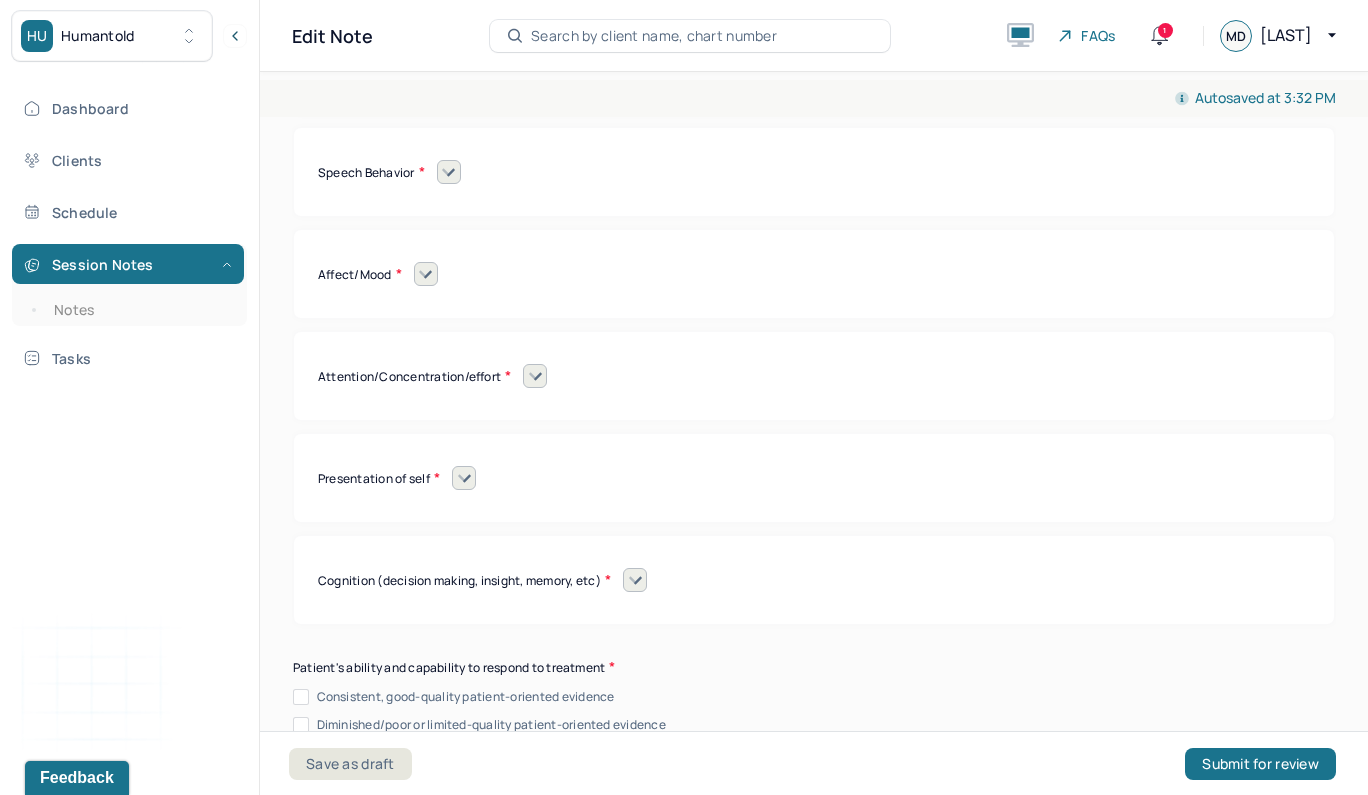 scroll, scrollTop: 8978, scrollLeft: 0, axis: vertical 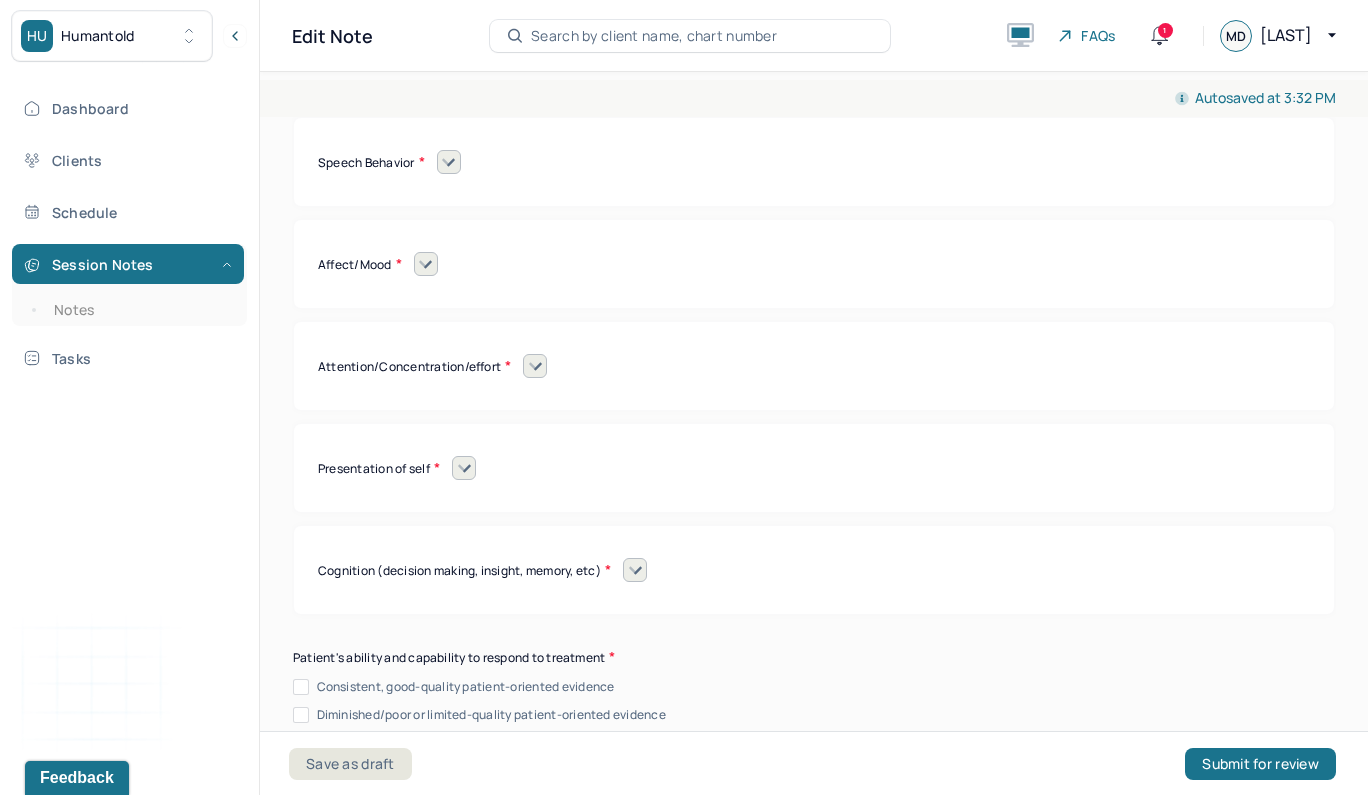 click 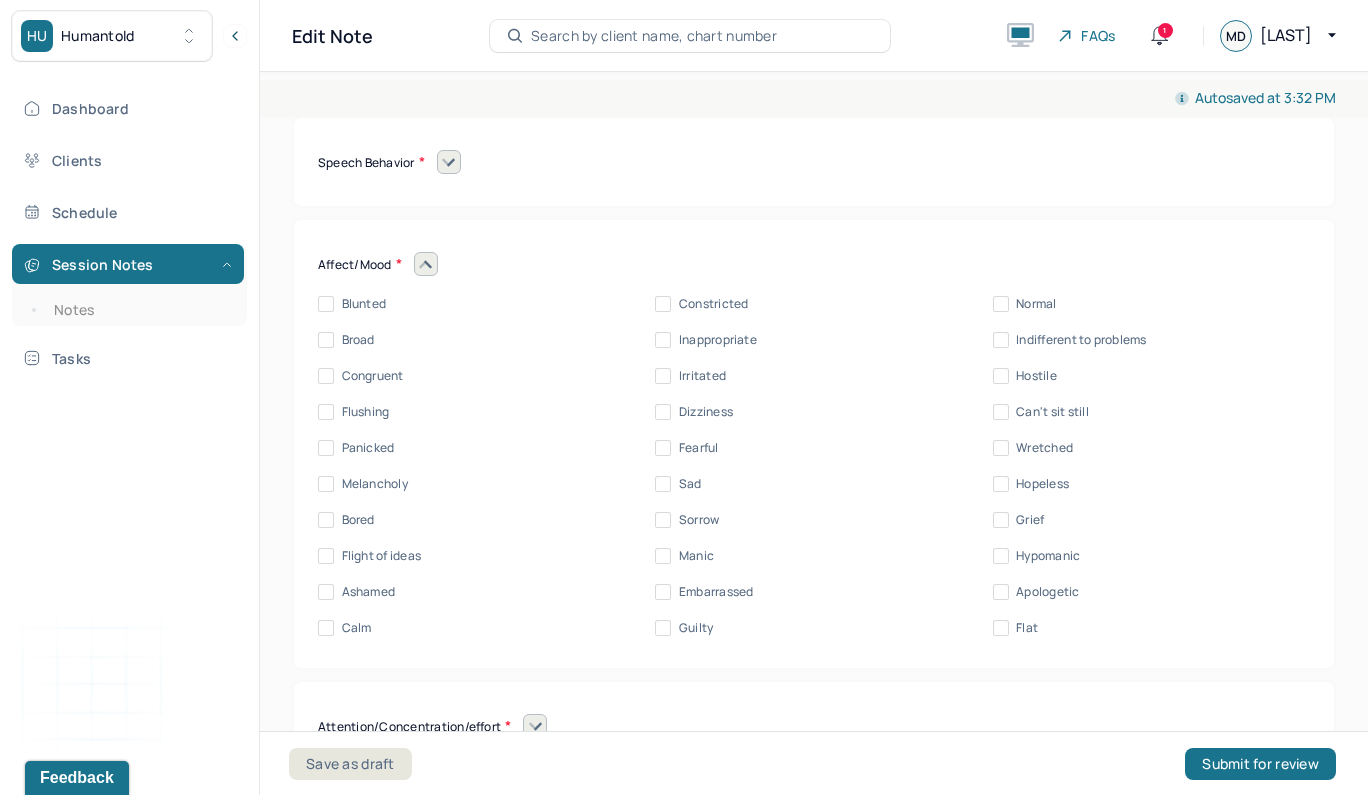 click on "Normal" at bounding box center (1001, 304) 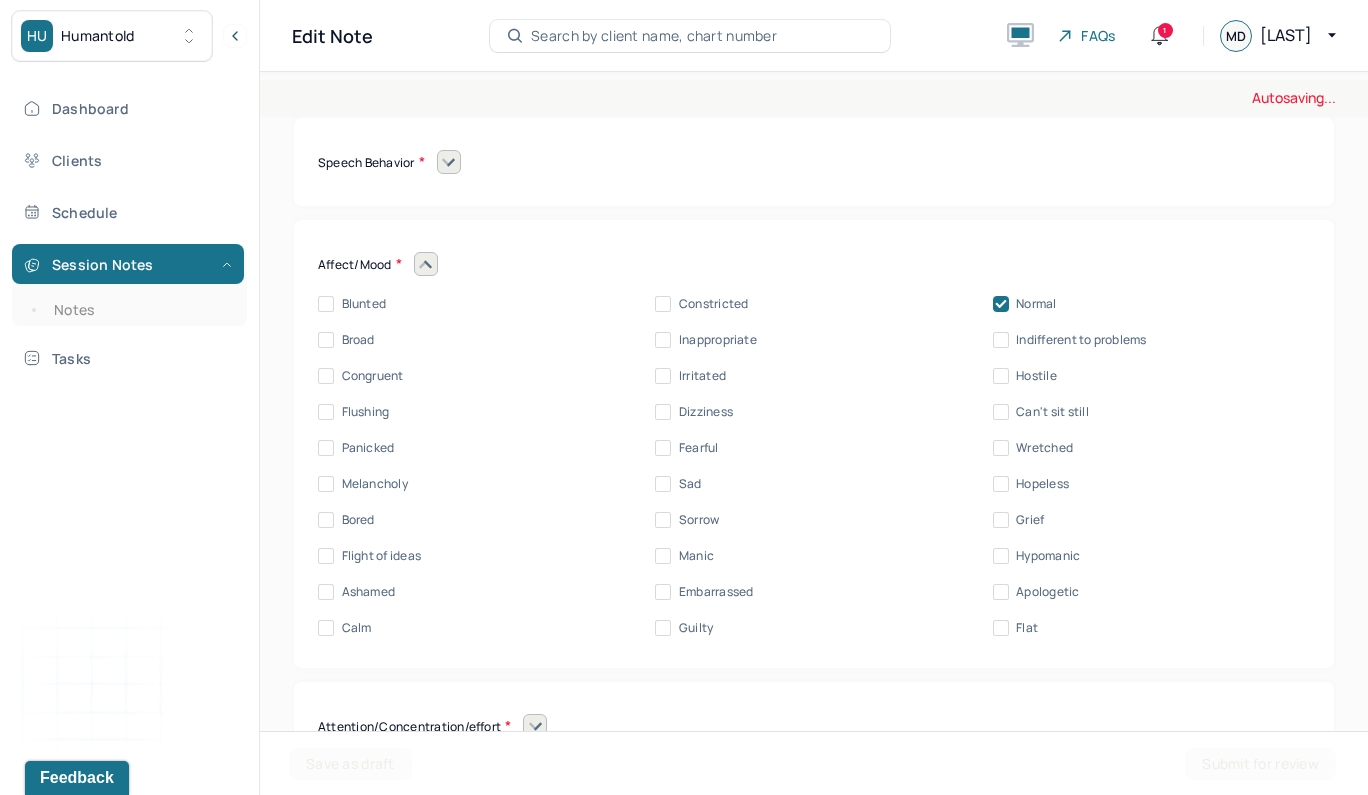 click 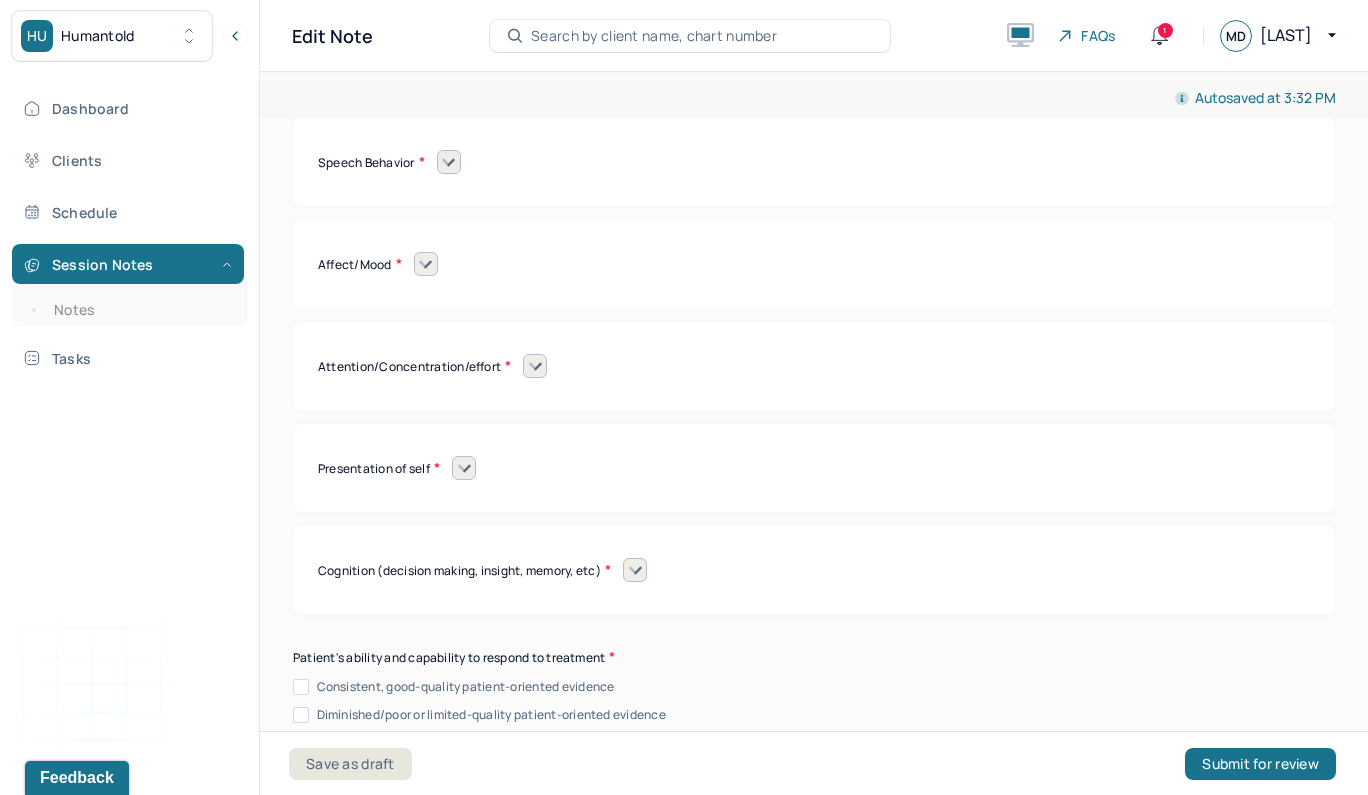 scroll, scrollTop: 9066, scrollLeft: 0, axis: vertical 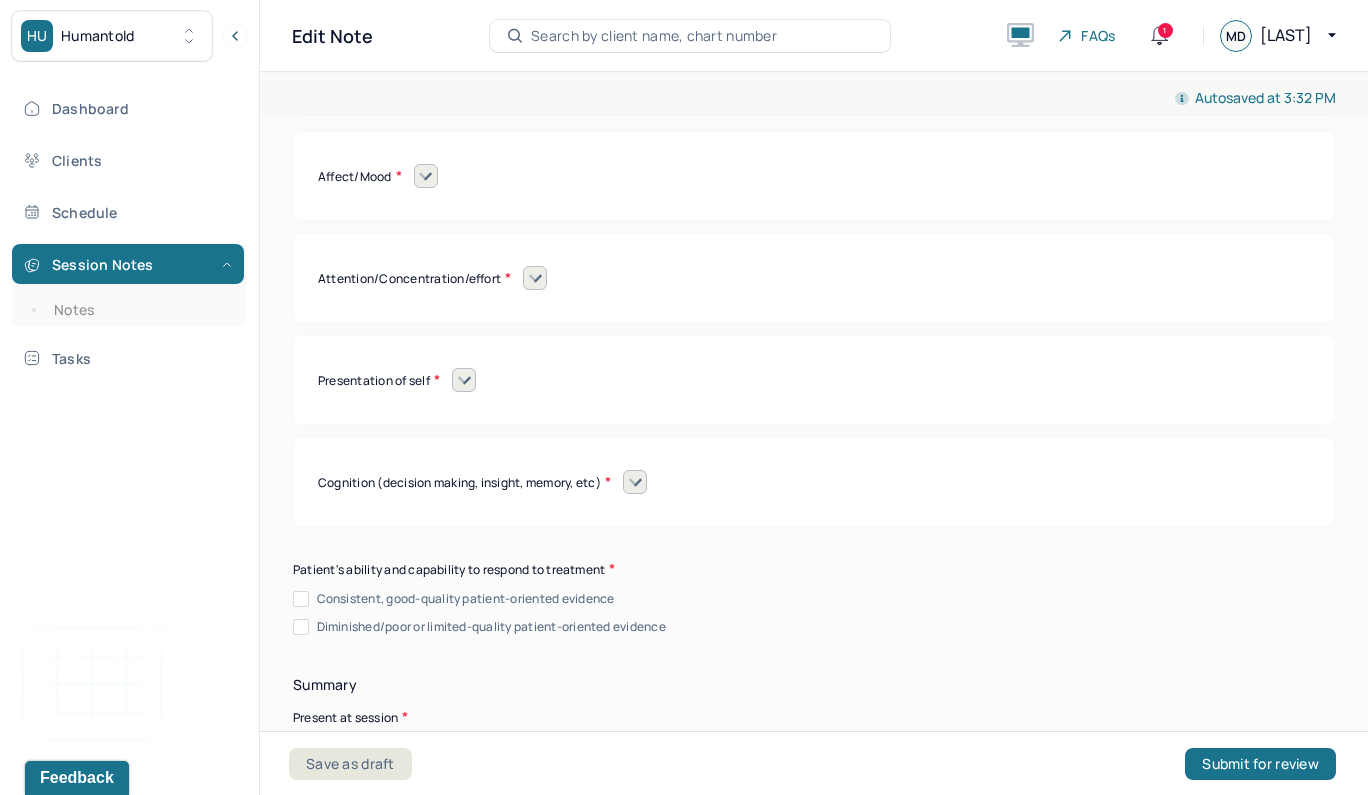 click at bounding box center (535, 278) 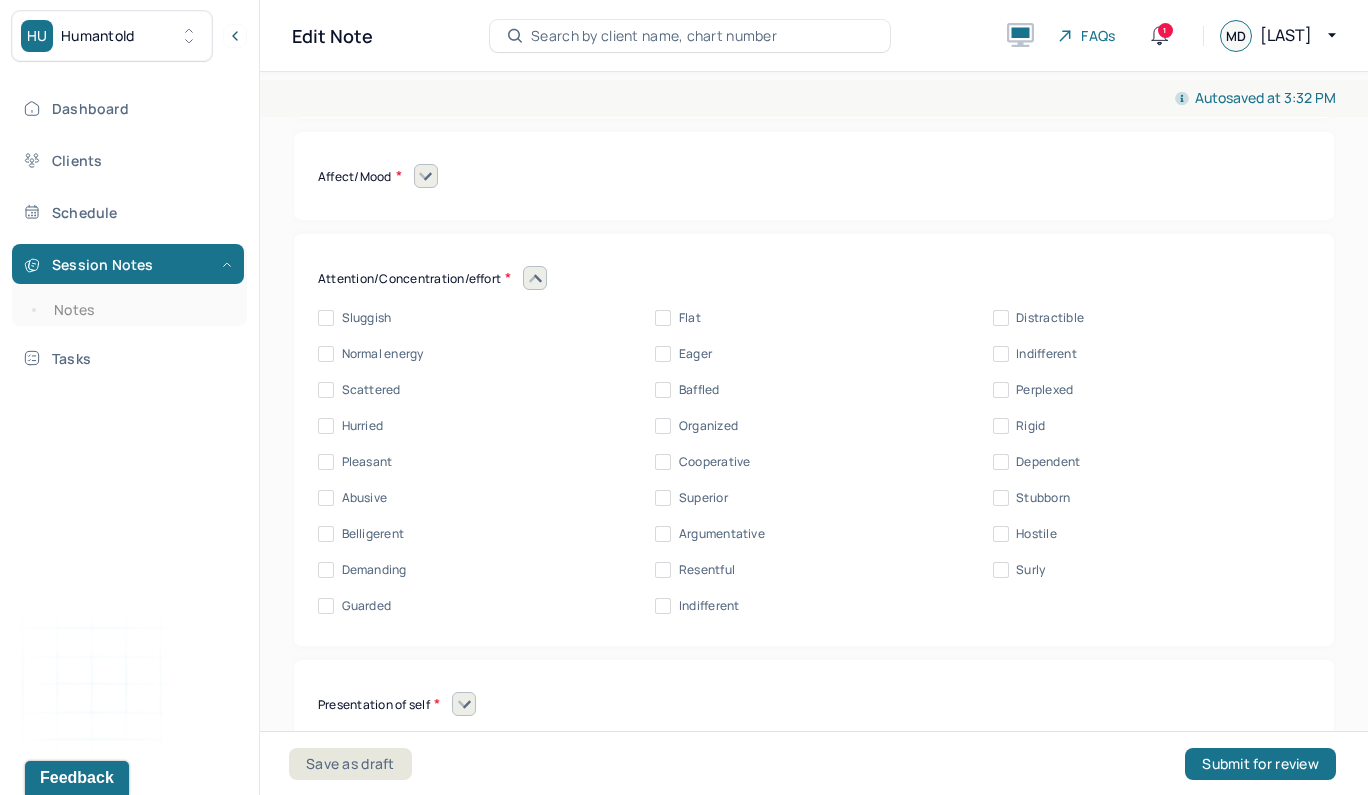 click on "Normal energy" at bounding box center (326, 354) 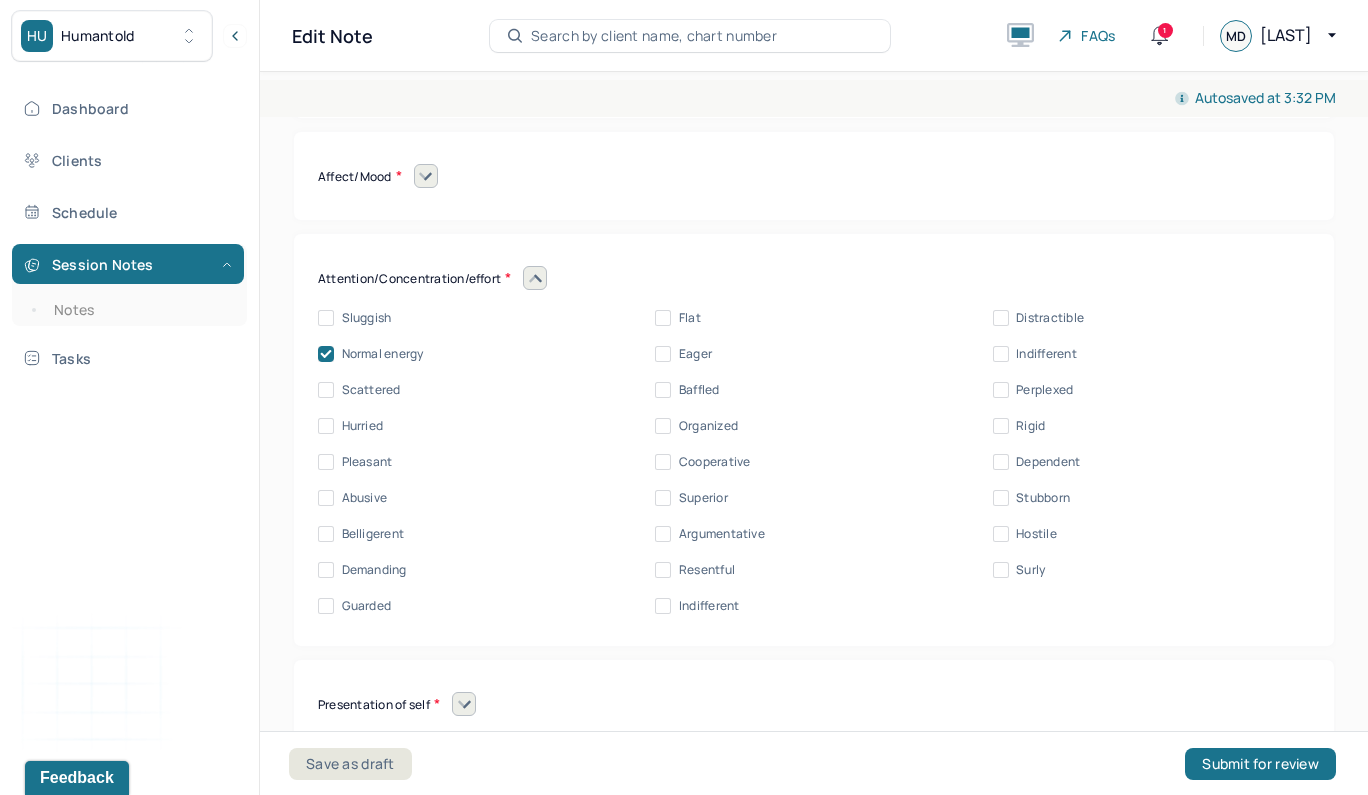 click 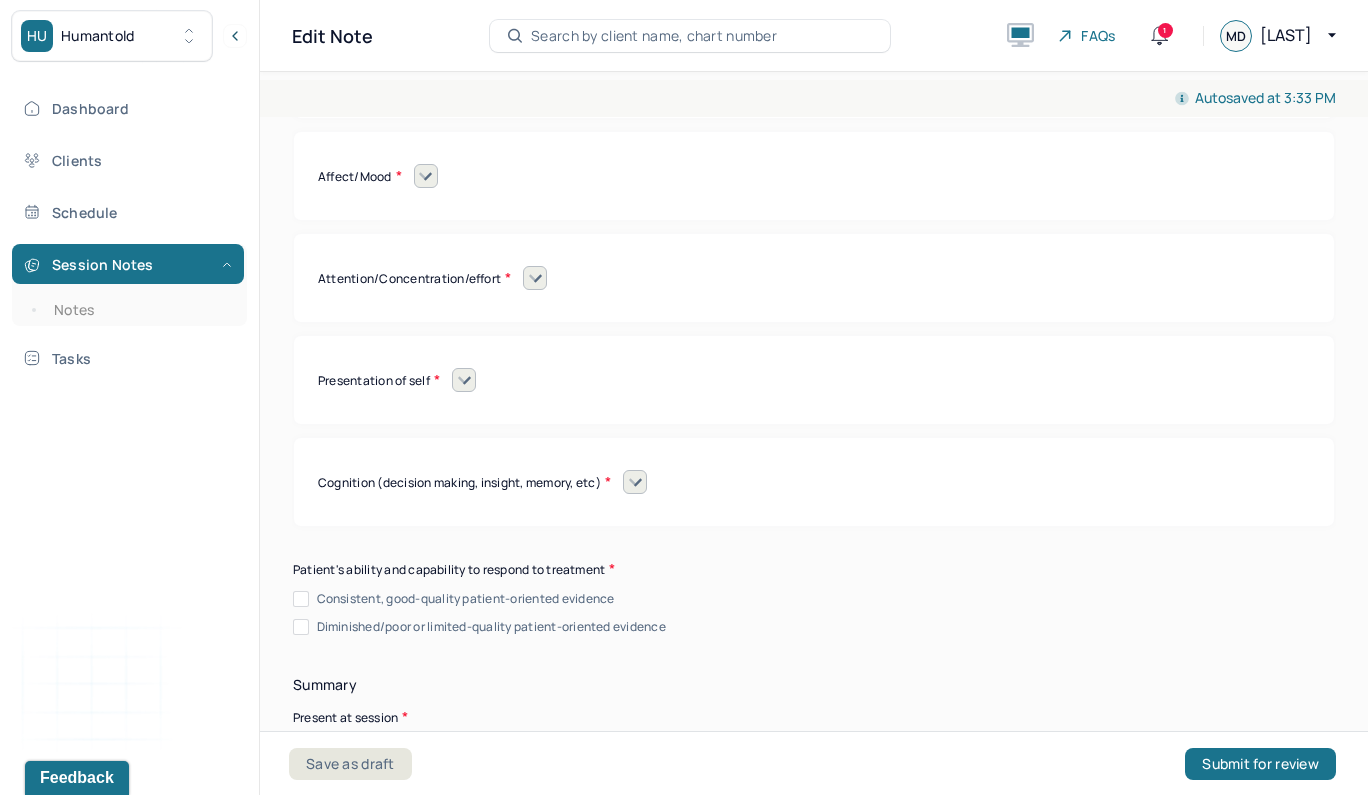 click at bounding box center [464, 380] 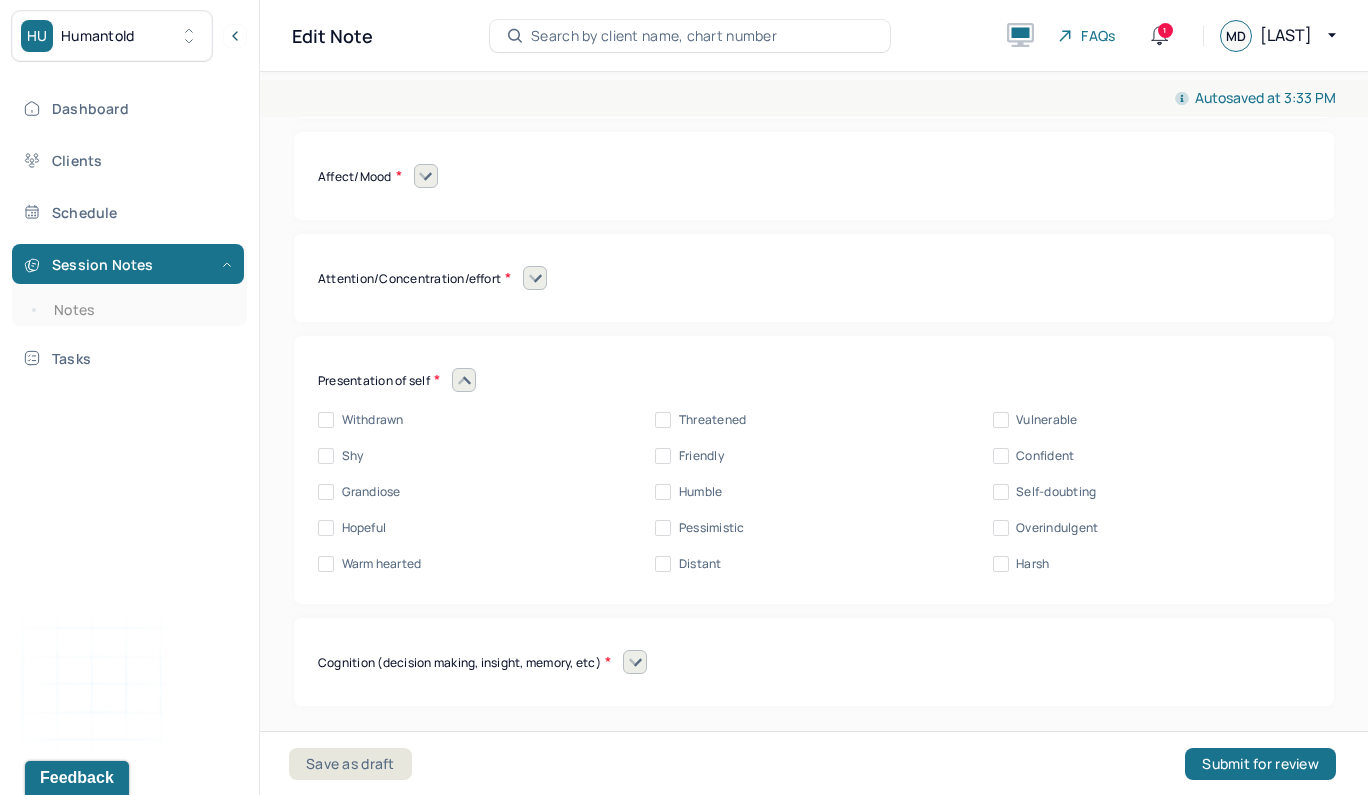 click on "Friendly" at bounding box center (663, 456) 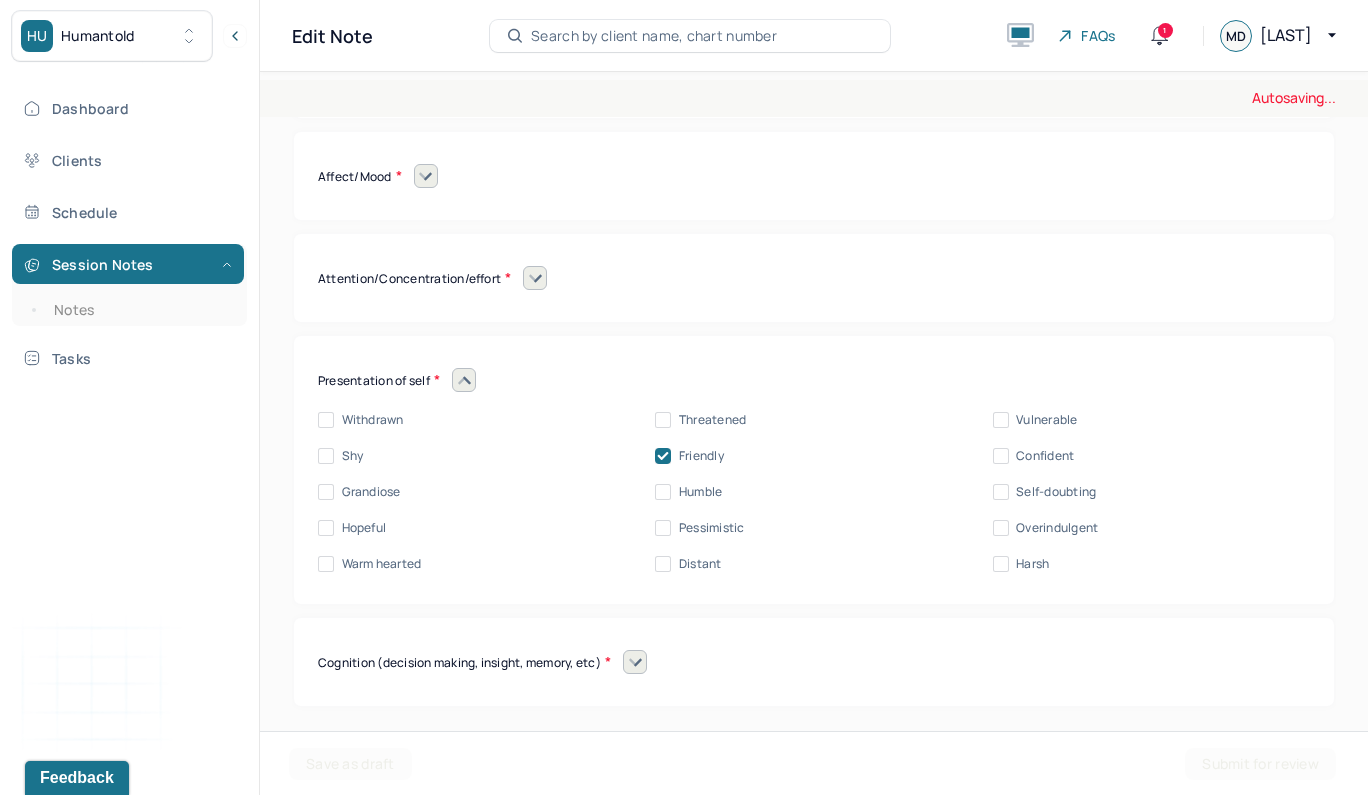 click on "Confident" at bounding box center (1001, 456) 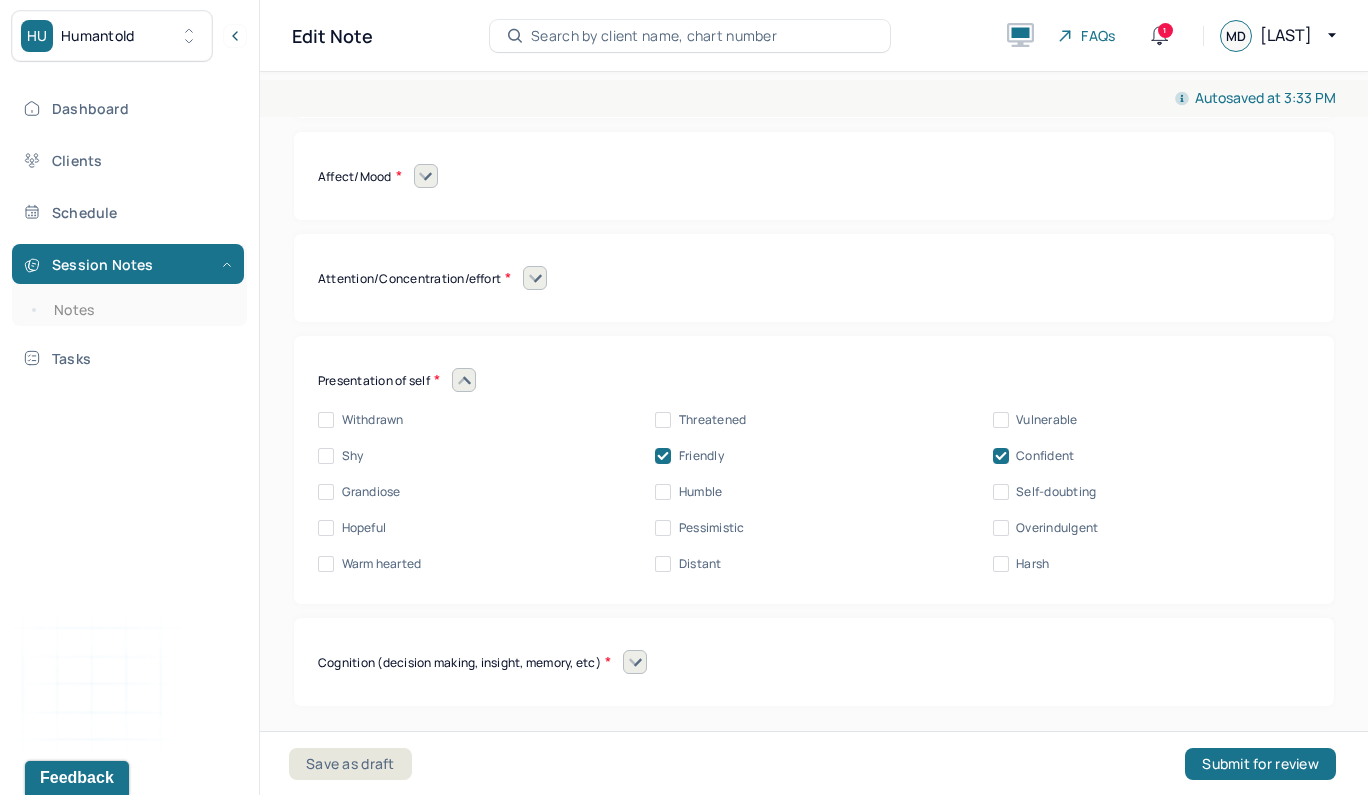 click 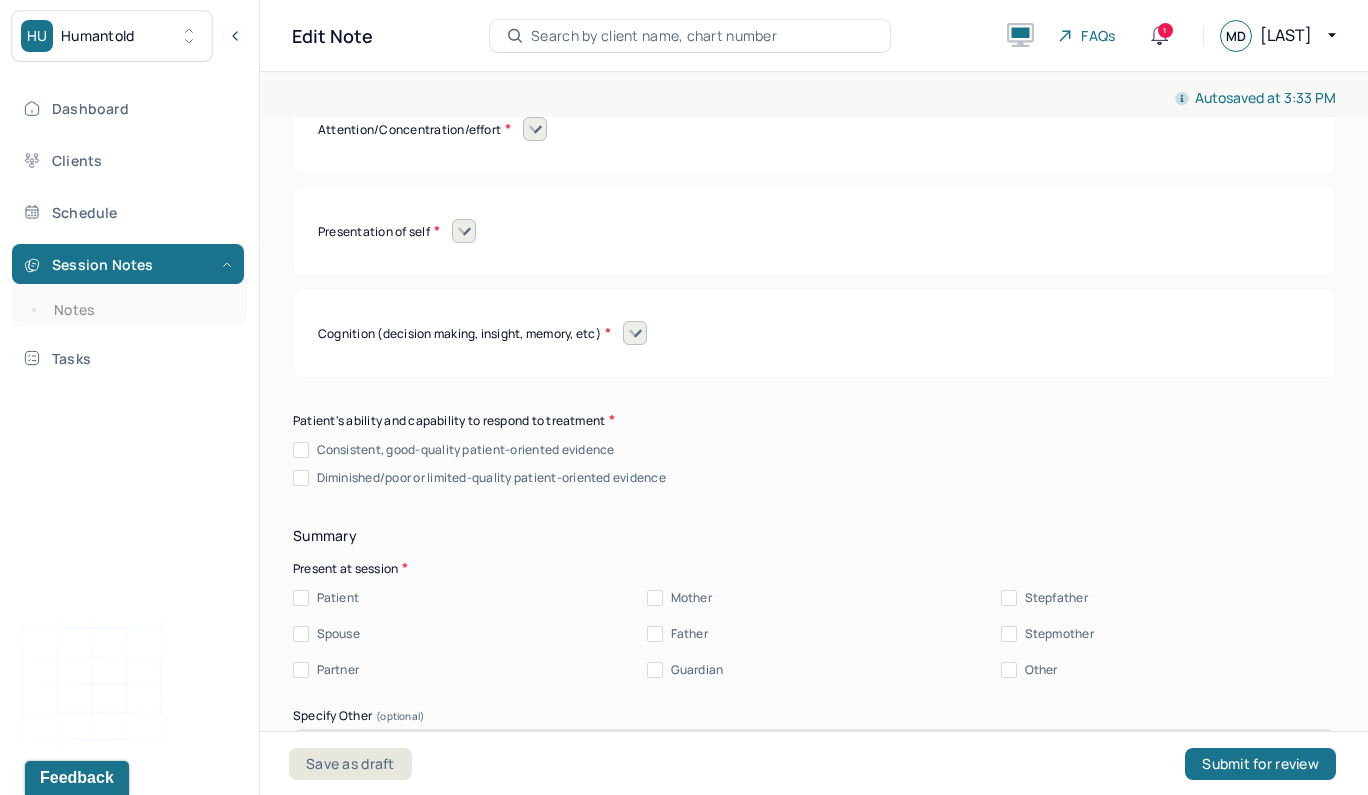 scroll, scrollTop: 9225, scrollLeft: 0, axis: vertical 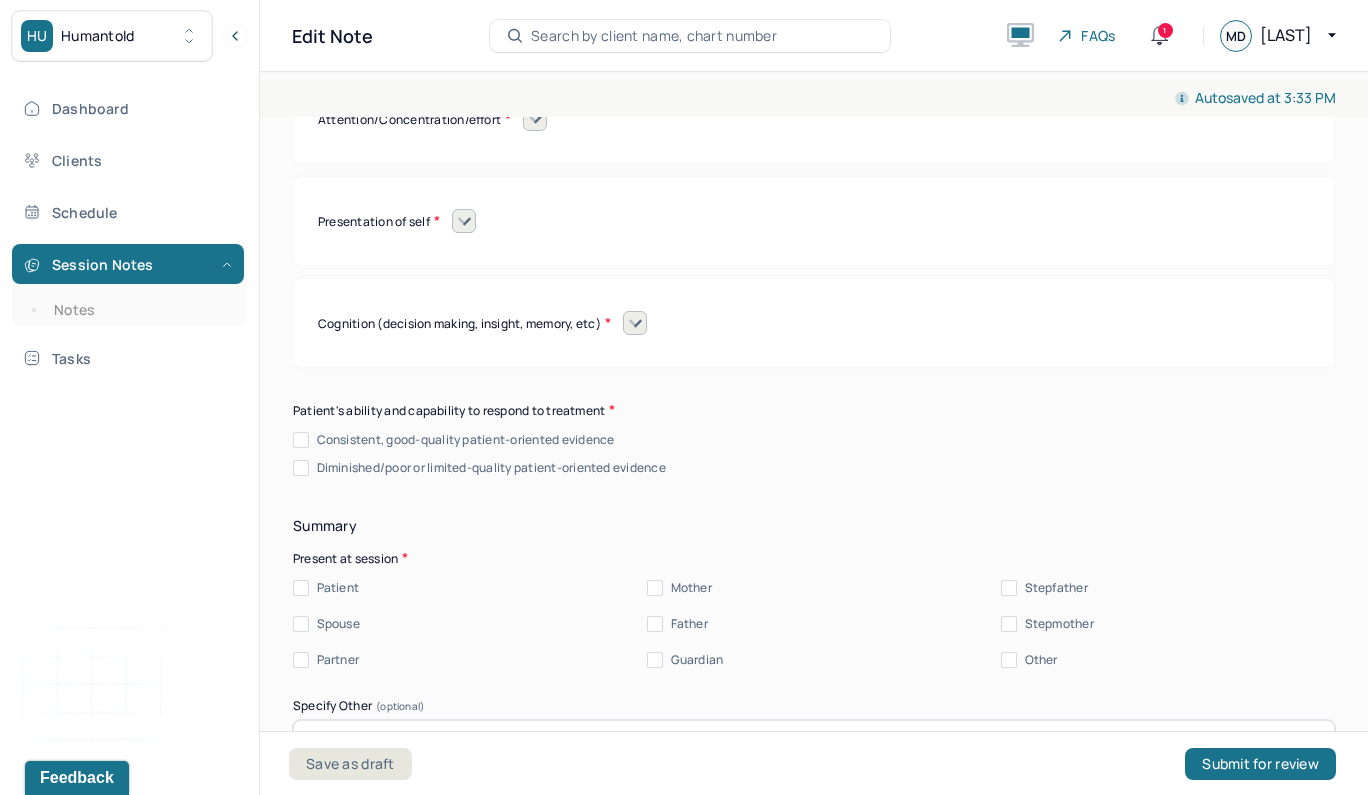 click on "Consistent, good-quality patient-oriented evidence" at bounding box center [301, 440] 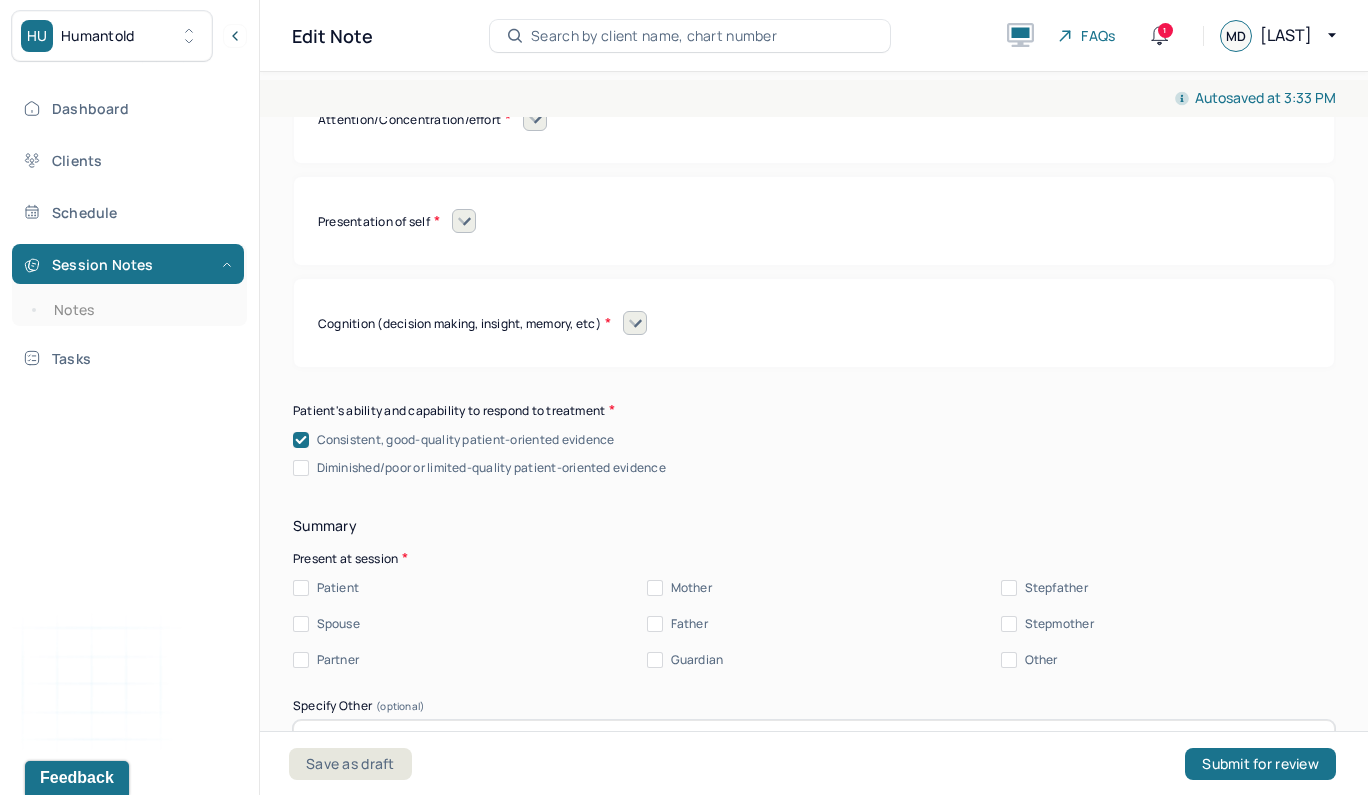 click 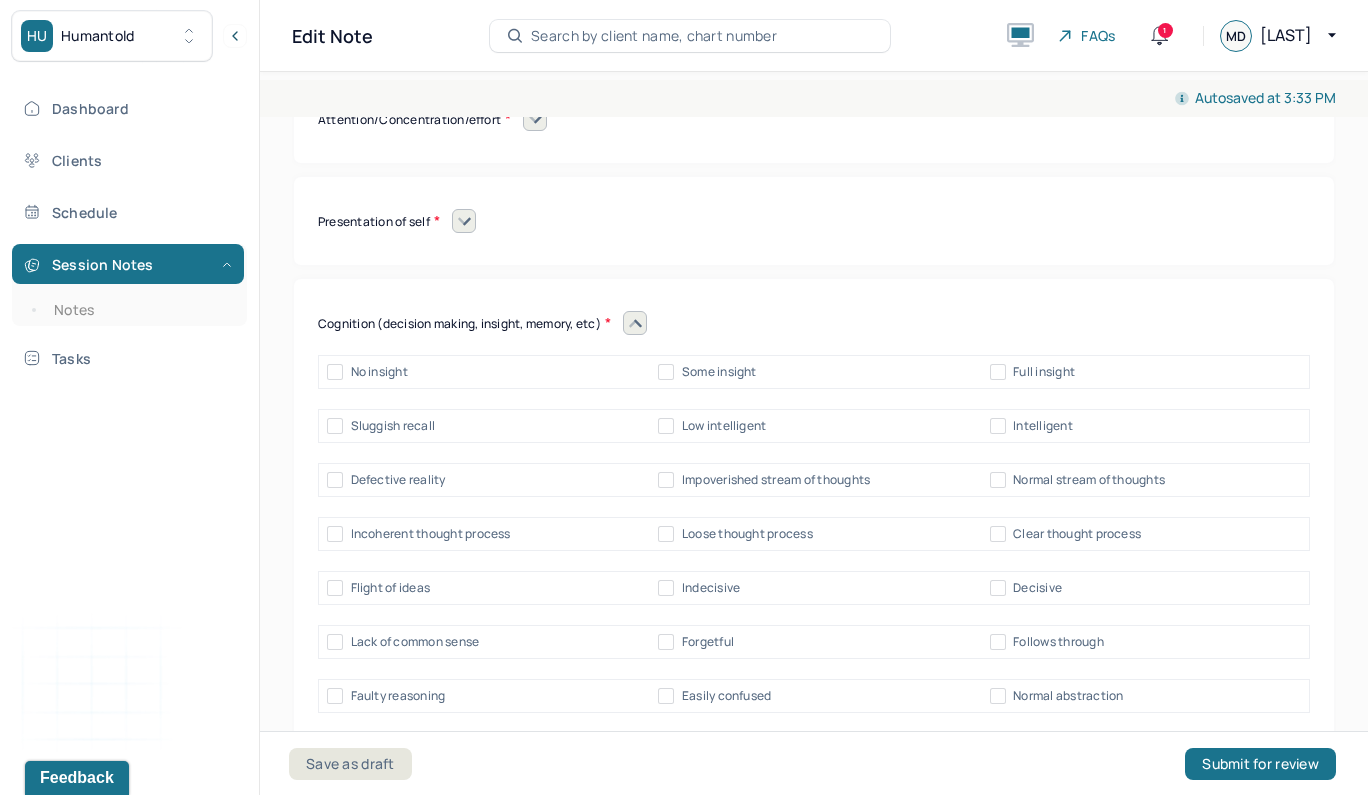 scroll, scrollTop: 9280, scrollLeft: 0, axis: vertical 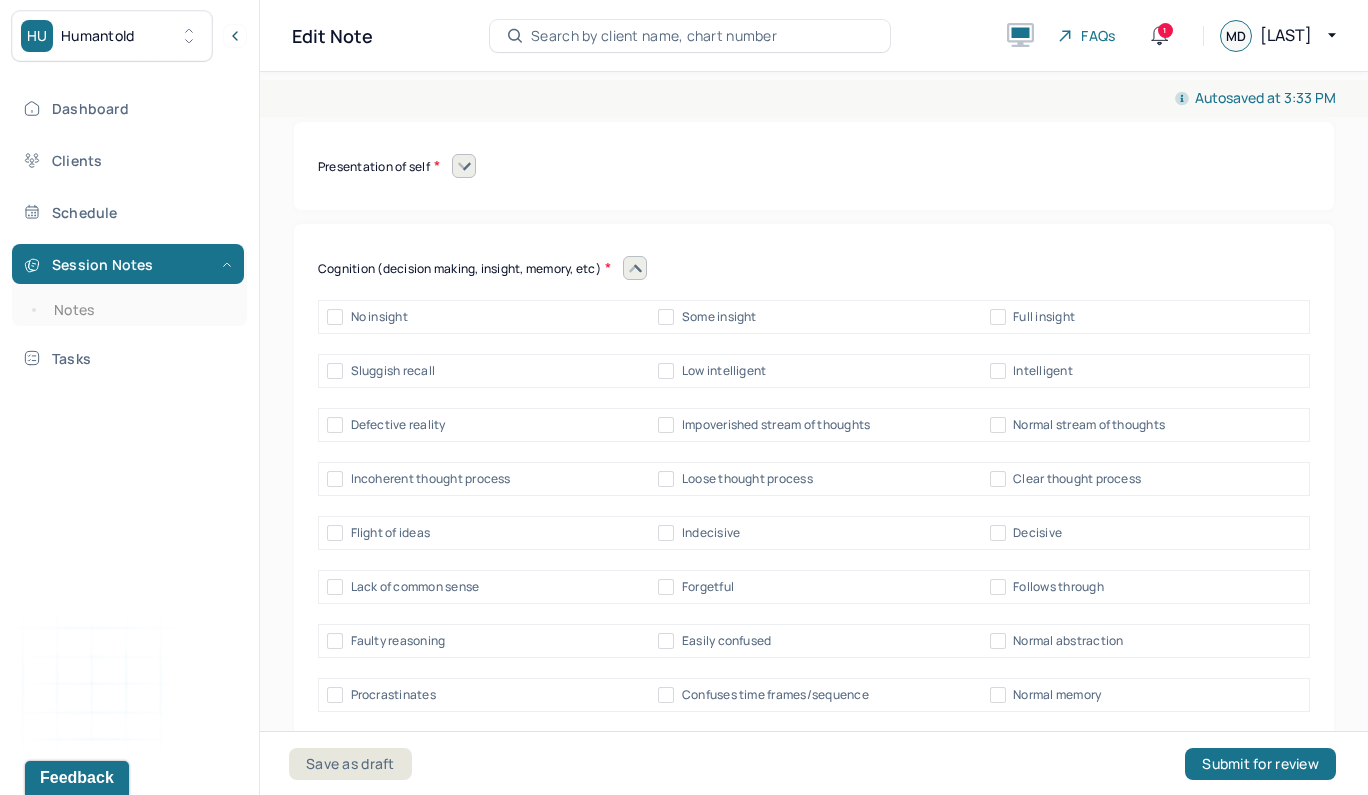 click on "Some insight" at bounding box center (666, 317) 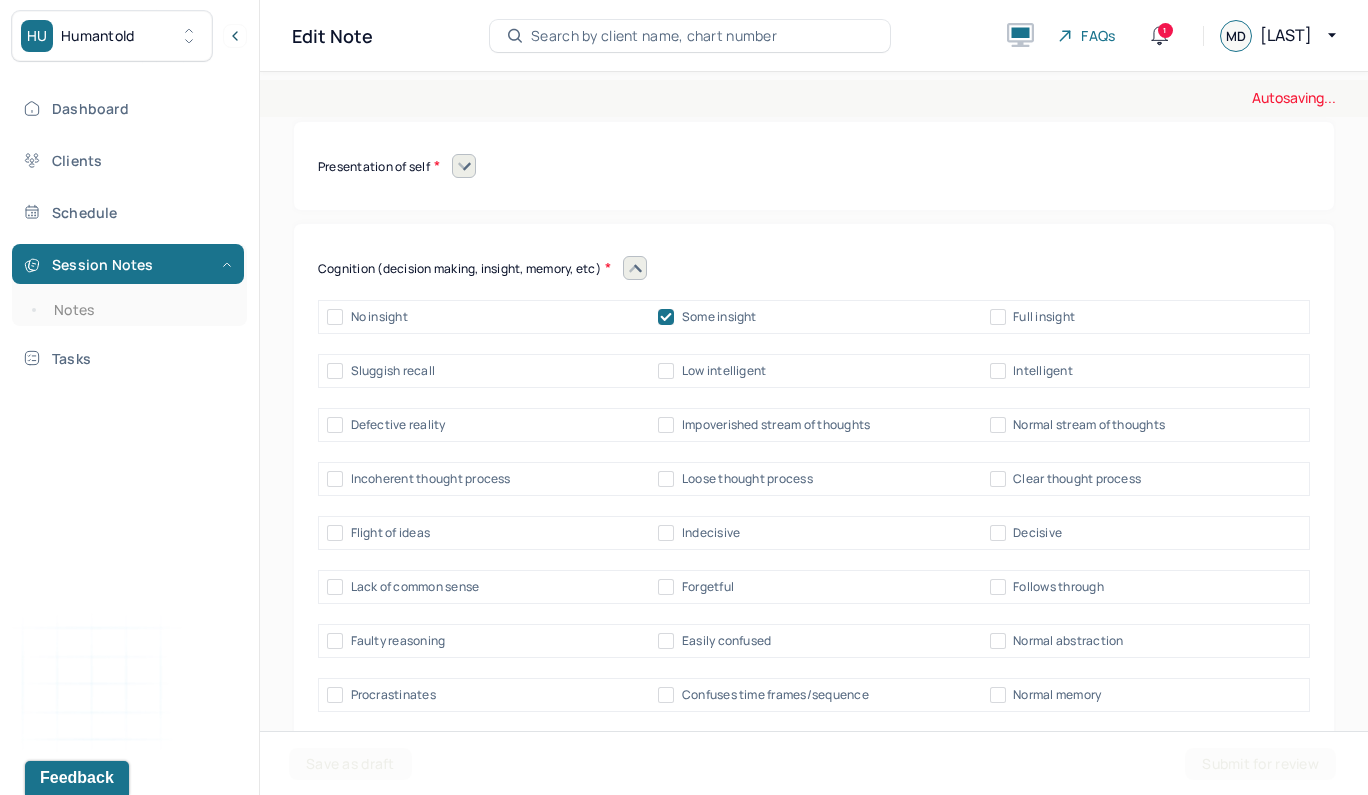 click on "Clear thought process" at bounding box center (998, 479) 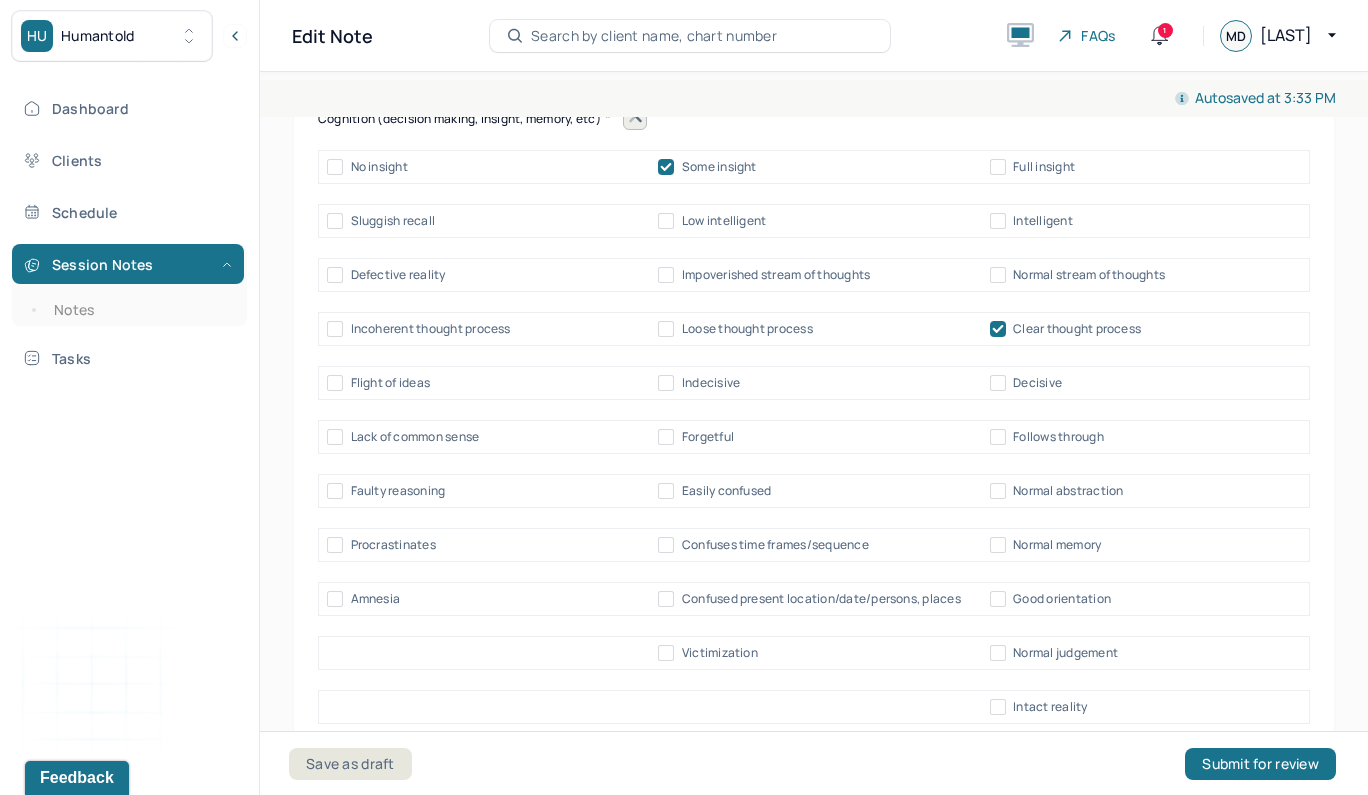 scroll, scrollTop: 9489, scrollLeft: 0, axis: vertical 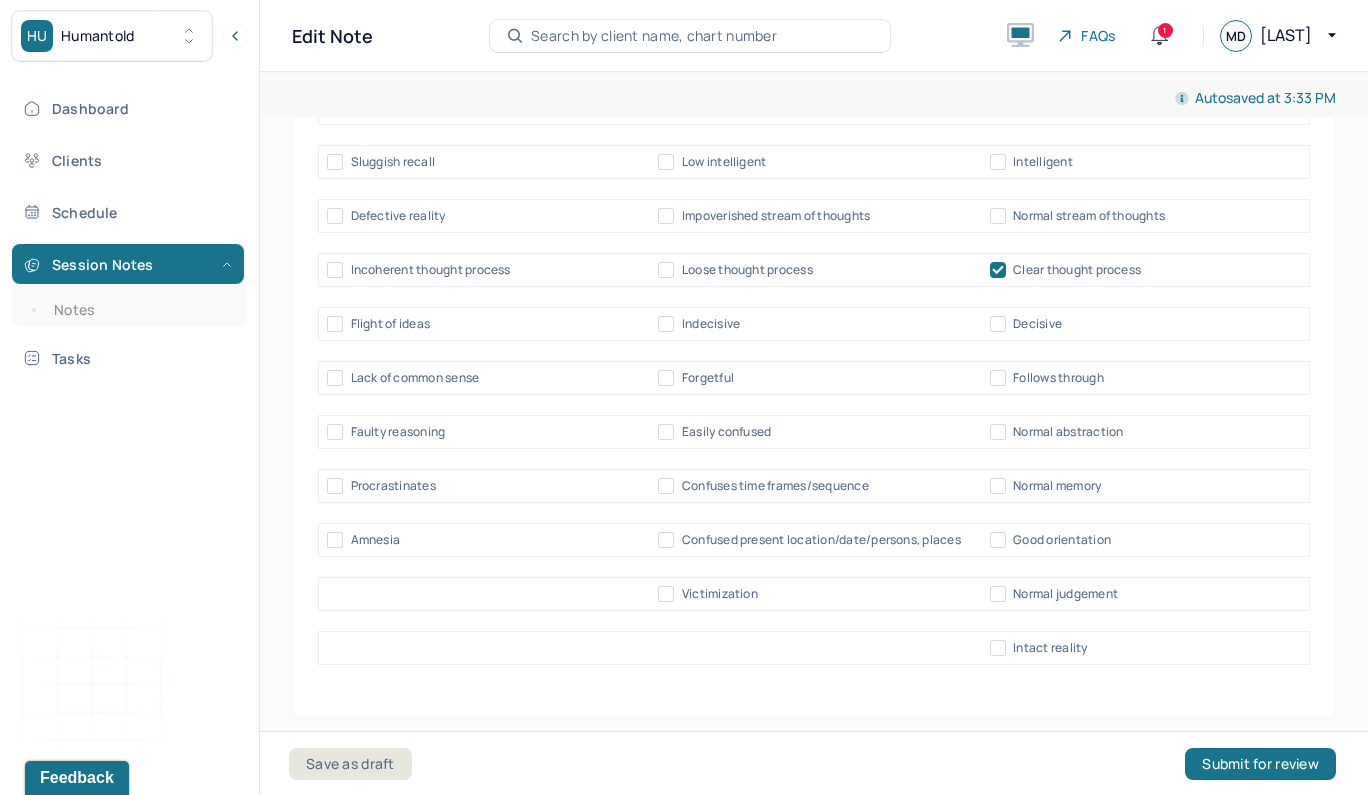 click on "Normal abstraction" at bounding box center [998, 432] 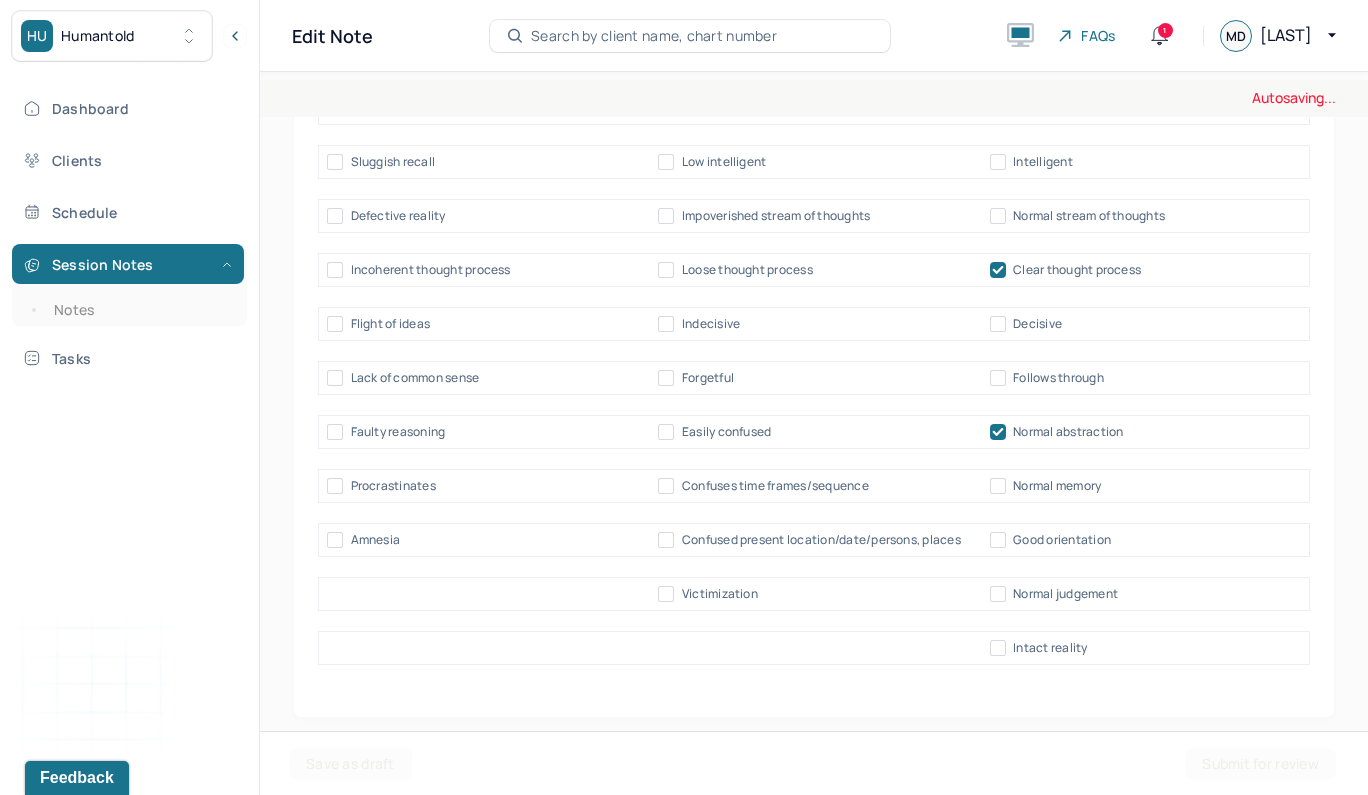 click on "Normal memory" at bounding box center (998, 486) 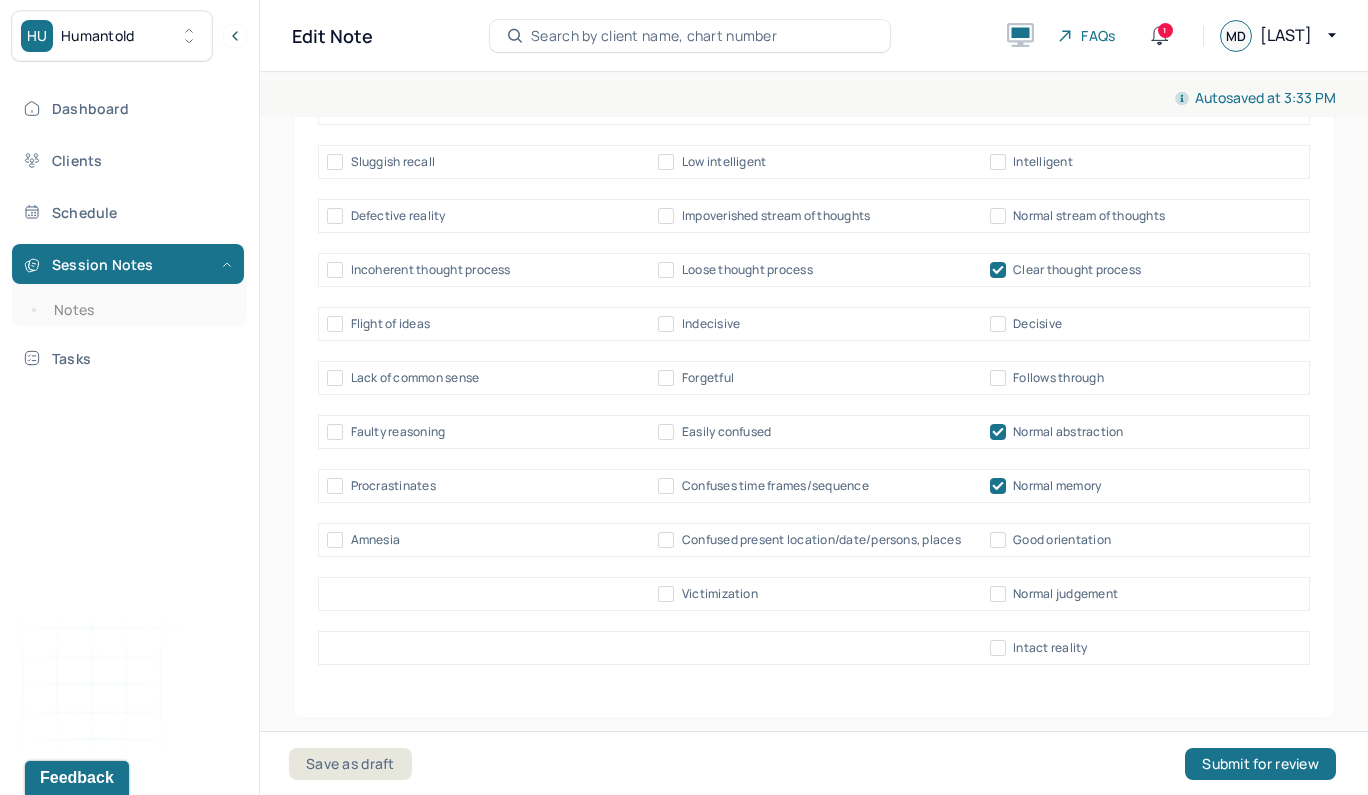 click on "Good orientation" at bounding box center [998, 540] 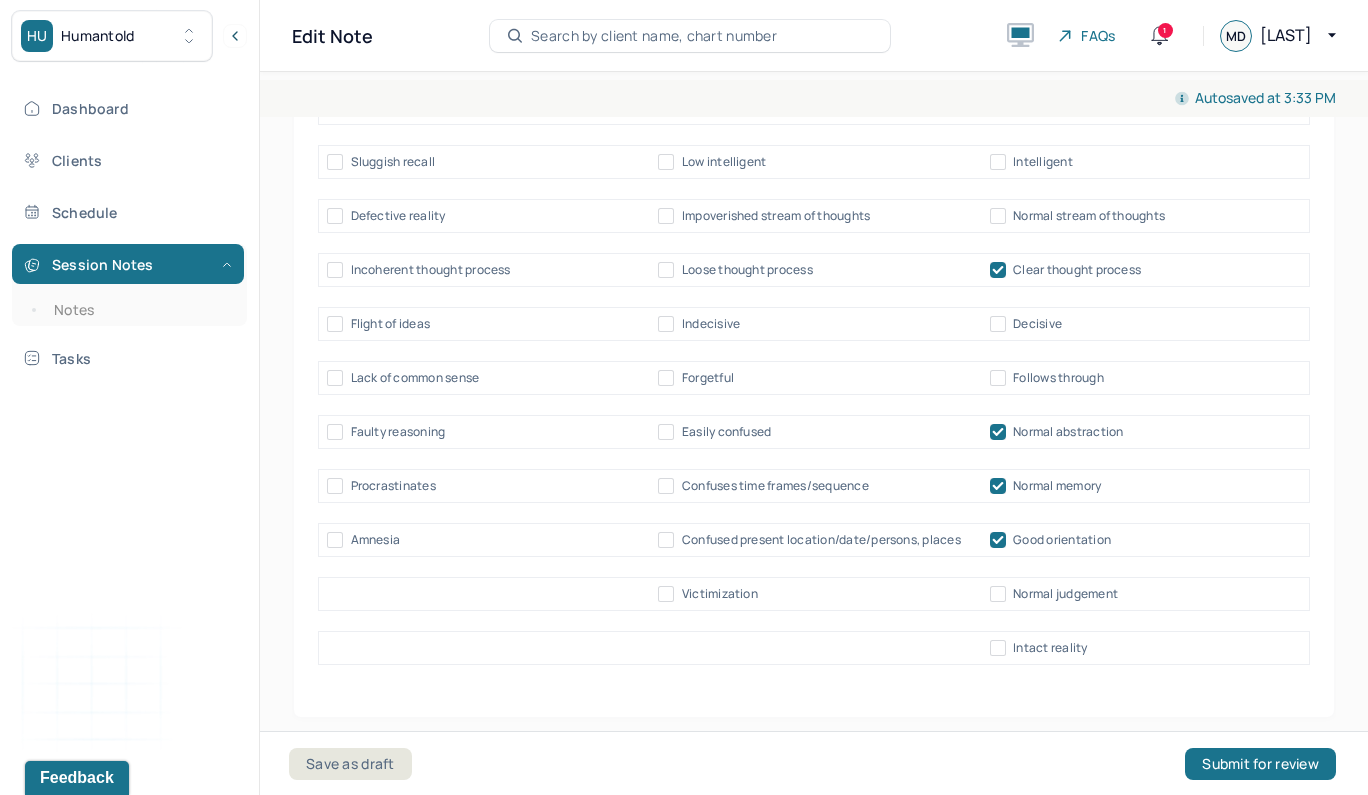 click on "Normal judgement" at bounding box center (998, 594) 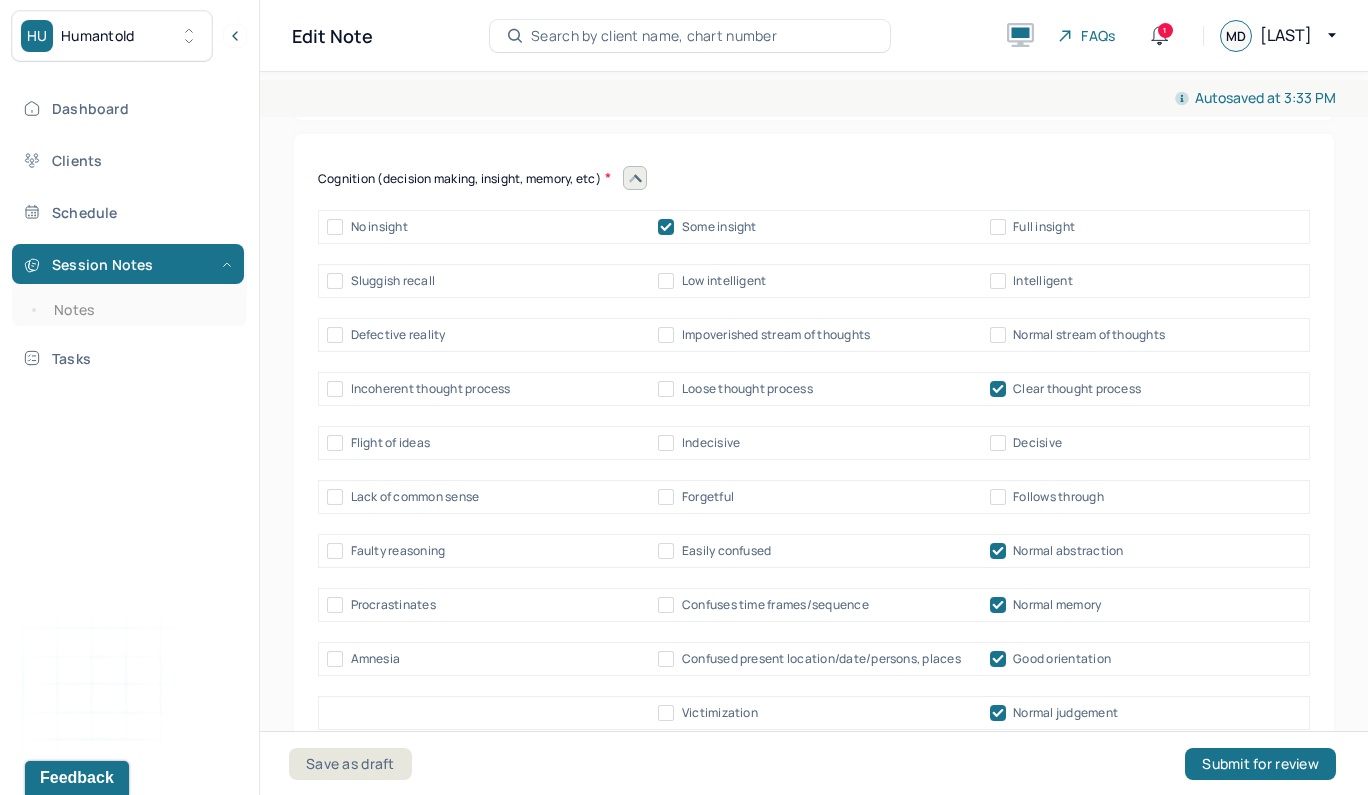 scroll, scrollTop: 9347, scrollLeft: 0, axis: vertical 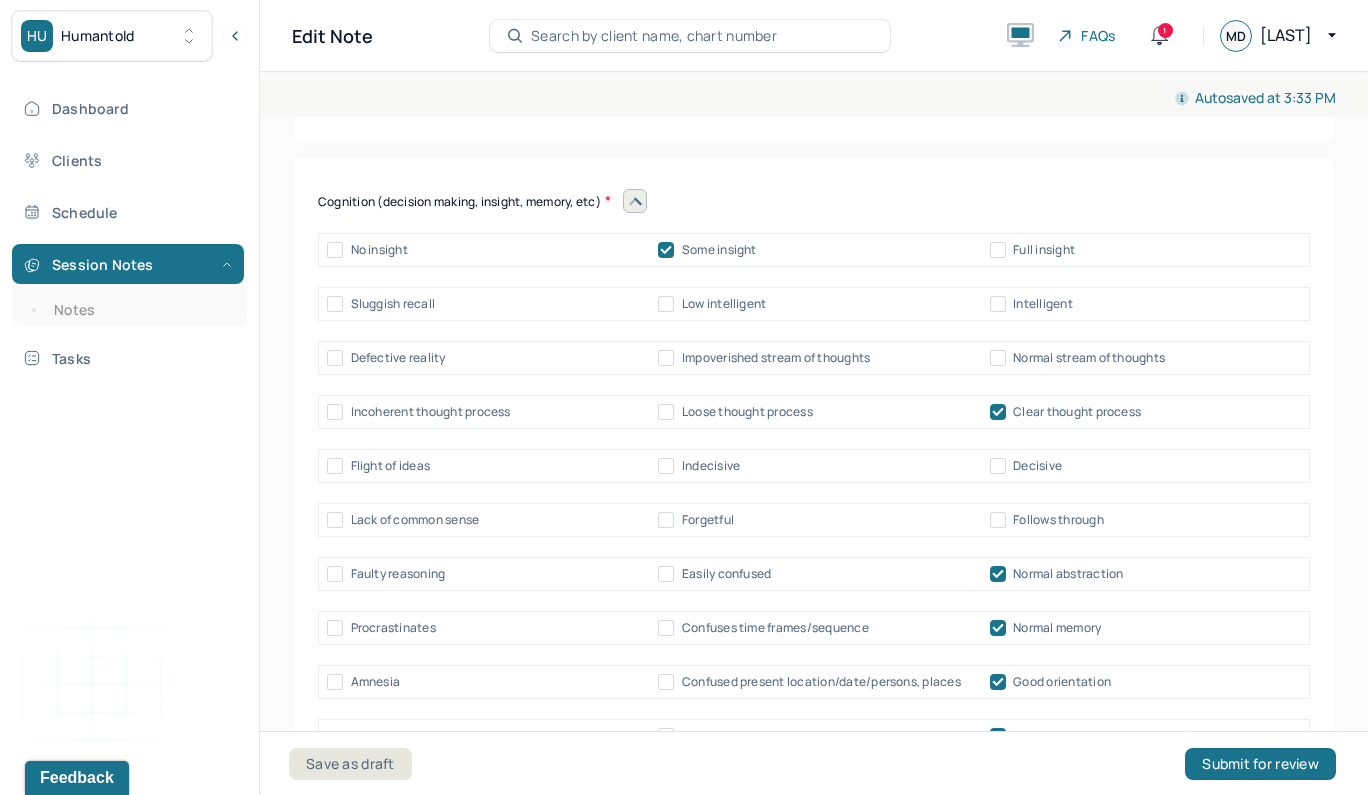 click on "Normal stream of thoughts" at bounding box center [998, 358] 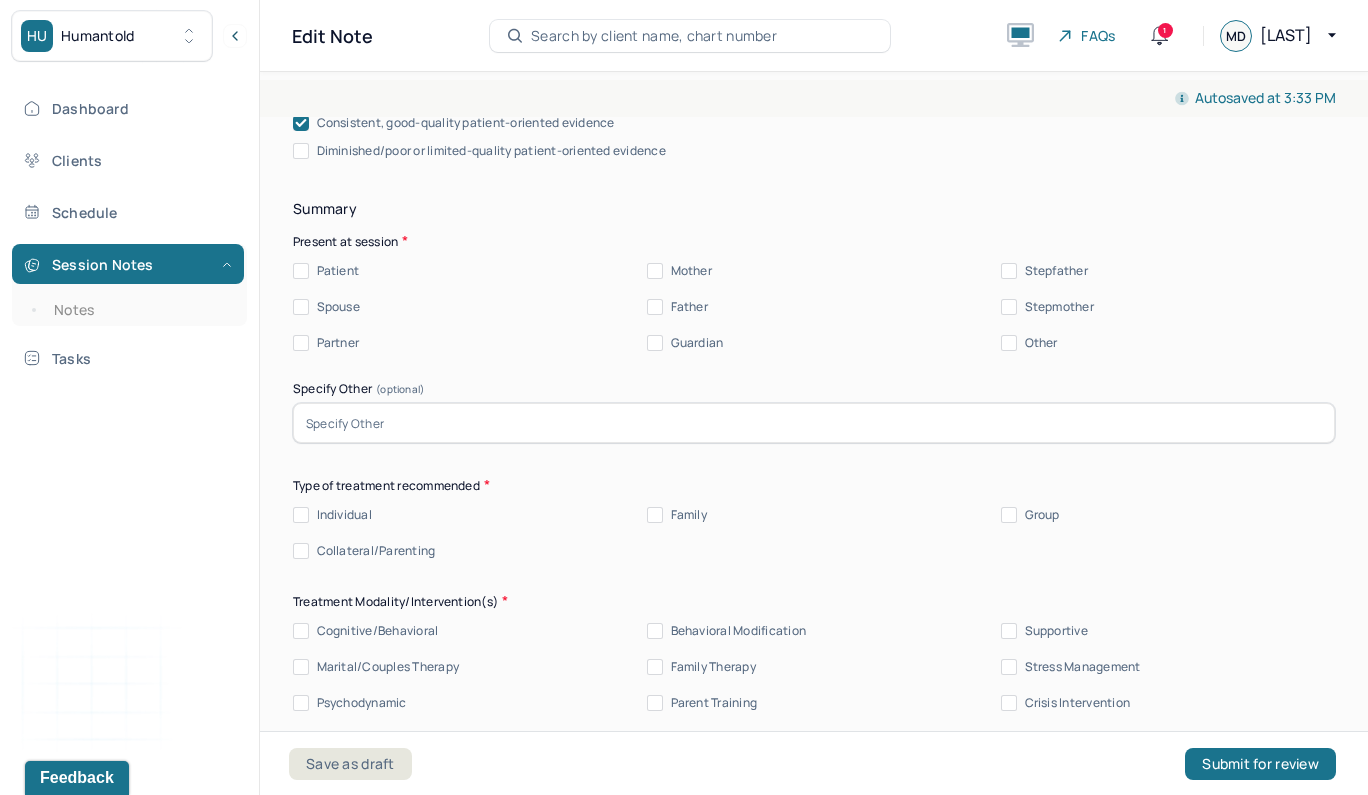 scroll, scrollTop: 10161, scrollLeft: 0, axis: vertical 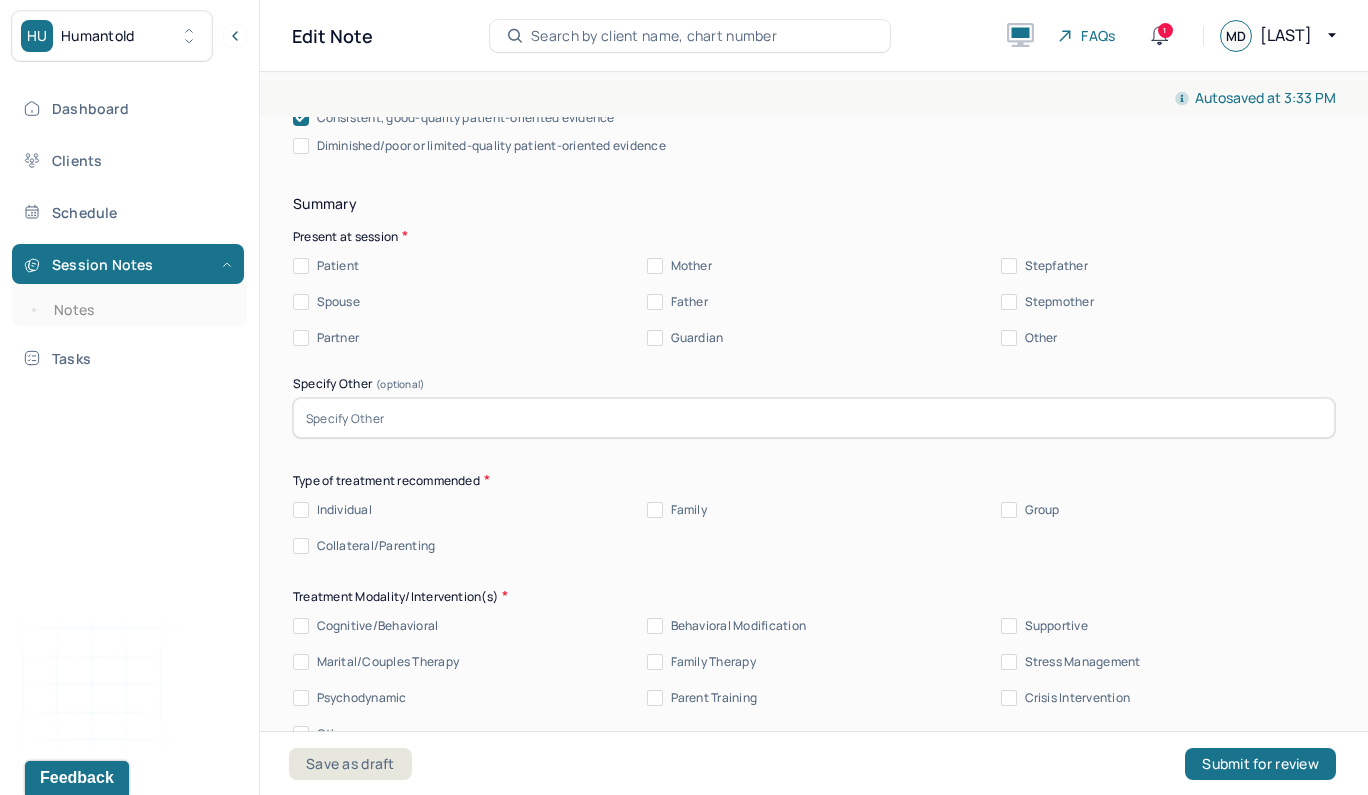 click on "Patient" at bounding box center [301, 266] 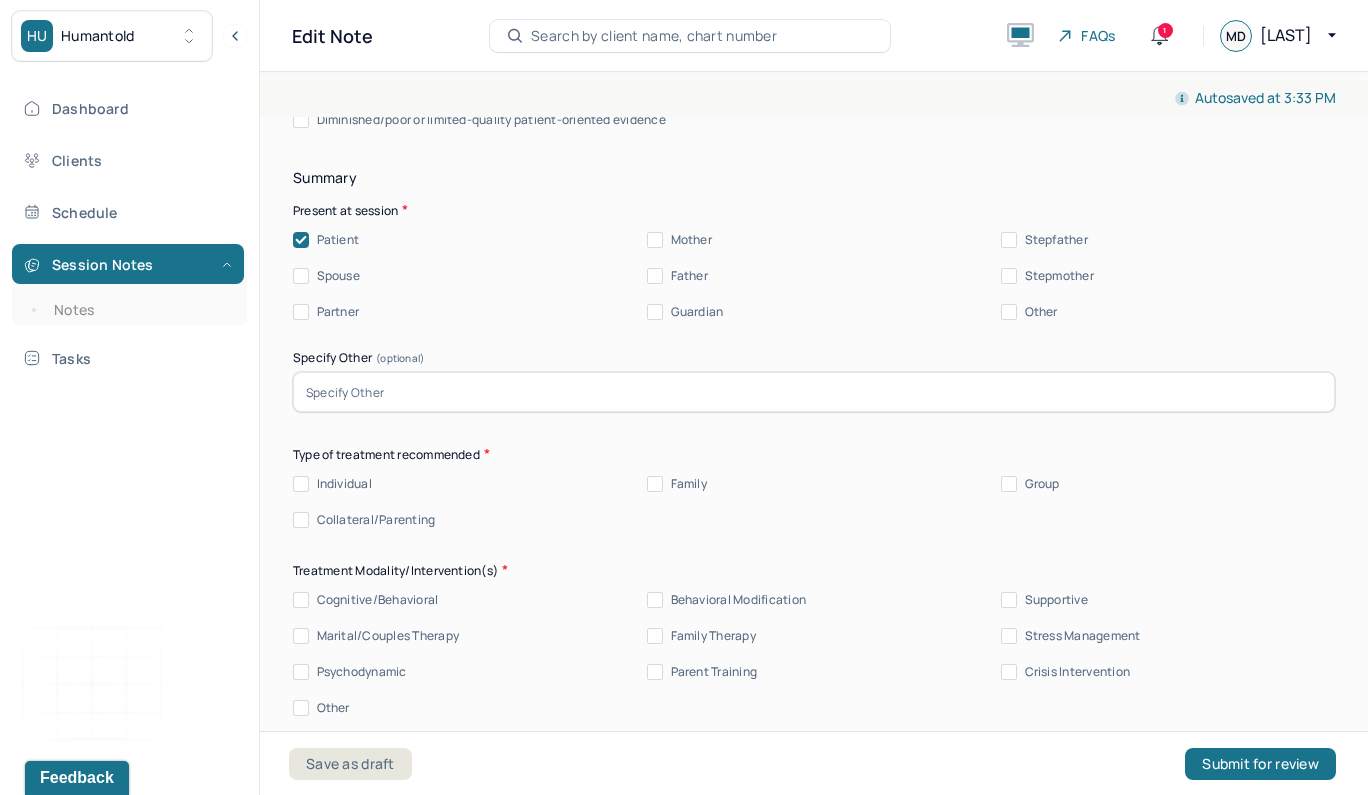 scroll, scrollTop: 10194, scrollLeft: 0, axis: vertical 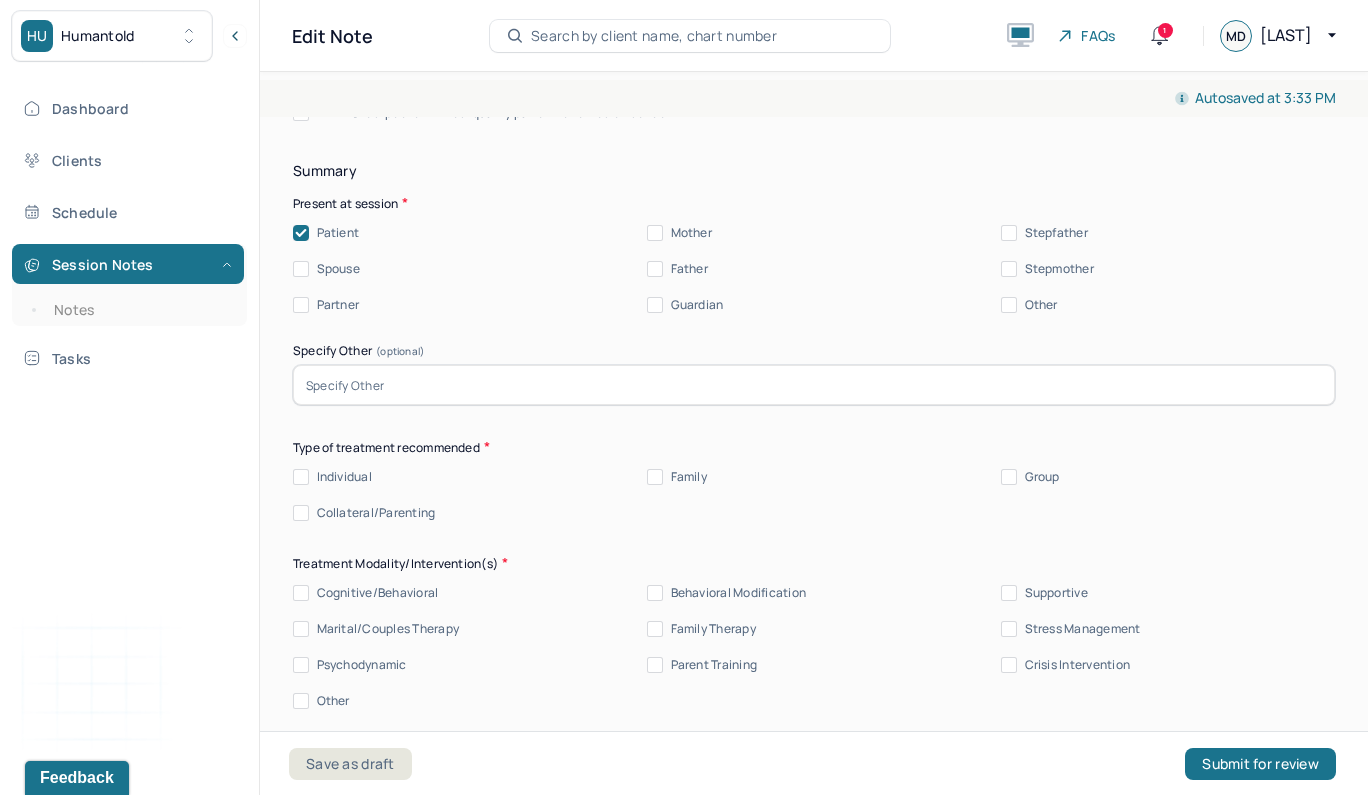 click on "Individual" at bounding box center [301, 477] 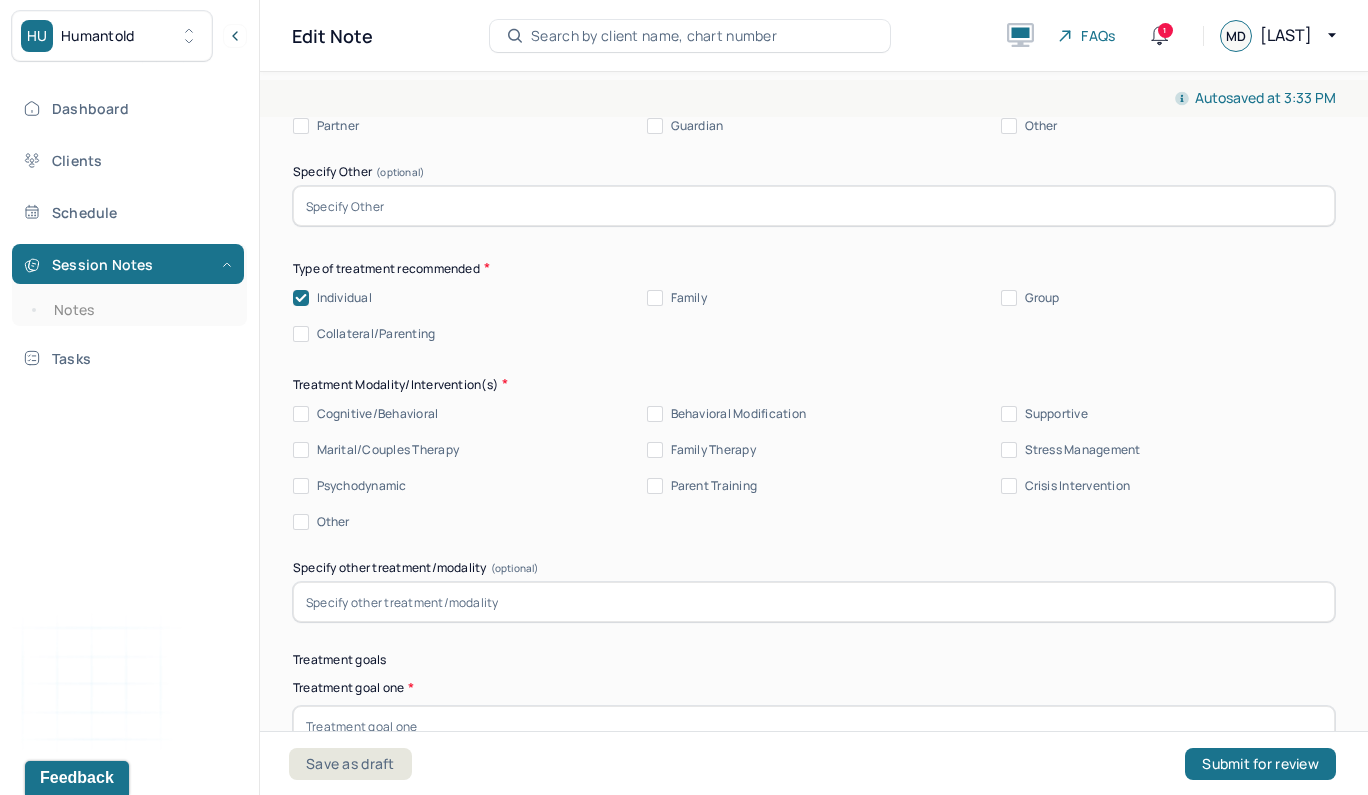 scroll, scrollTop: 10383, scrollLeft: 0, axis: vertical 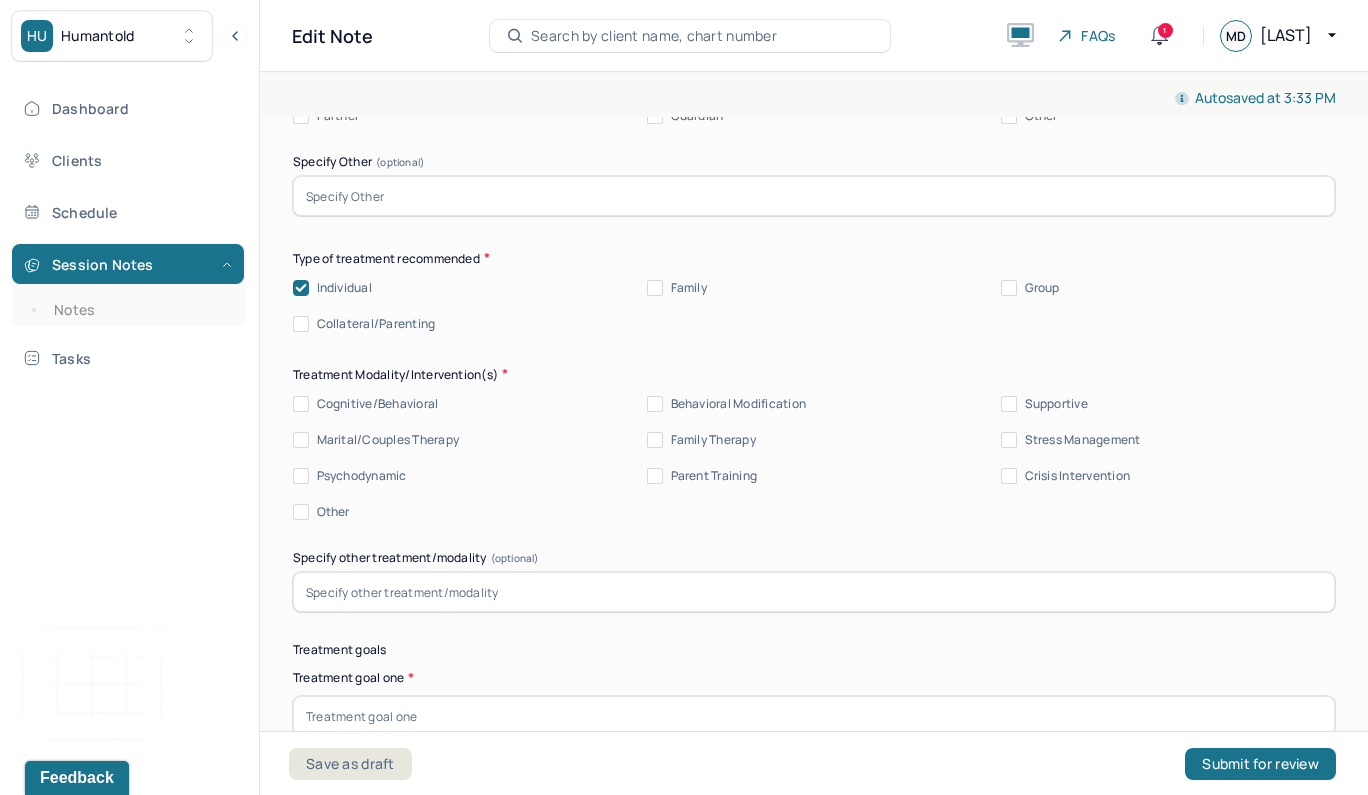 click on "Cognitive/Behavioral" at bounding box center (301, 404) 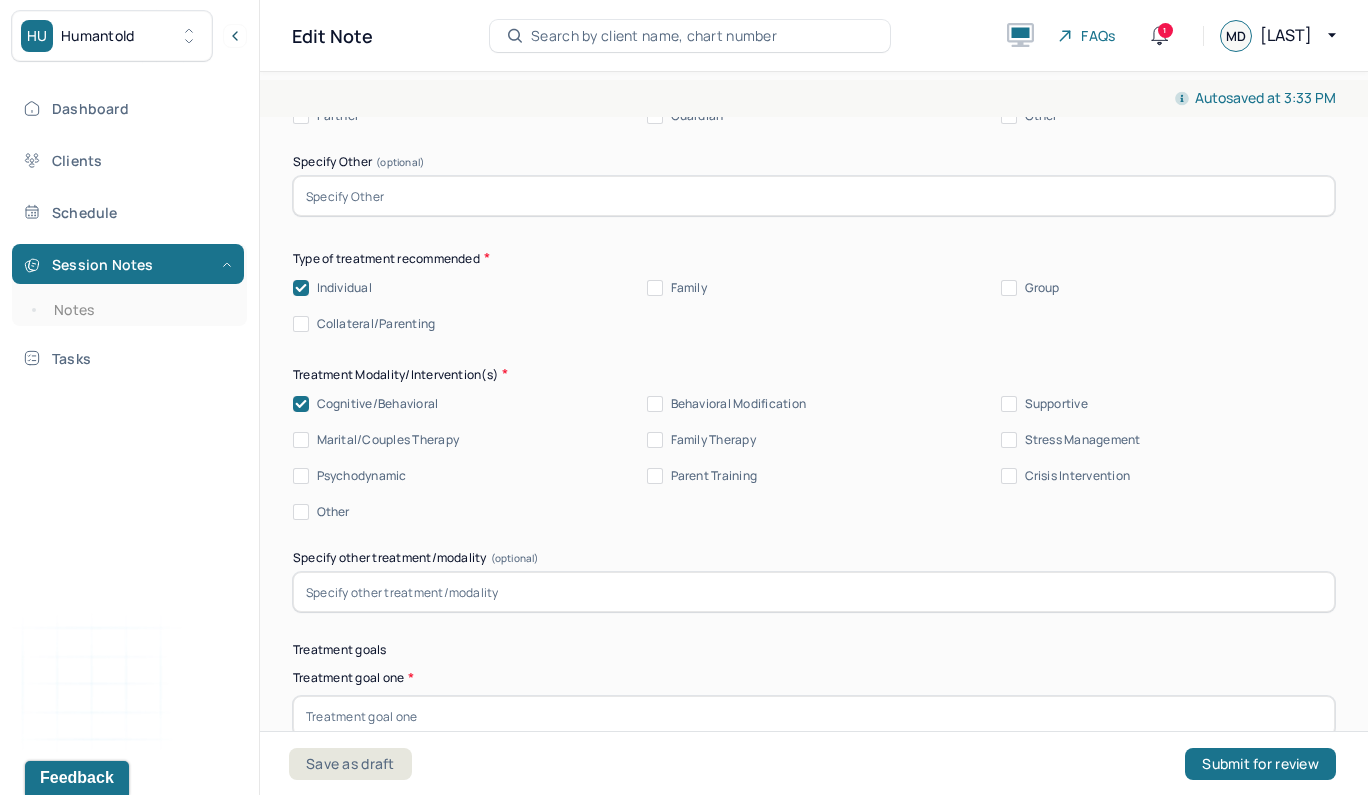 click on "Stress Management" at bounding box center [1009, 440] 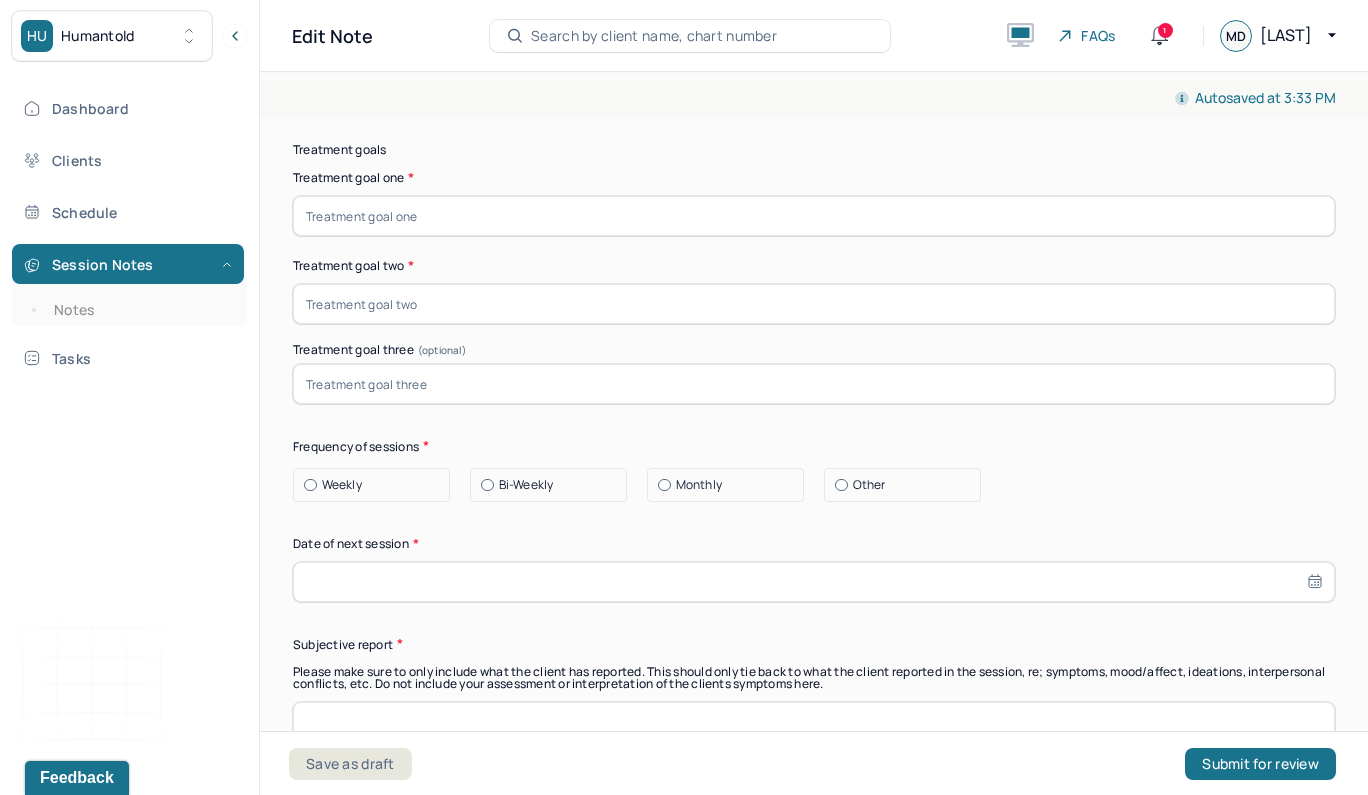 scroll, scrollTop: 10891, scrollLeft: 0, axis: vertical 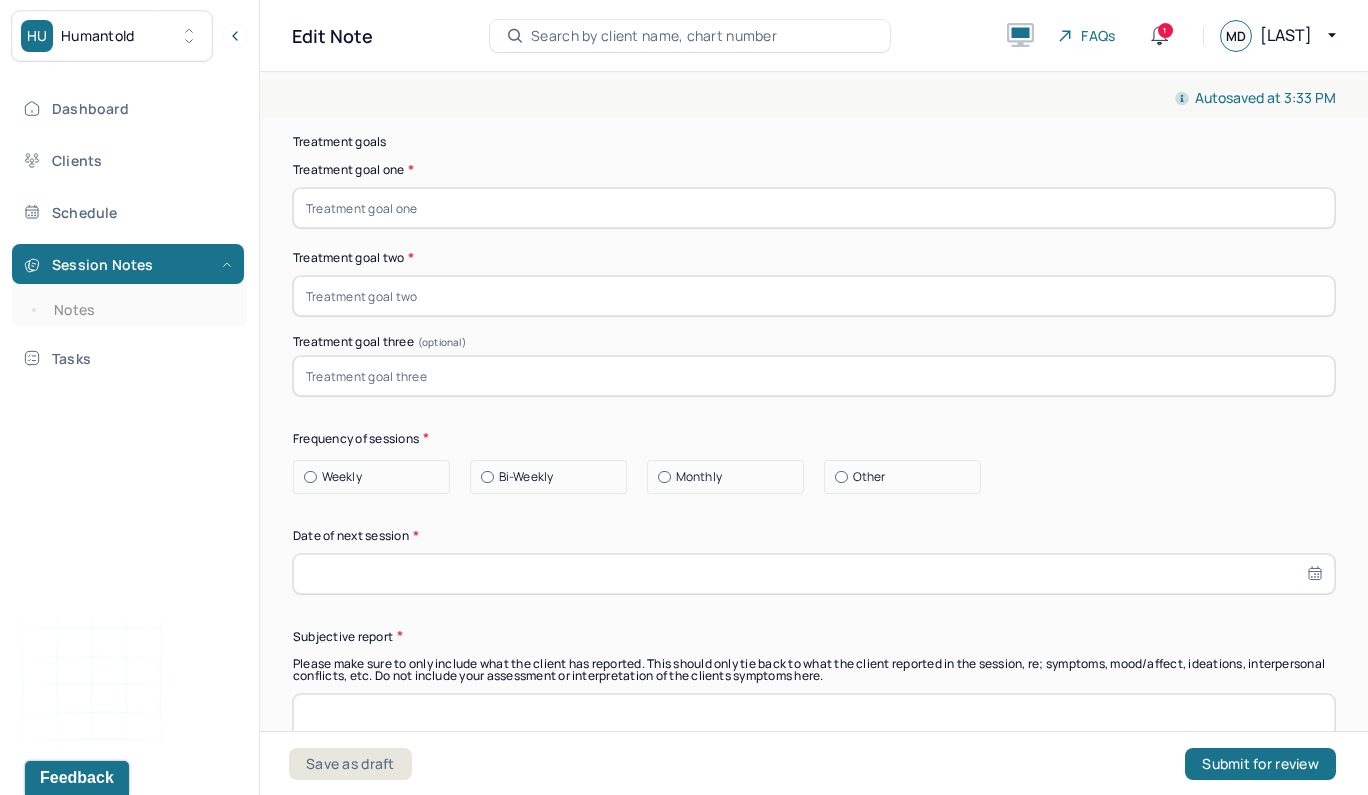 click on "Weekly" at bounding box center (342, 477) 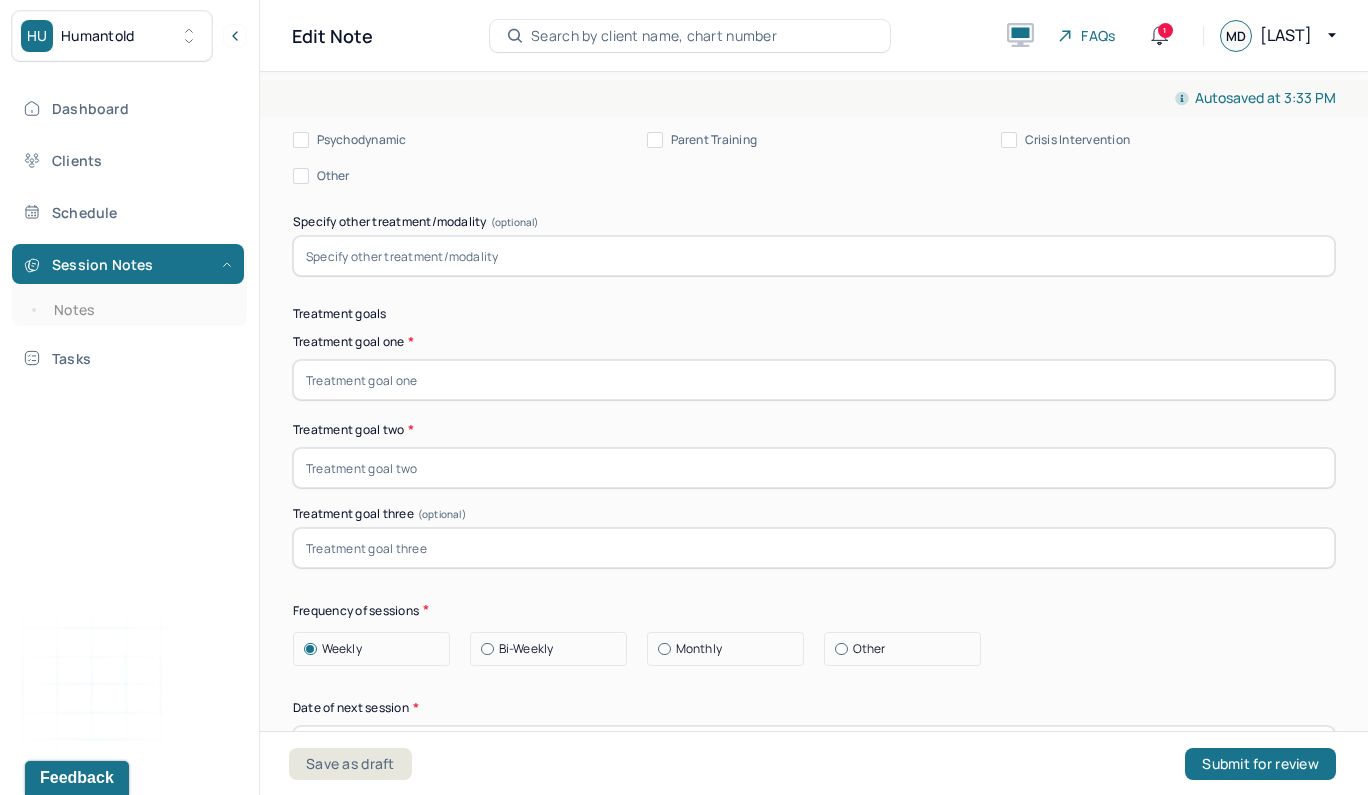 scroll, scrollTop: 10693, scrollLeft: 0, axis: vertical 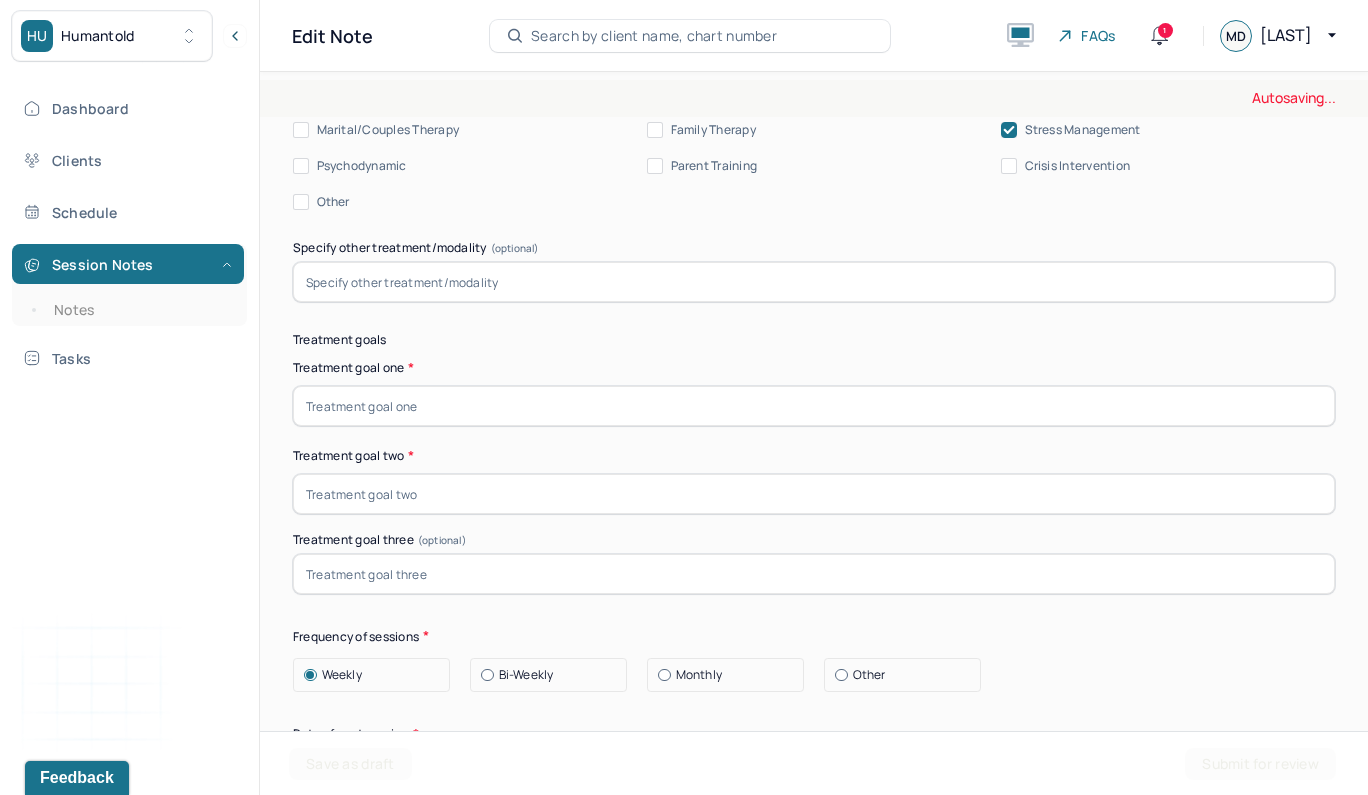 click at bounding box center (814, 406) 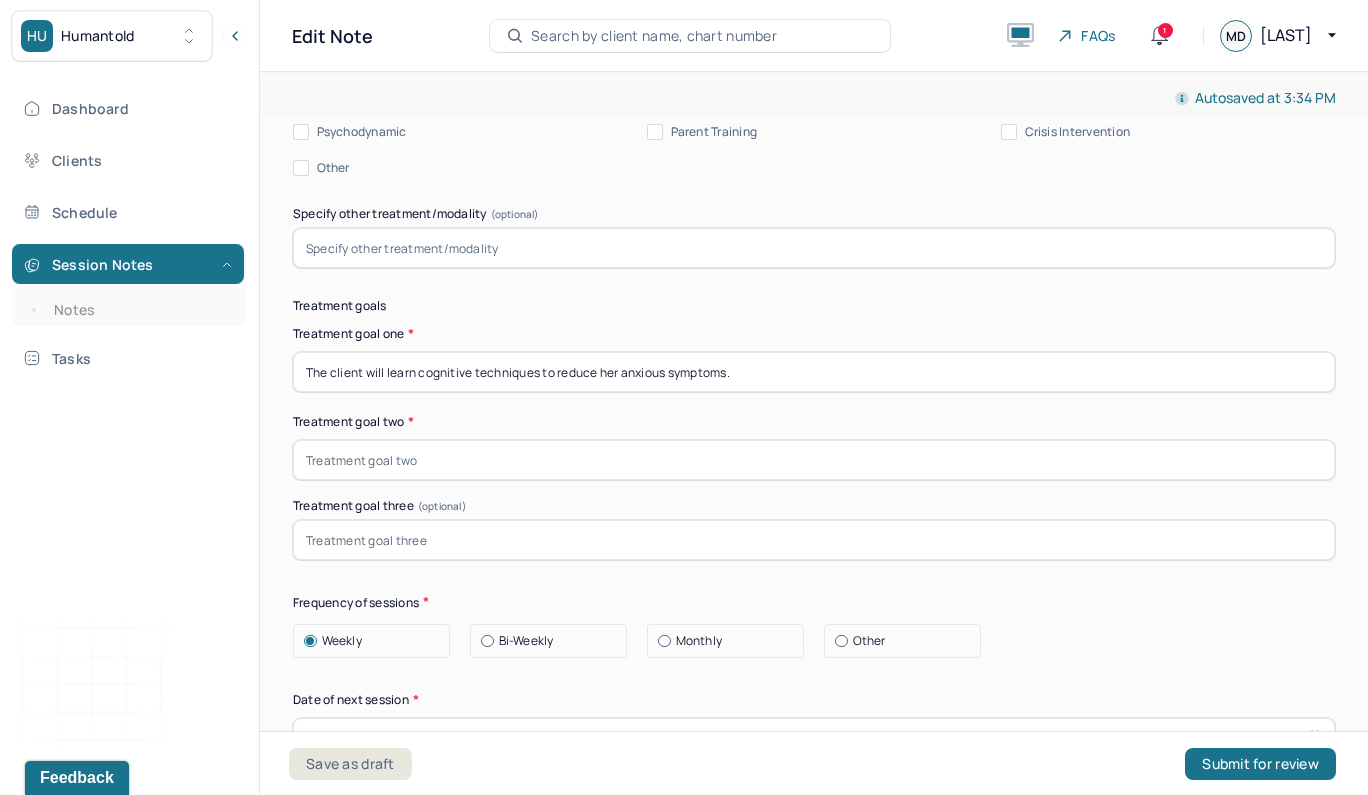 scroll, scrollTop: 10735, scrollLeft: 0, axis: vertical 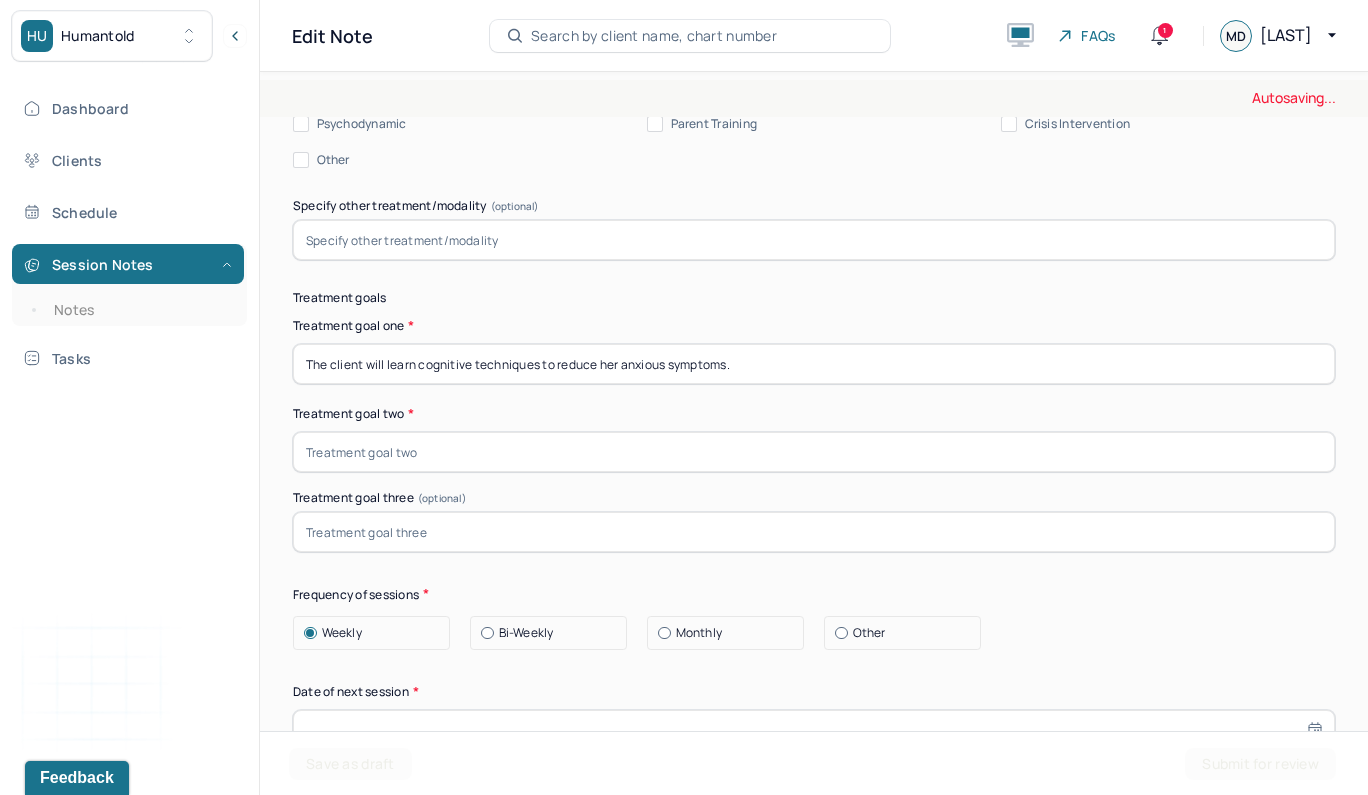 type on "The client will learn cognitive techniques to reduce her anxious symptoms." 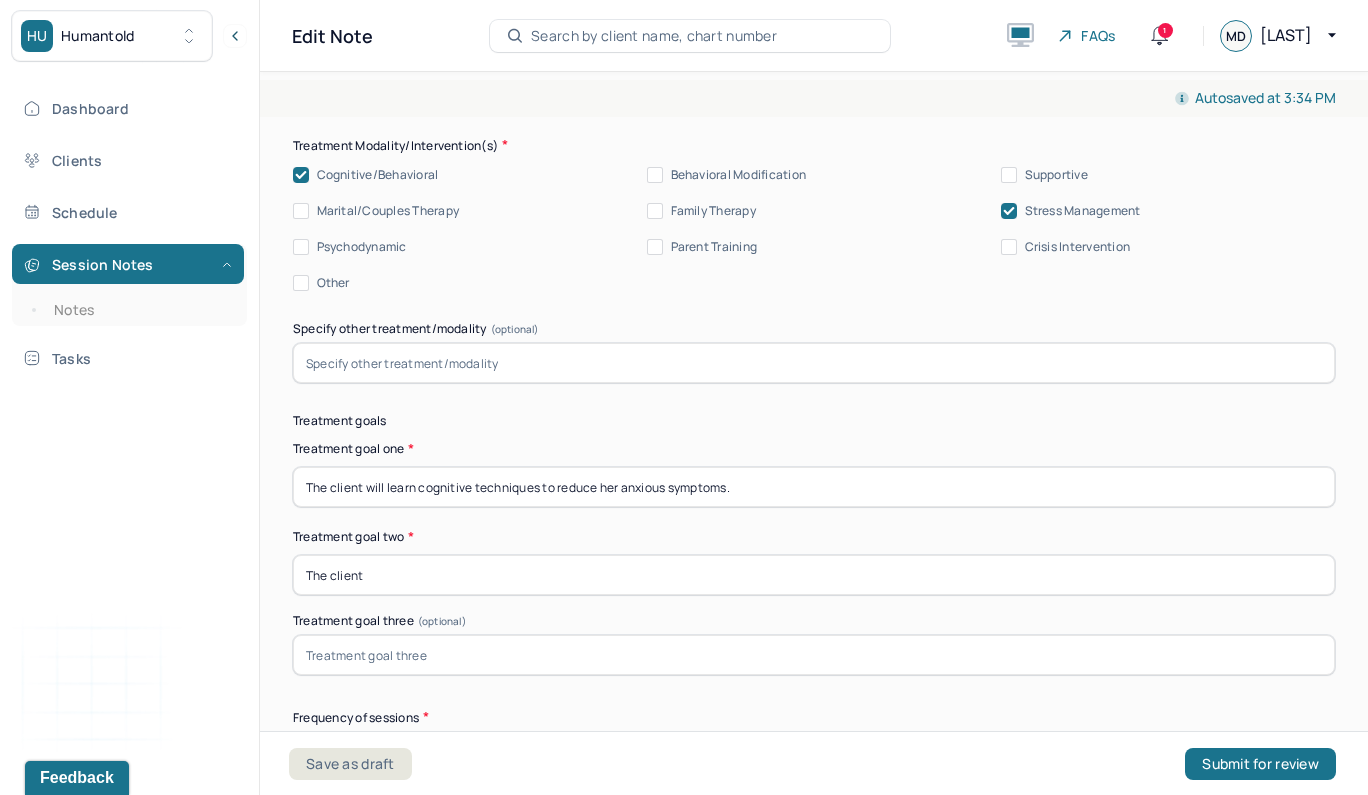 scroll, scrollTop: 10560, scrollLeft: 0, axis: vertical 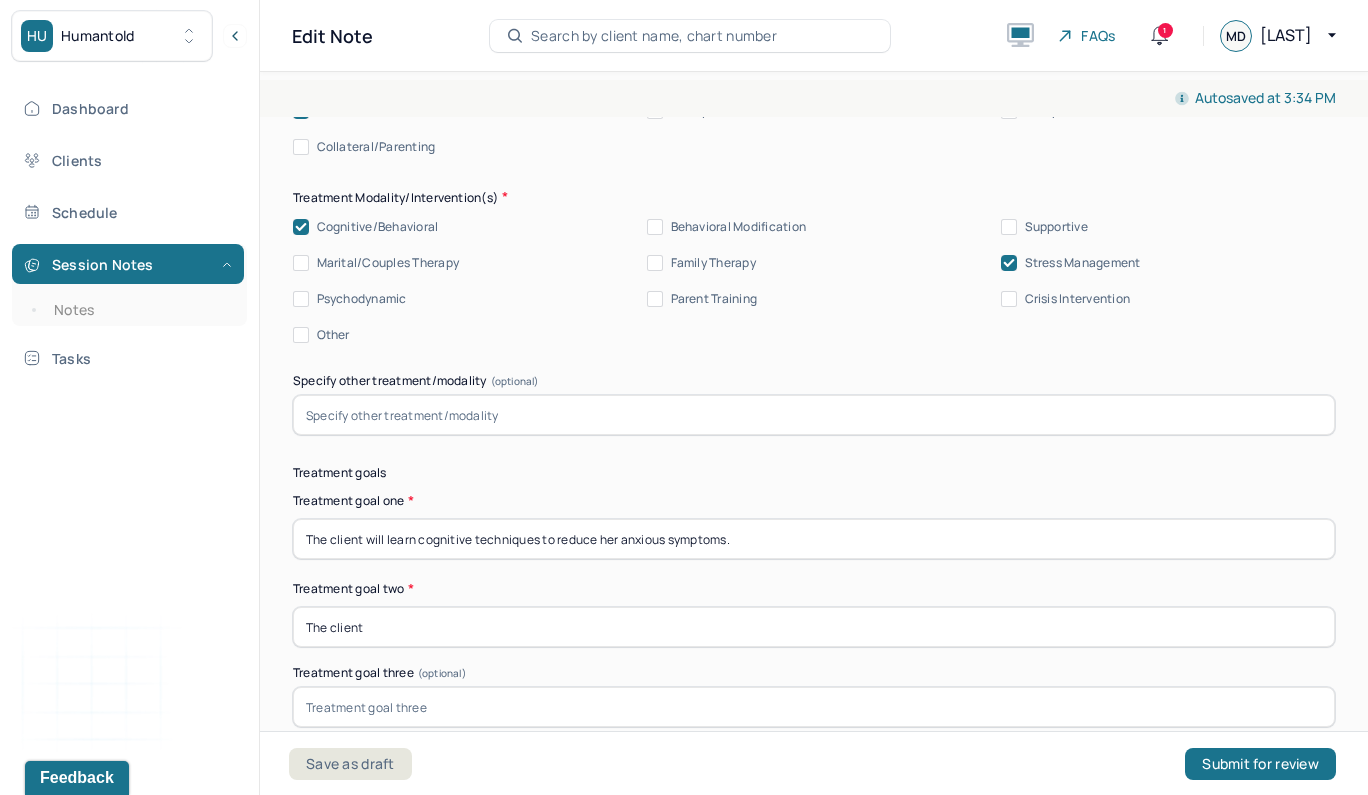type on "The client" 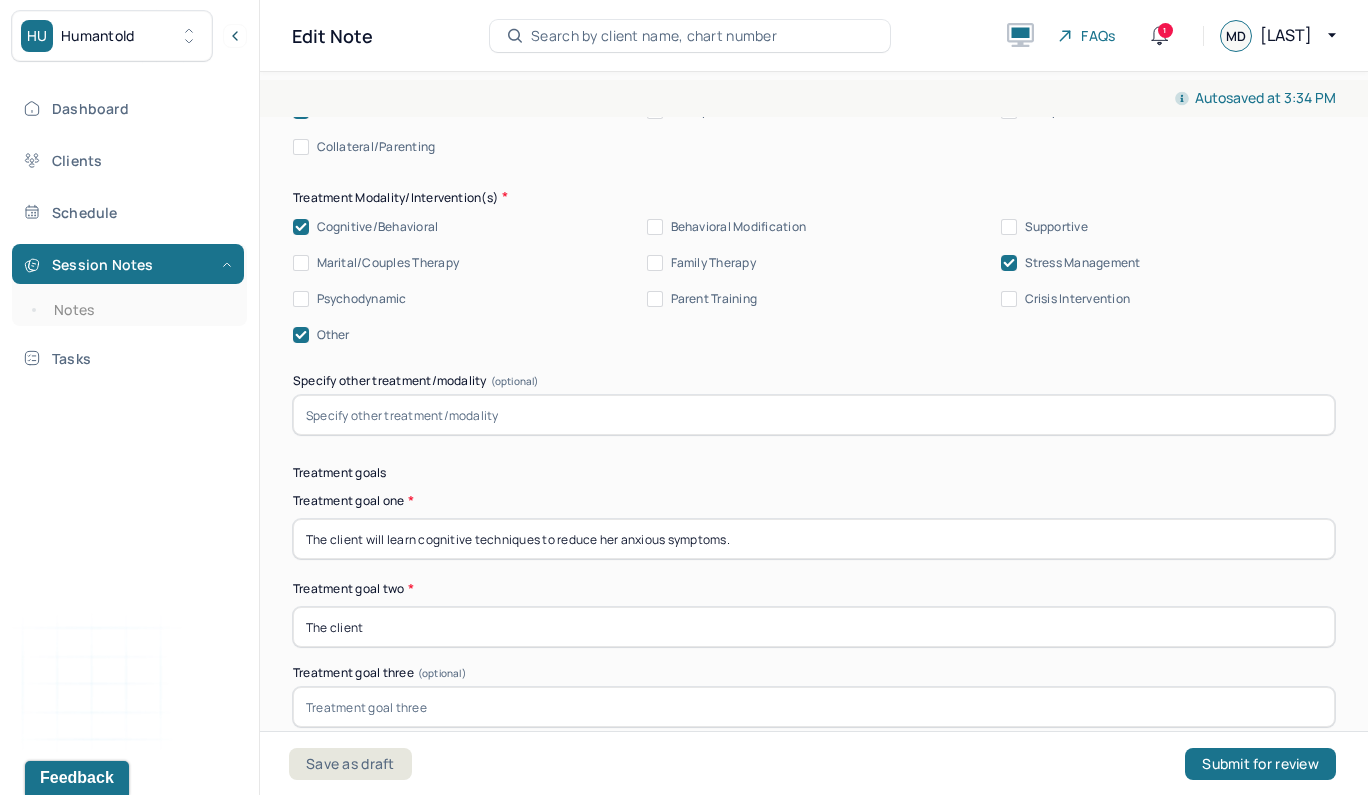 click at bounding box center [814, 415] 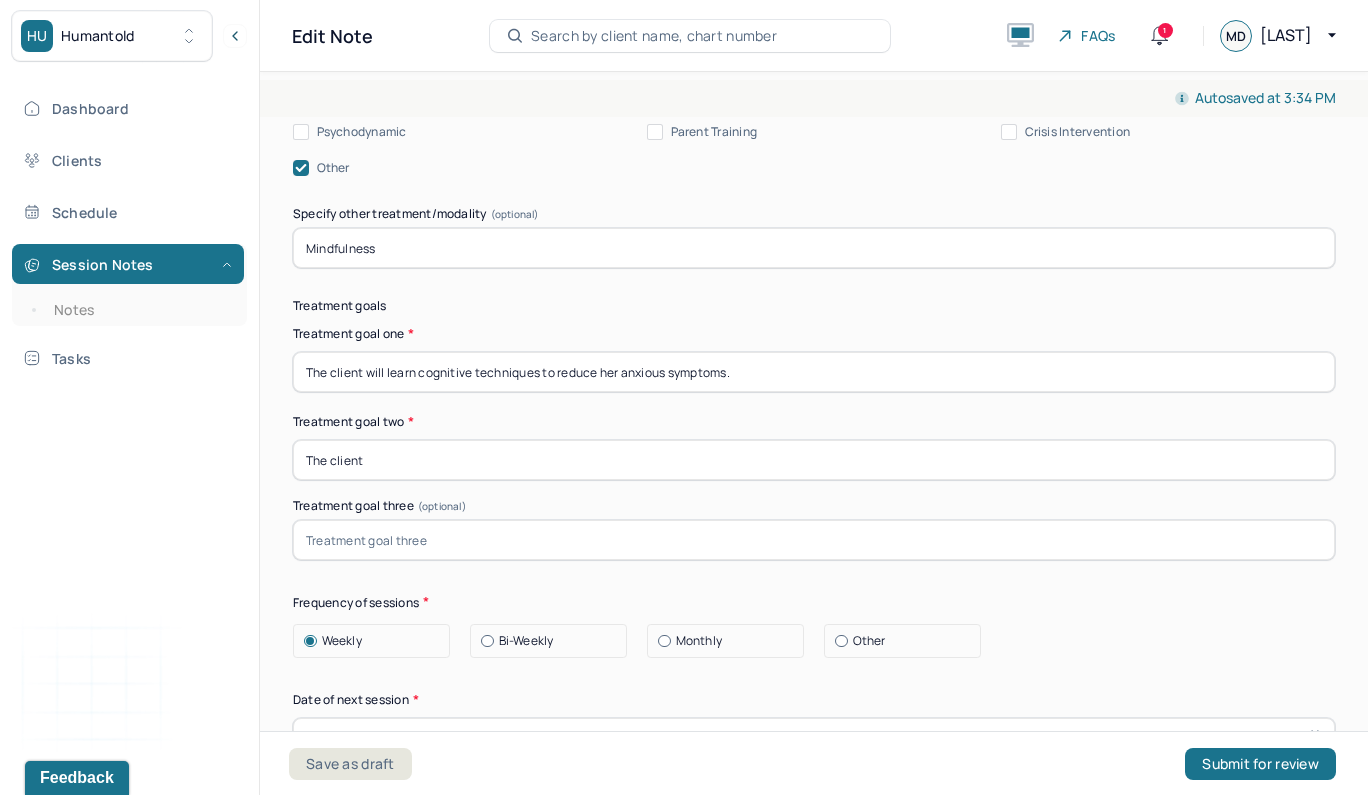 scroll, scrollTop: 10747, scrollLeft: 0, axis: vertical 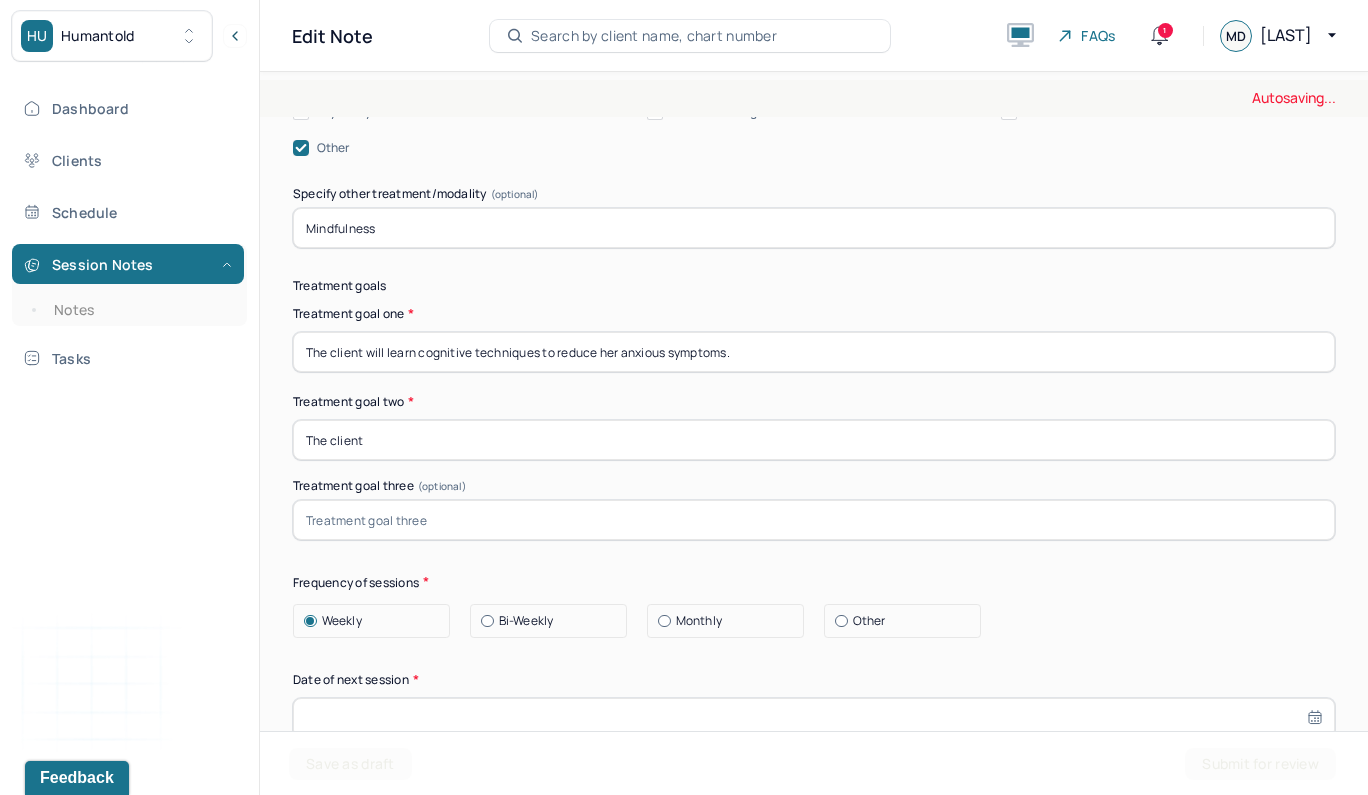type on "Mindfulness" 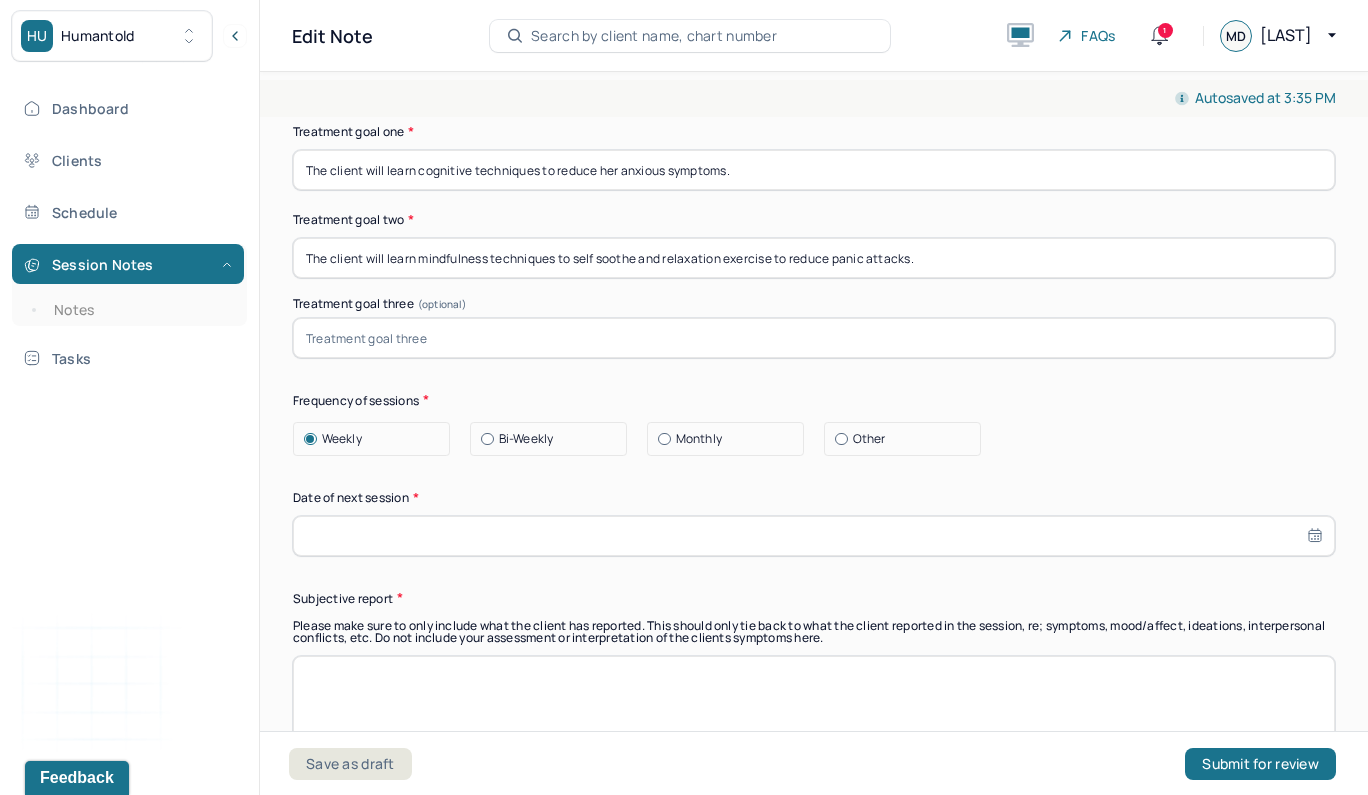 scroll, scrollTop: 10936, scrollLeft: 0, axis: vertical 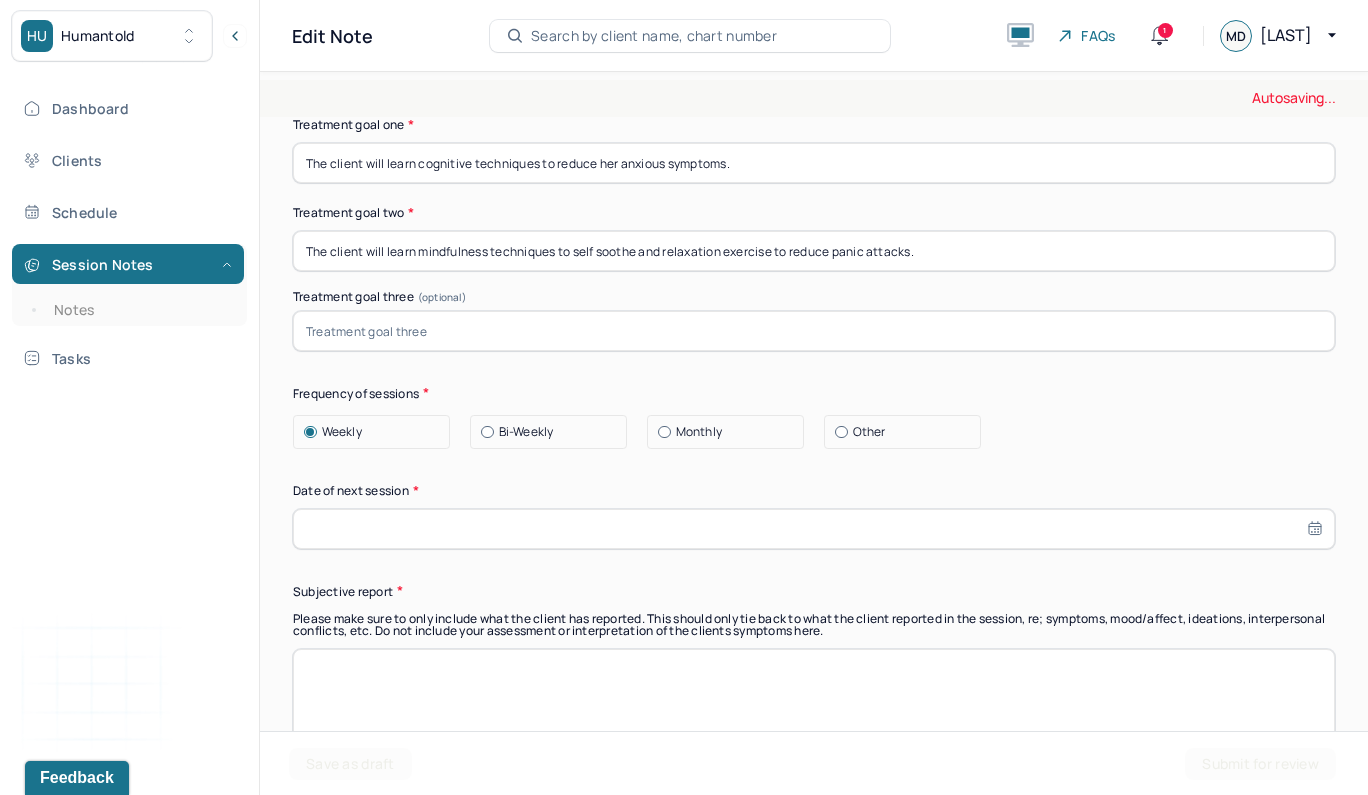 type on "The client will learn mindfulness techniques to self soothe and relaxation exercise to reduce panic attacks." 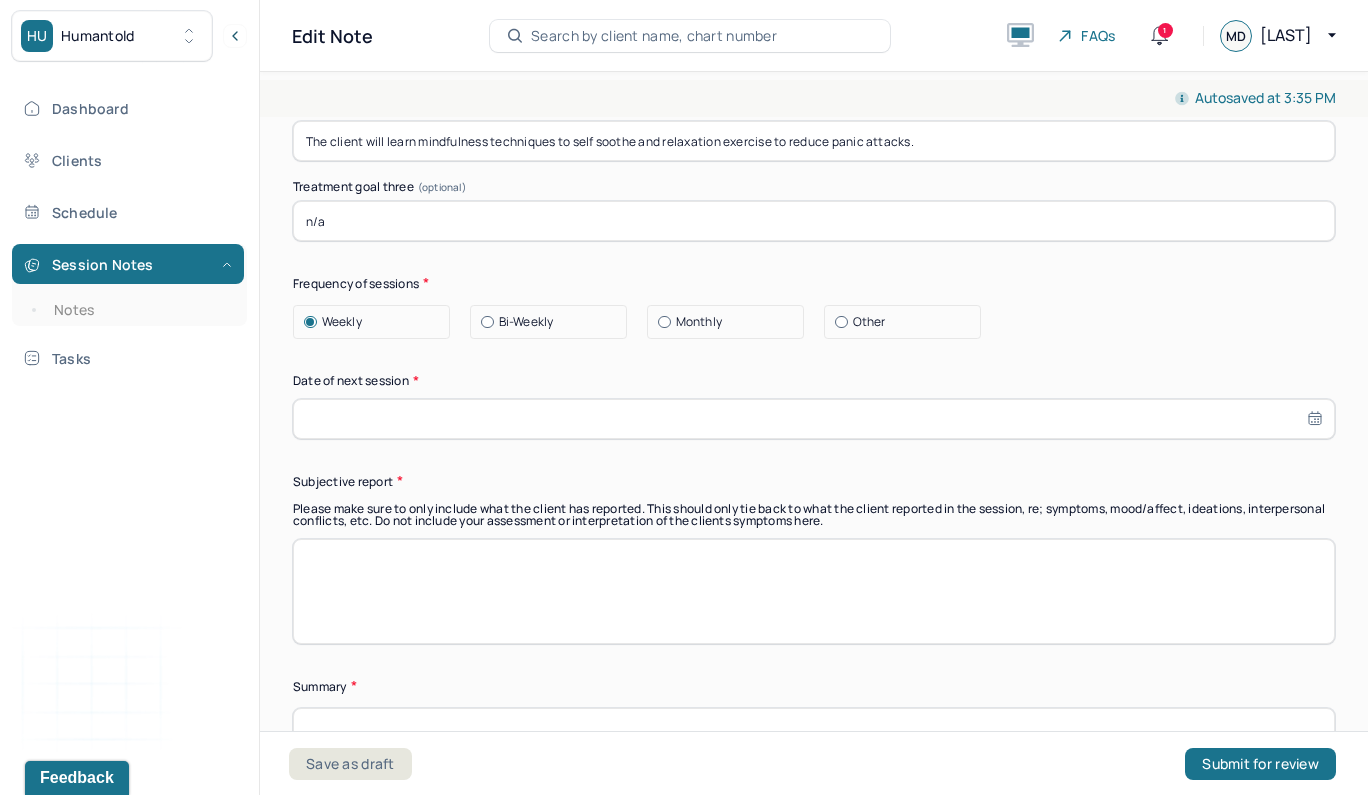 scroll, scrollTop: 11076, scrollLeft: 0, axis: vertical 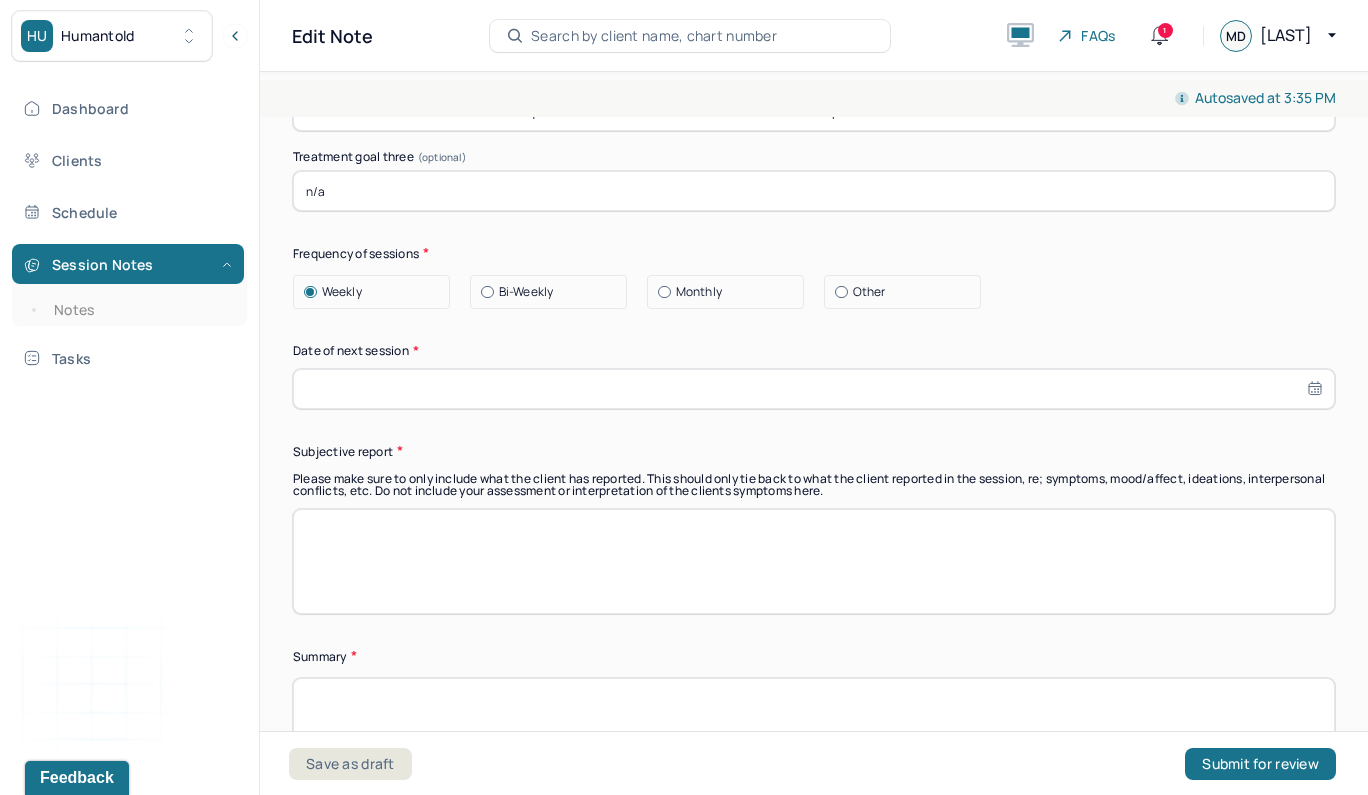 type on "n/a" 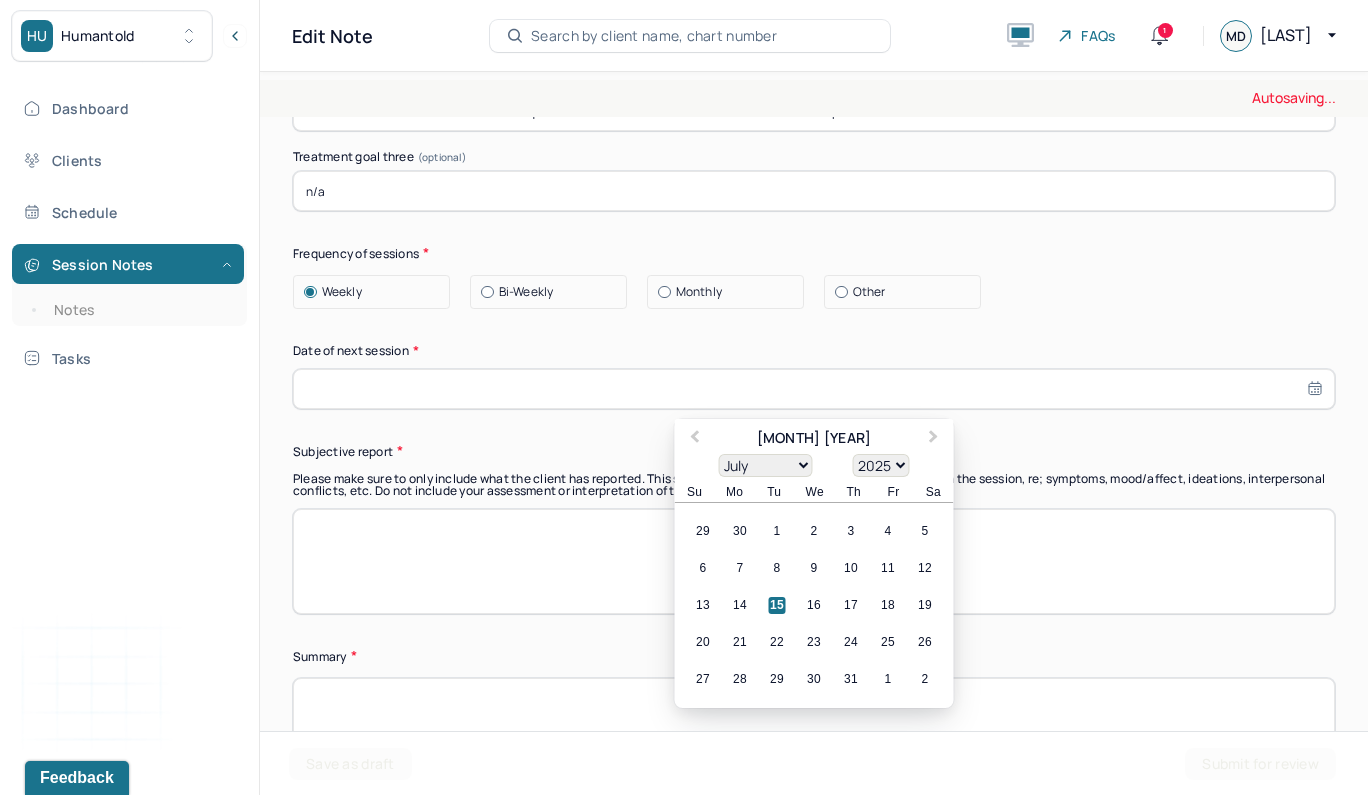 click at bounding box center [814, 389] 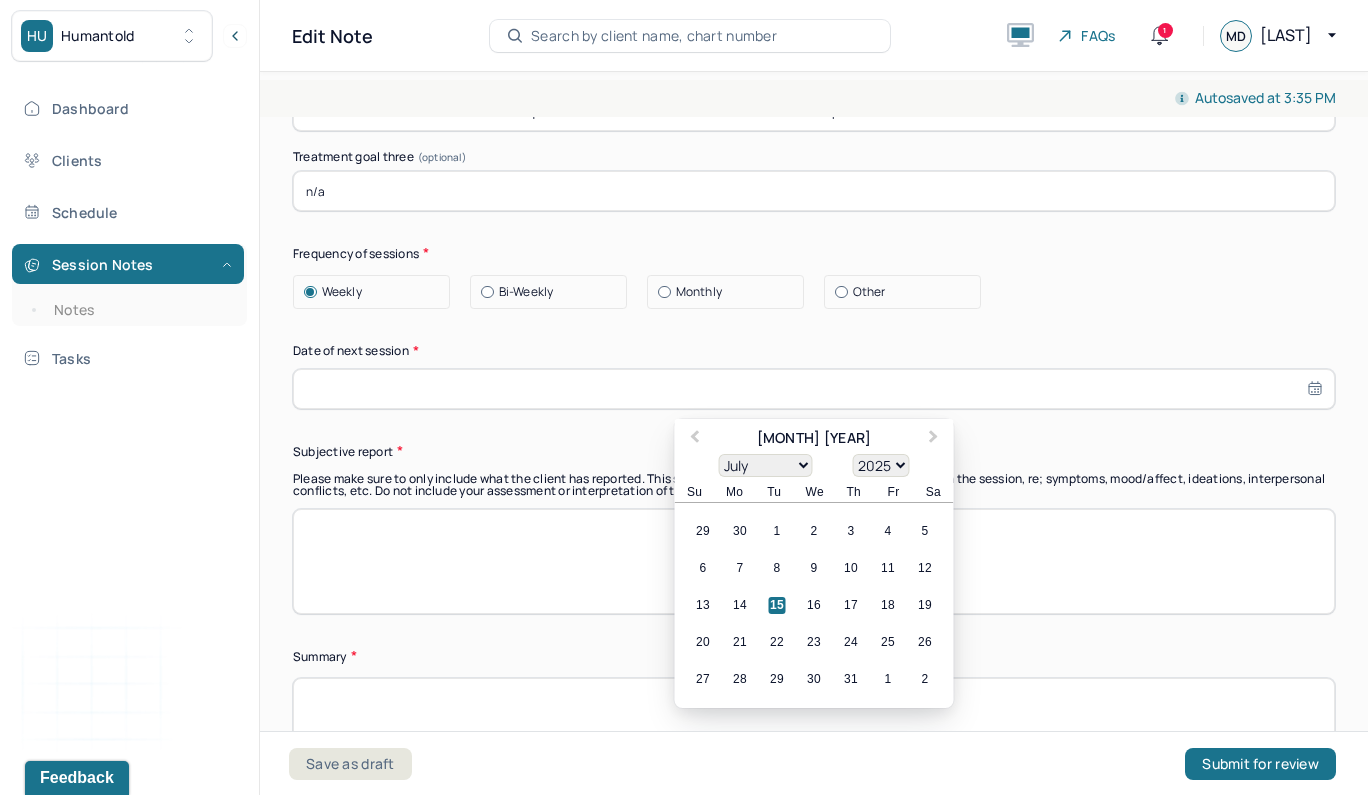 click on "15" at bounding box center [777, 605] 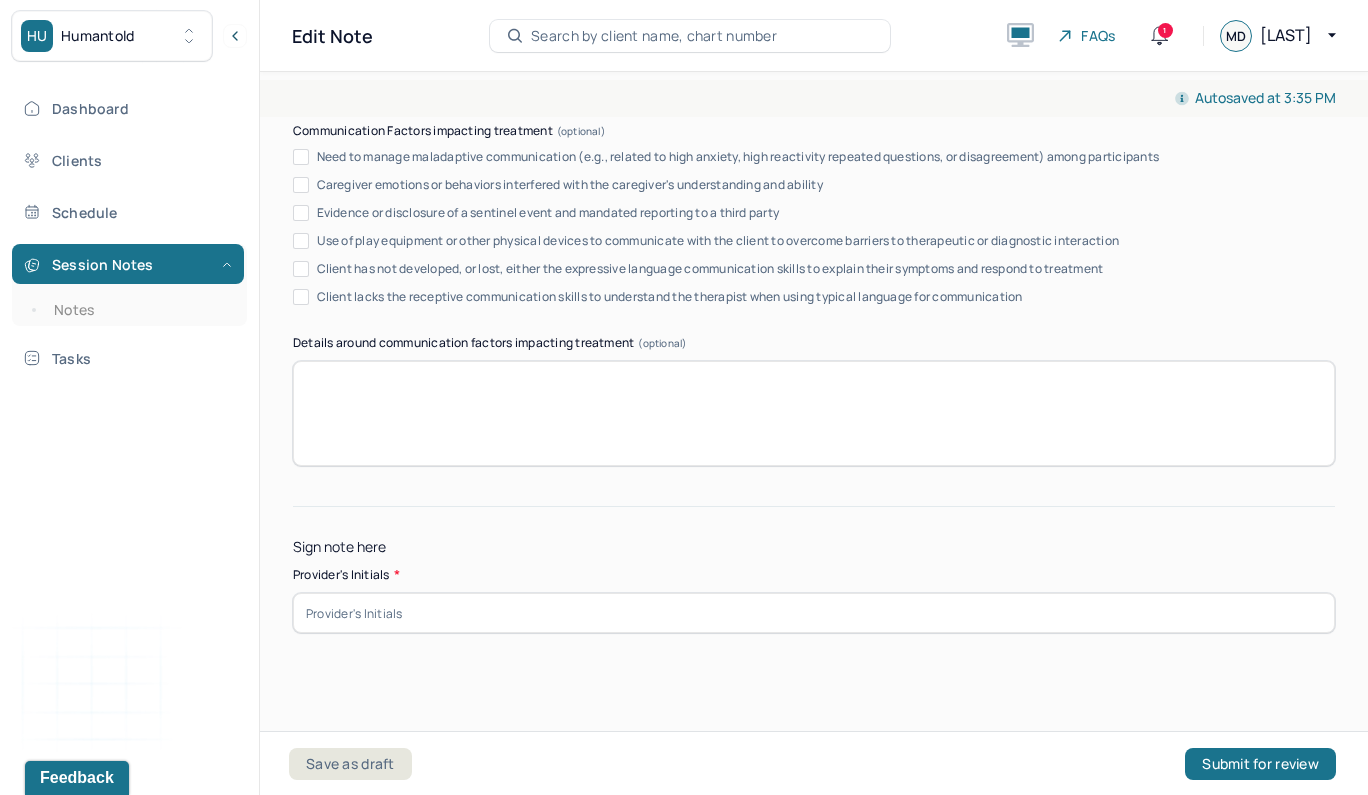 scroll, scrollTop: 11958, scrollLeft: 0, axis: vertical 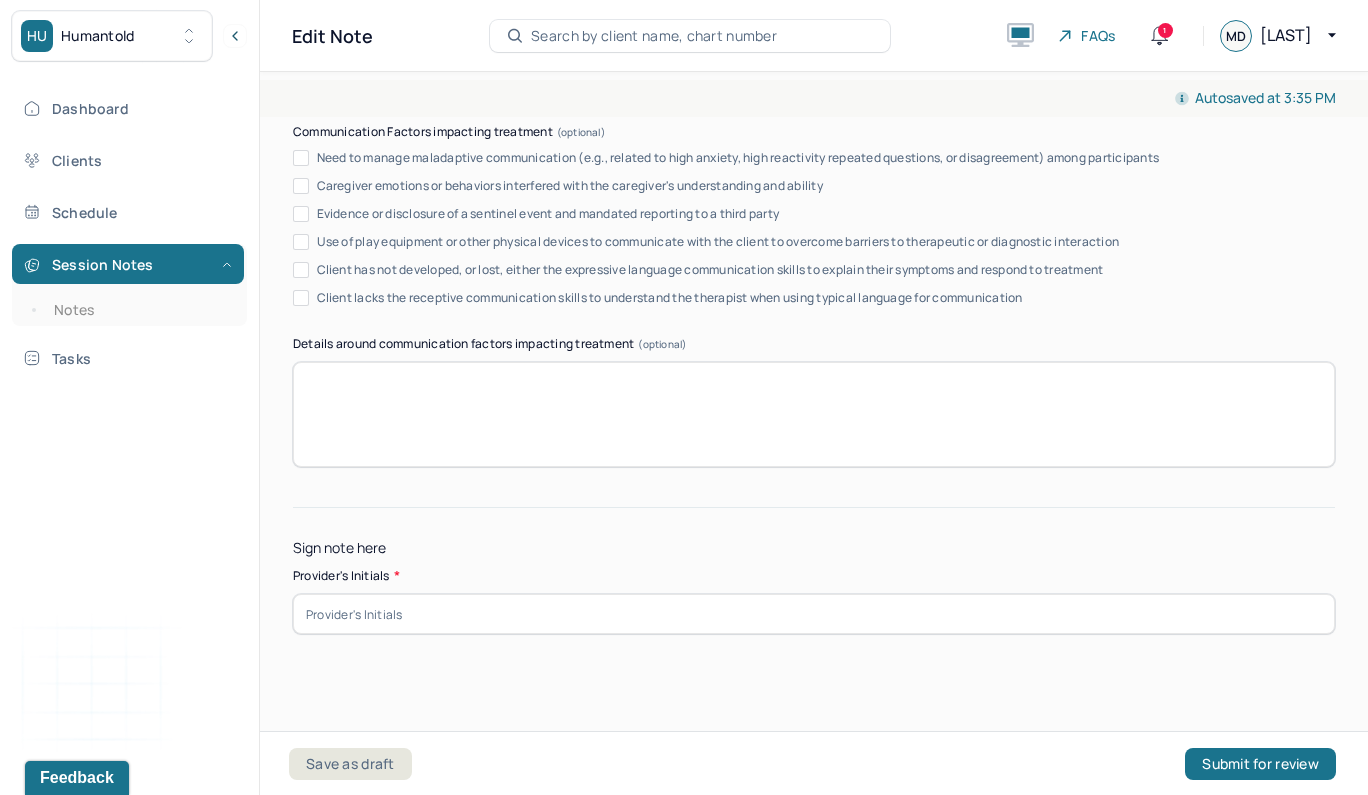 click at bounding box center [814, 614] 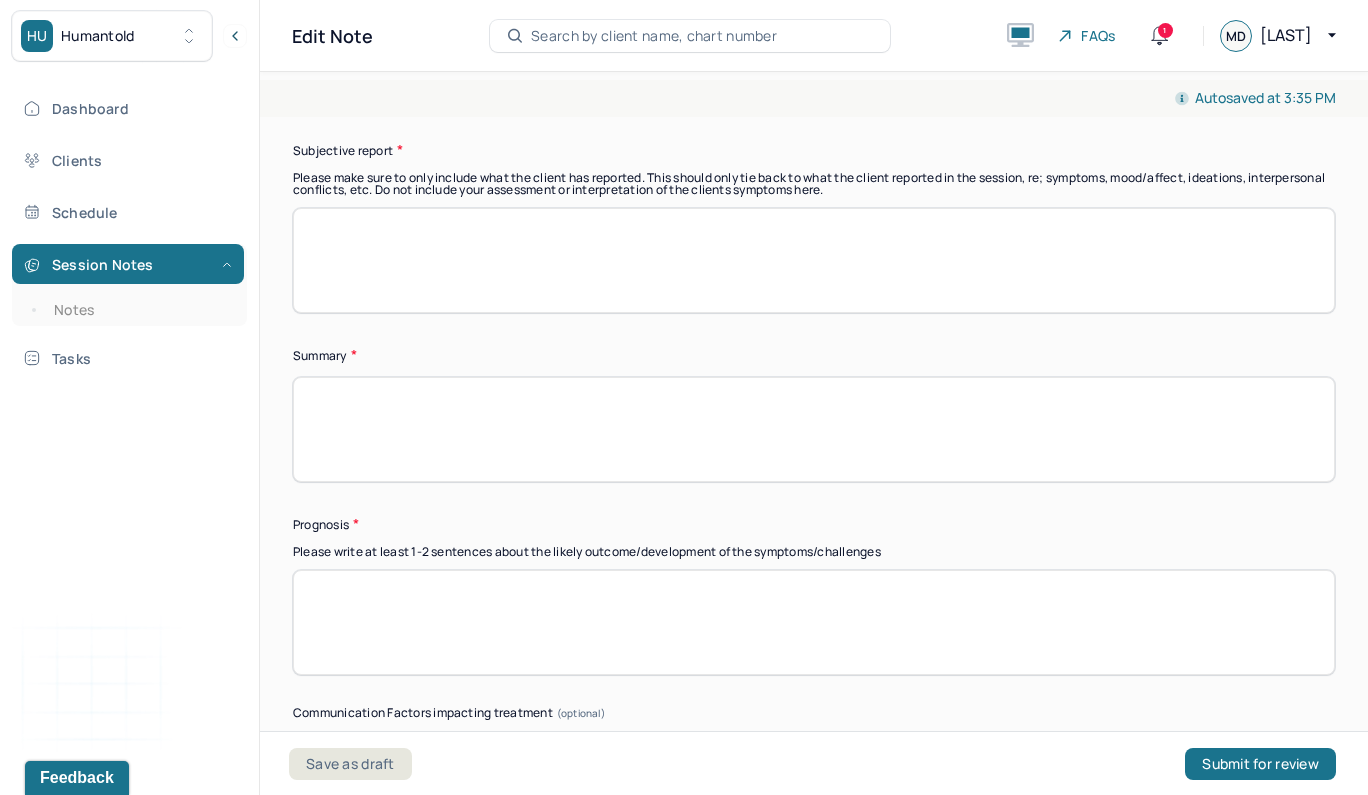 scroll, scrollTop: 11357, scrollLeft: 0, axis: vertical 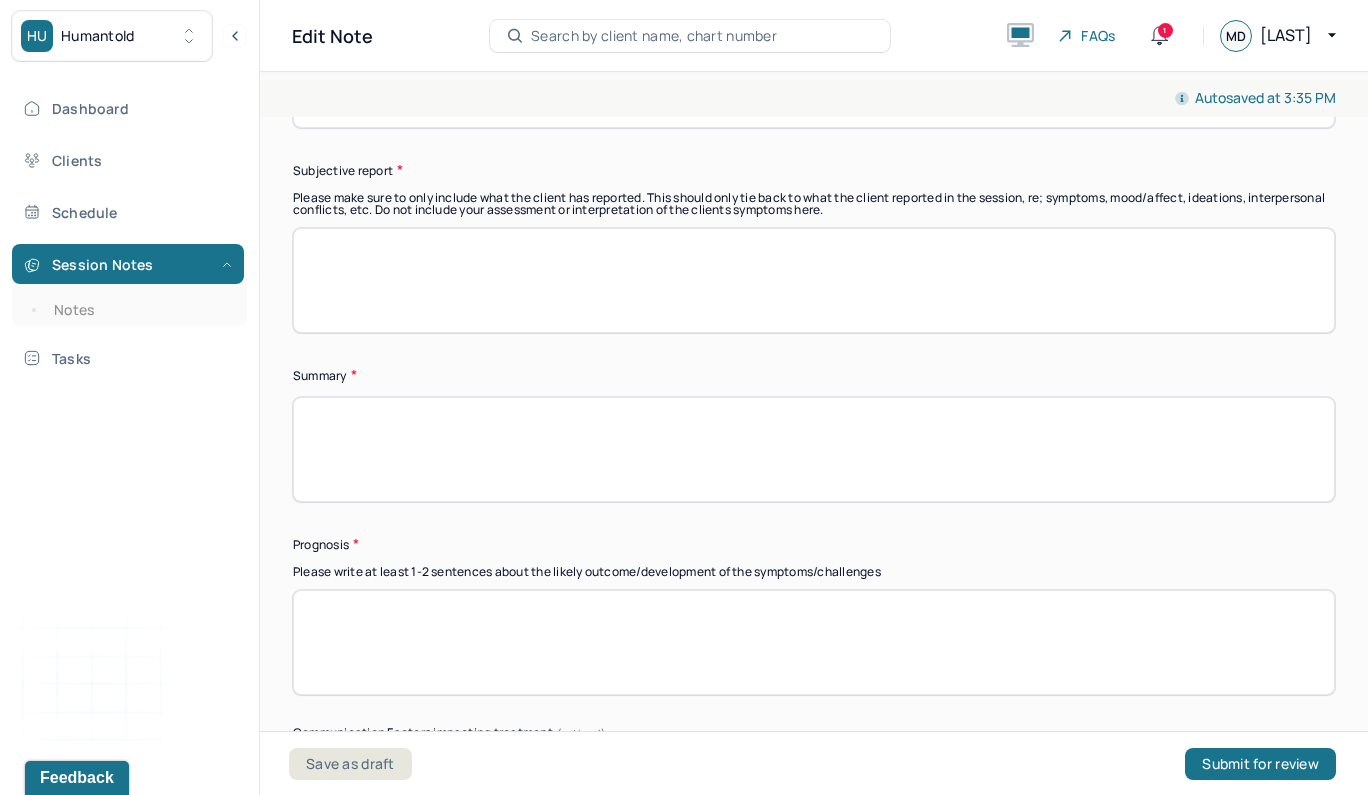 type on "MTD" 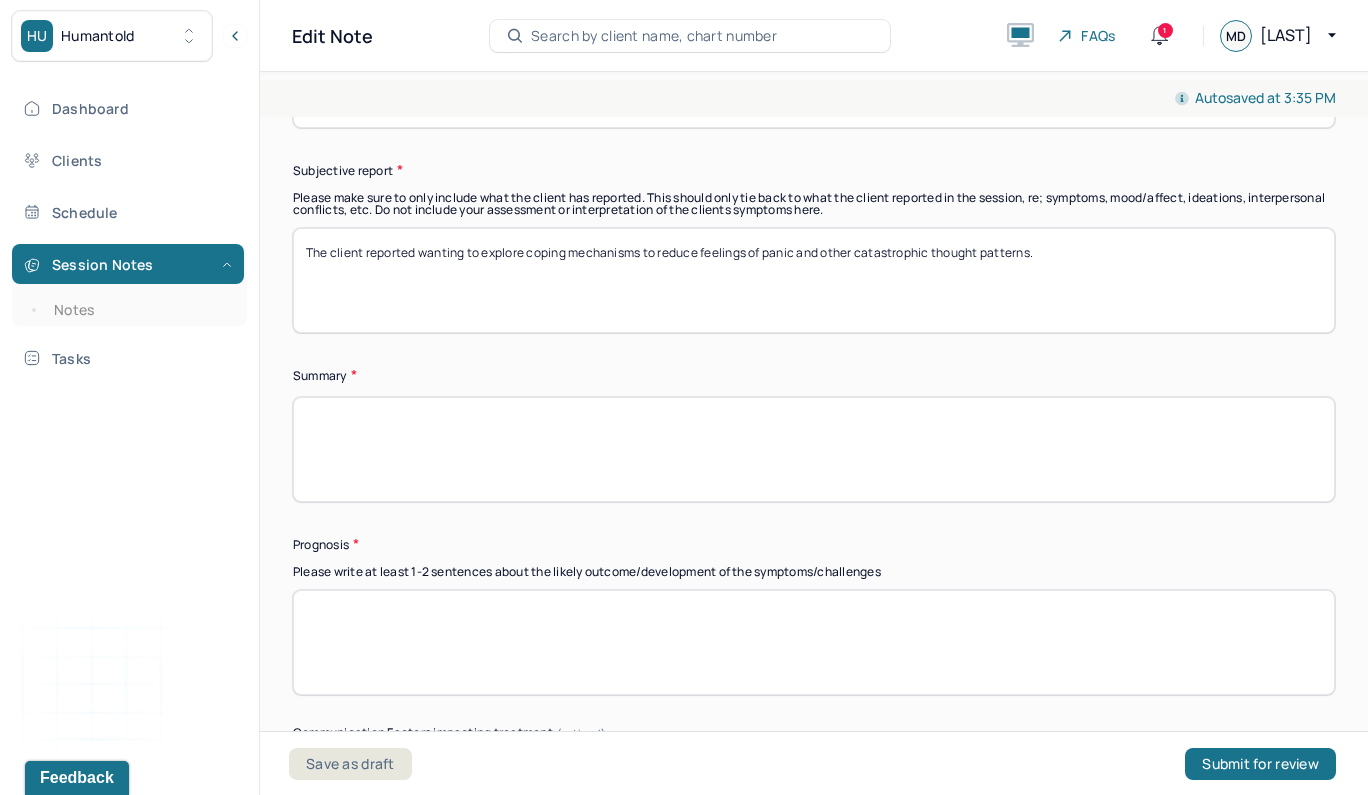 type on "The client reported wanting to explore coping mechanisms to reduce feelings of panic and other catastrophic thought patterns." 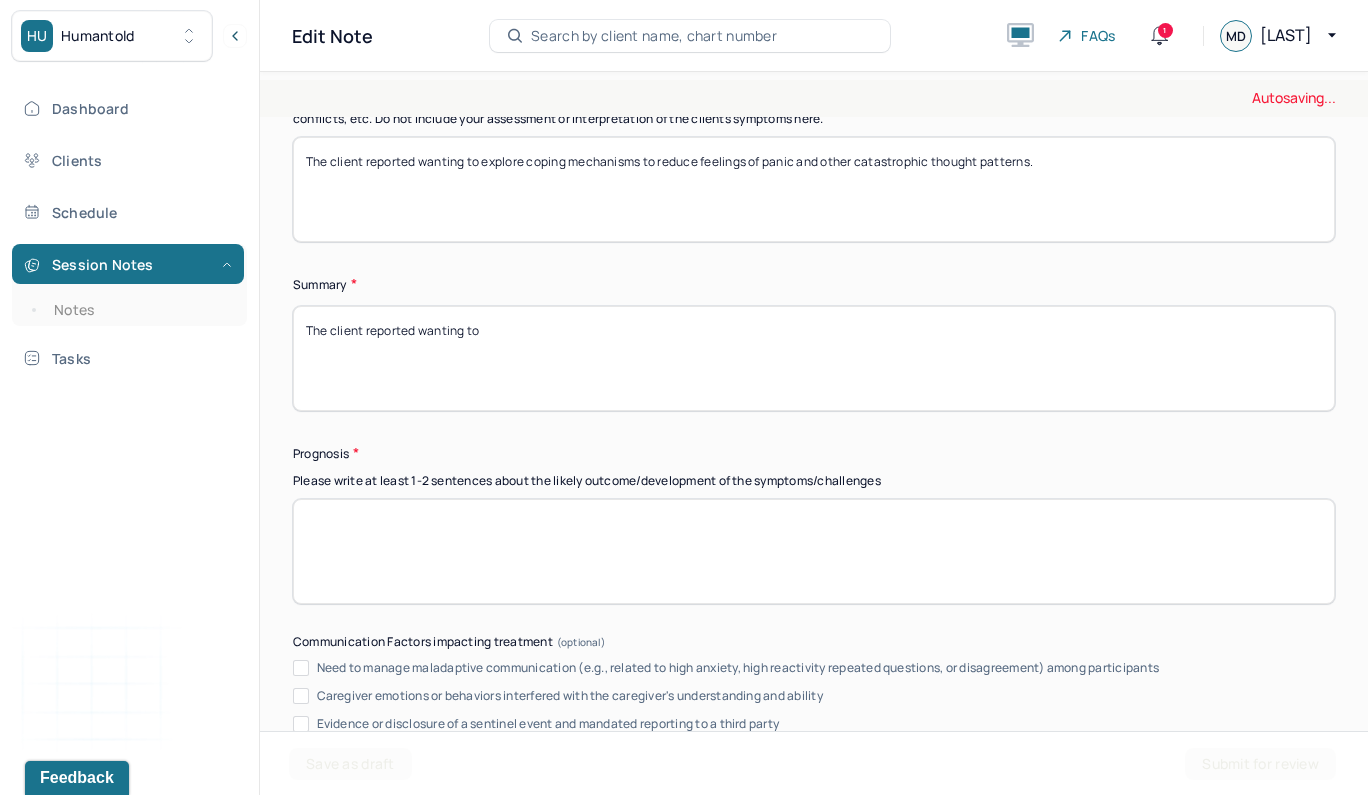 scroll, scrollTop: 11477, scrollLeft: 0, axis: vertical 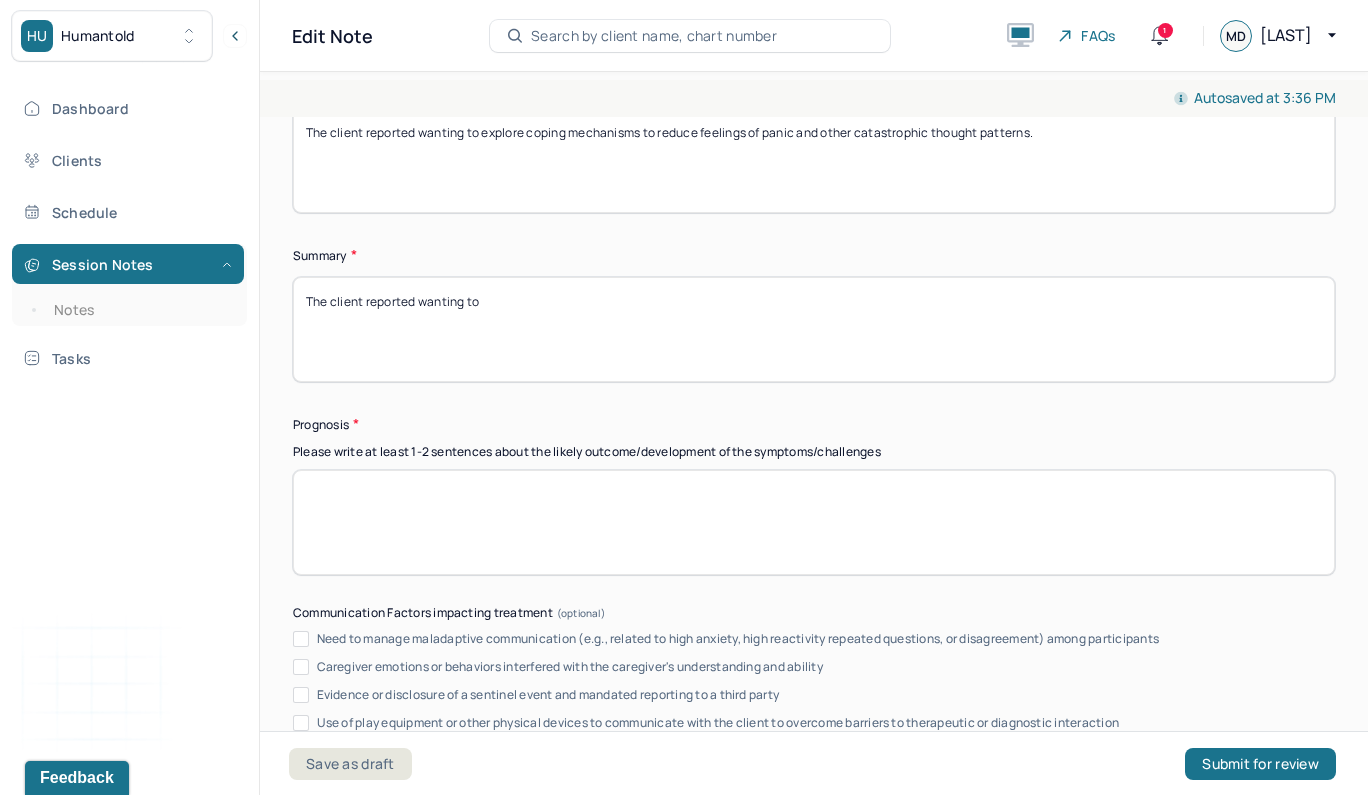 type on "The client reported wanting to" 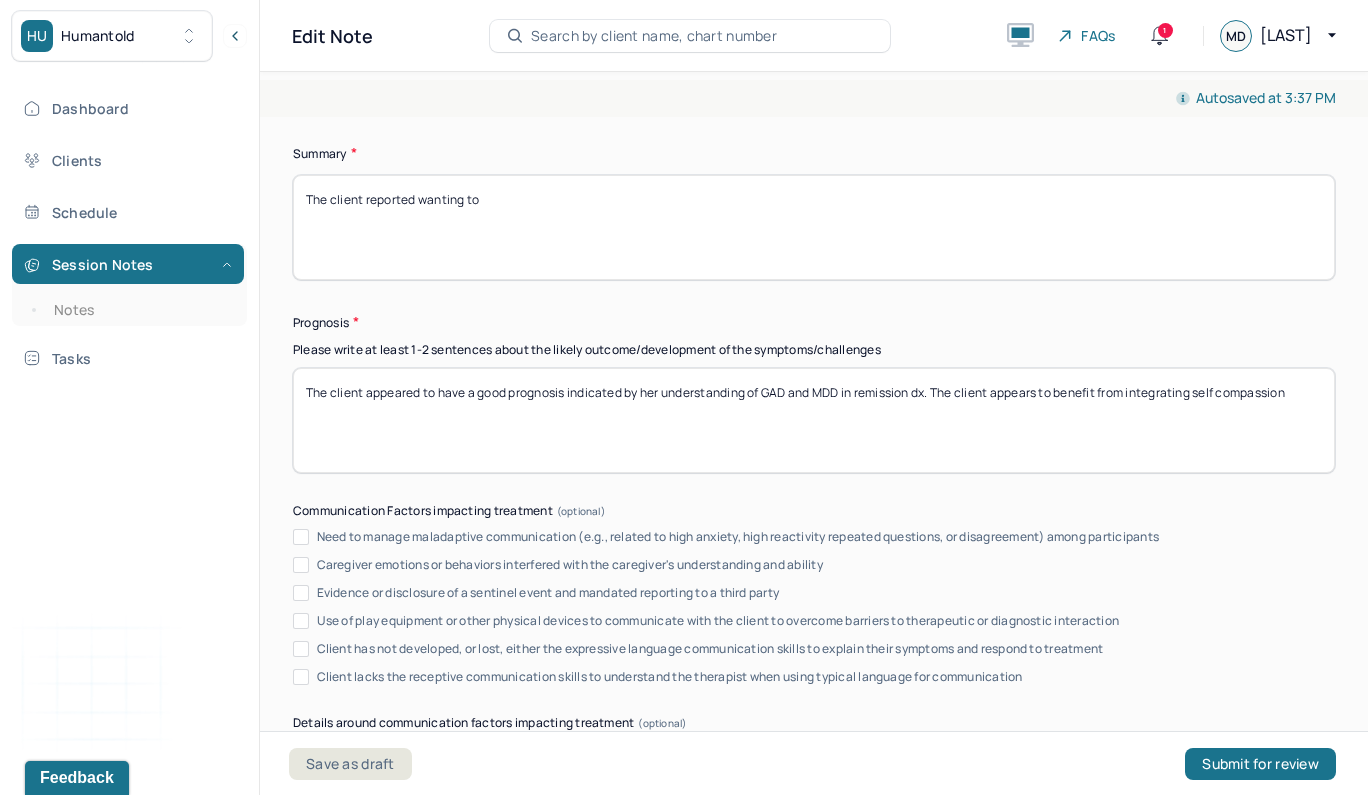 scroll, scrollTop: 11564, scrollLeft: 0, axis: vertical 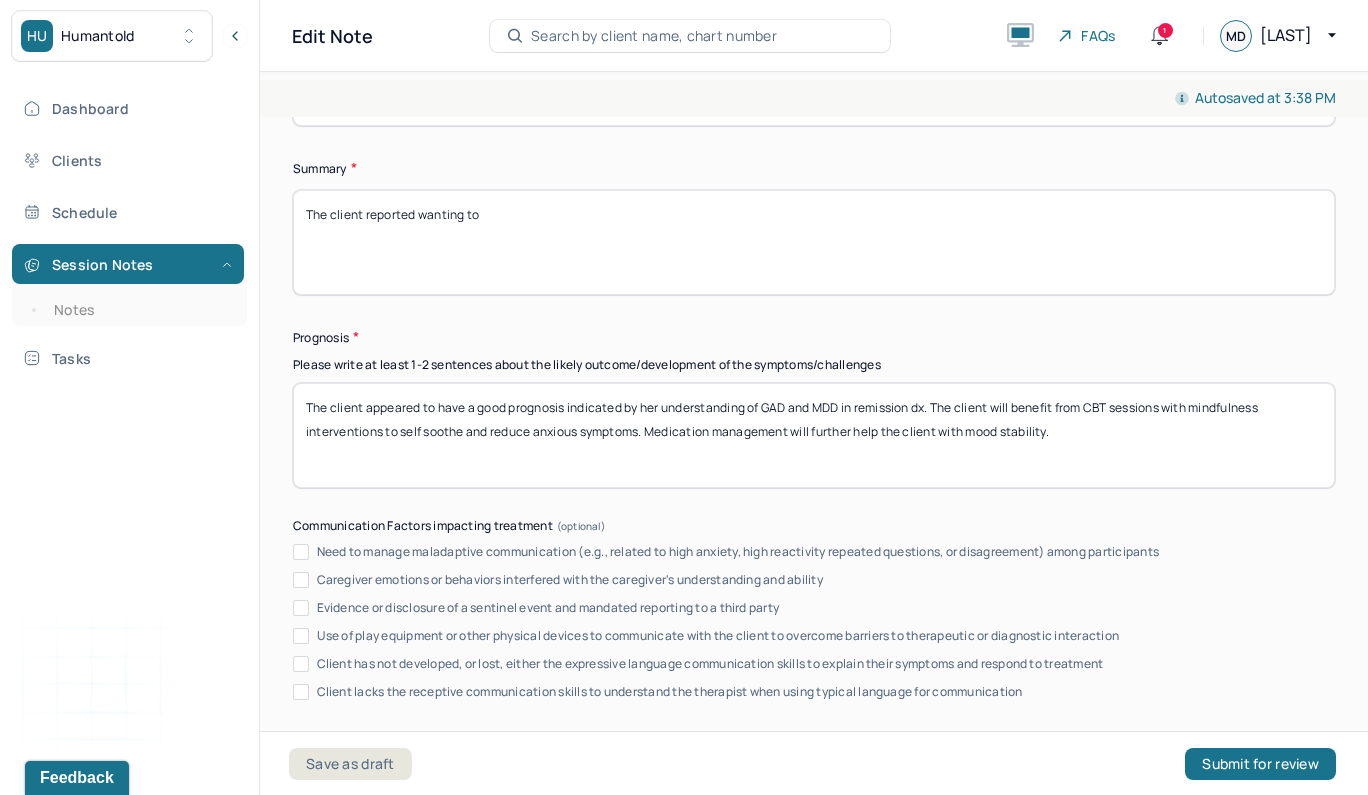 type on "The client appeared to have a good prognosis indicated by her understanding of GAD and MDD in remission dx. The client will benefit from CBT sessions with mindfulness interventions to self soothe and reduce anxious symptoms. Medication management will further help the client with mood stability." 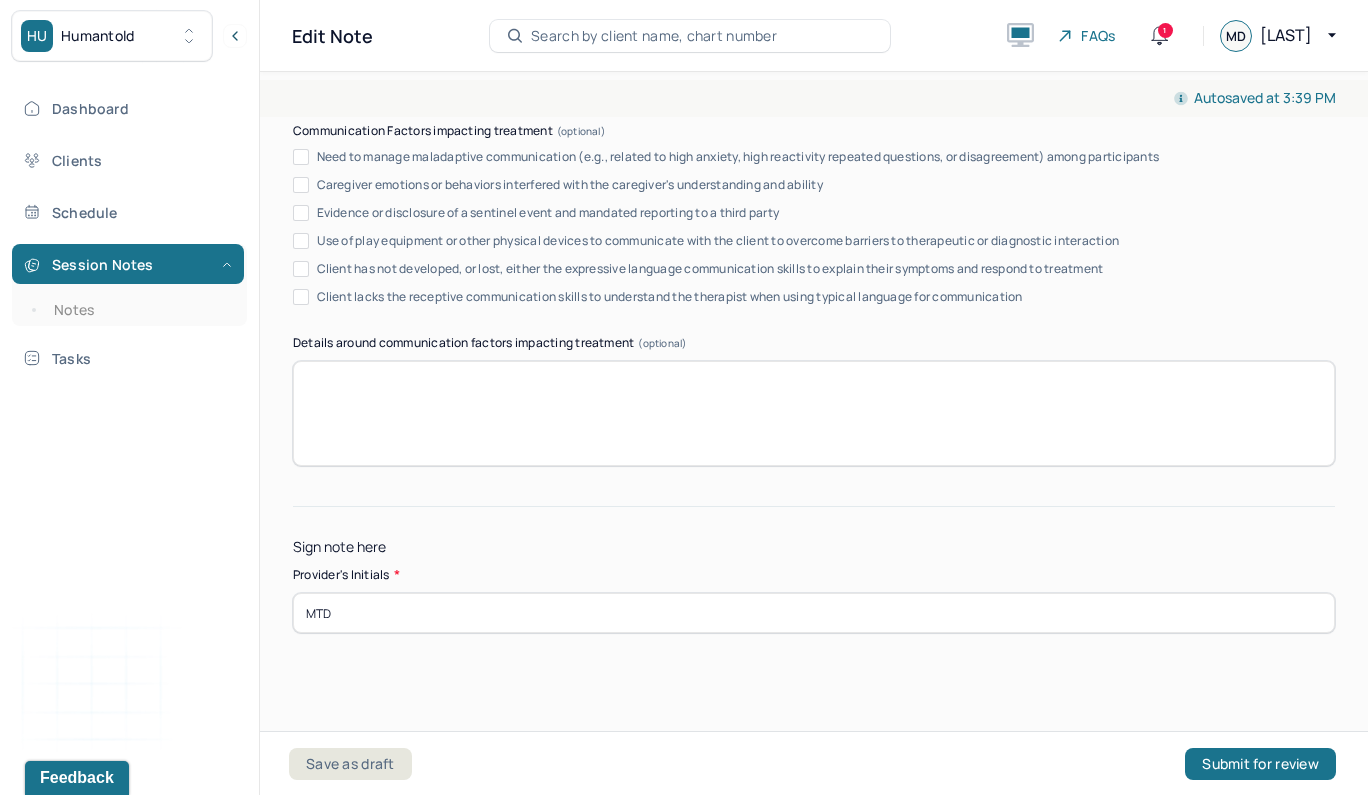scroll, scrollTop: 11958, scrollLeft: 0, axis: vertical 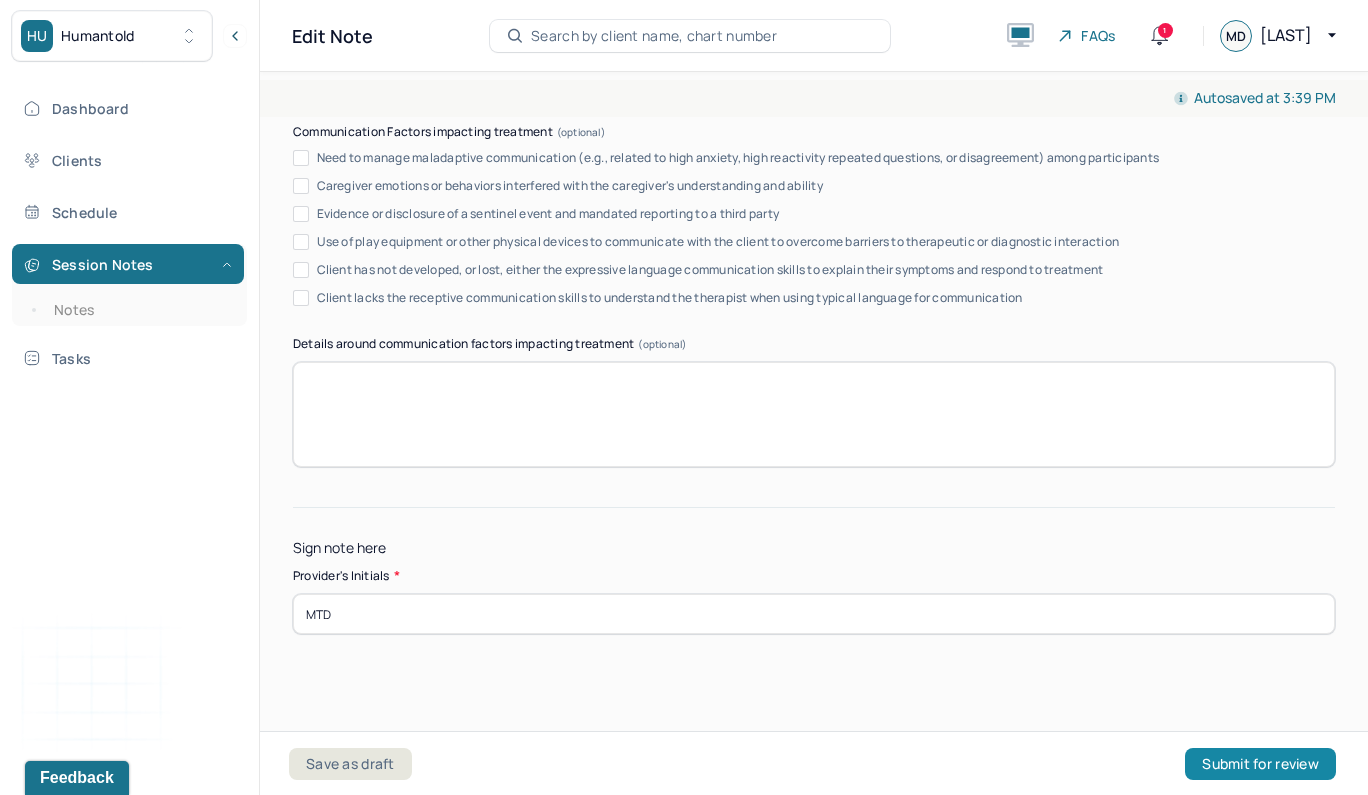 type on "The client reported wanting to reengage in anxiety management as she discussed having frequent panic attacks. The client reported having anxious thought patterns and a history of depressive symptoms. The client denied any current depressive symptoms. The client reported having a history of mental health treatment and being on medication to treat her thyroid and anxiety. The client denied suicidal ideation during the time of intake." 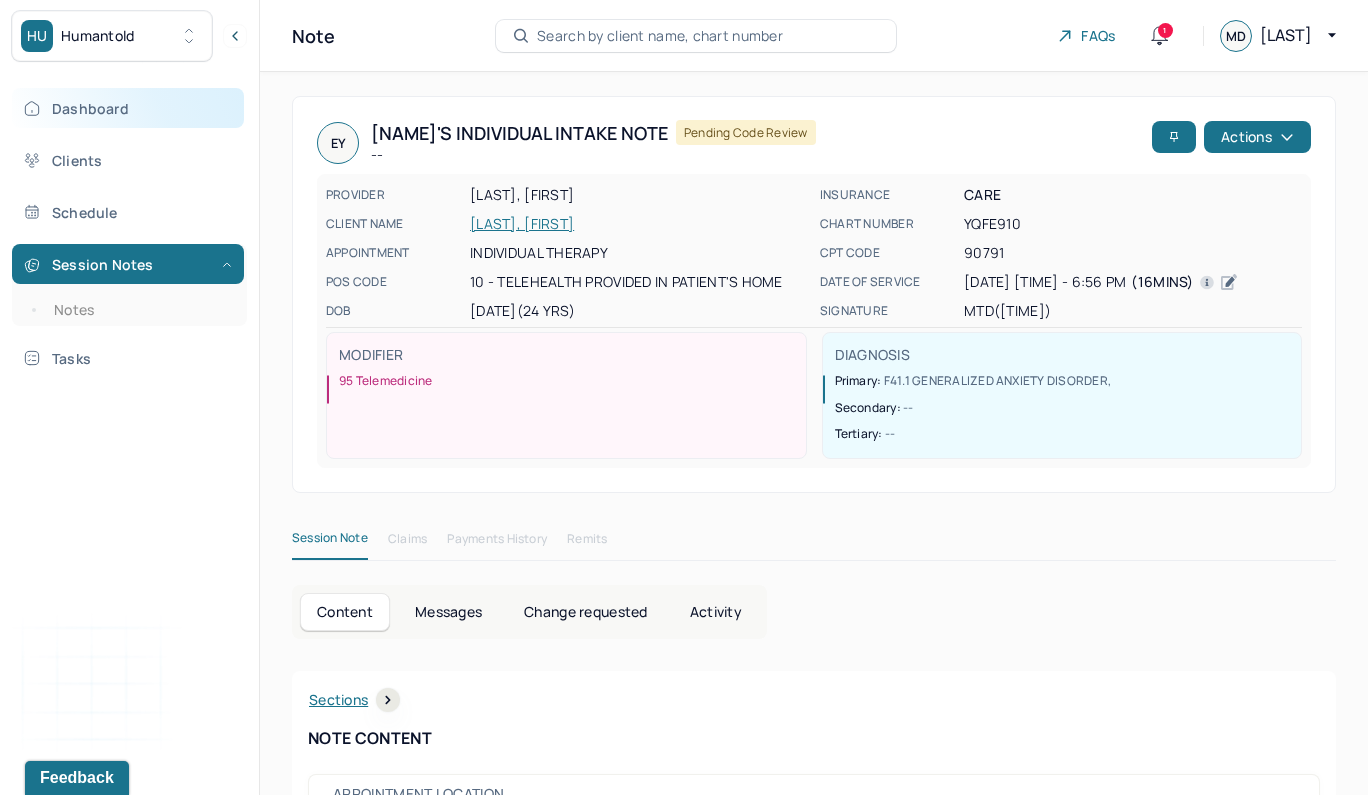 click on "Dashboard" at bounding box center [128, 108] 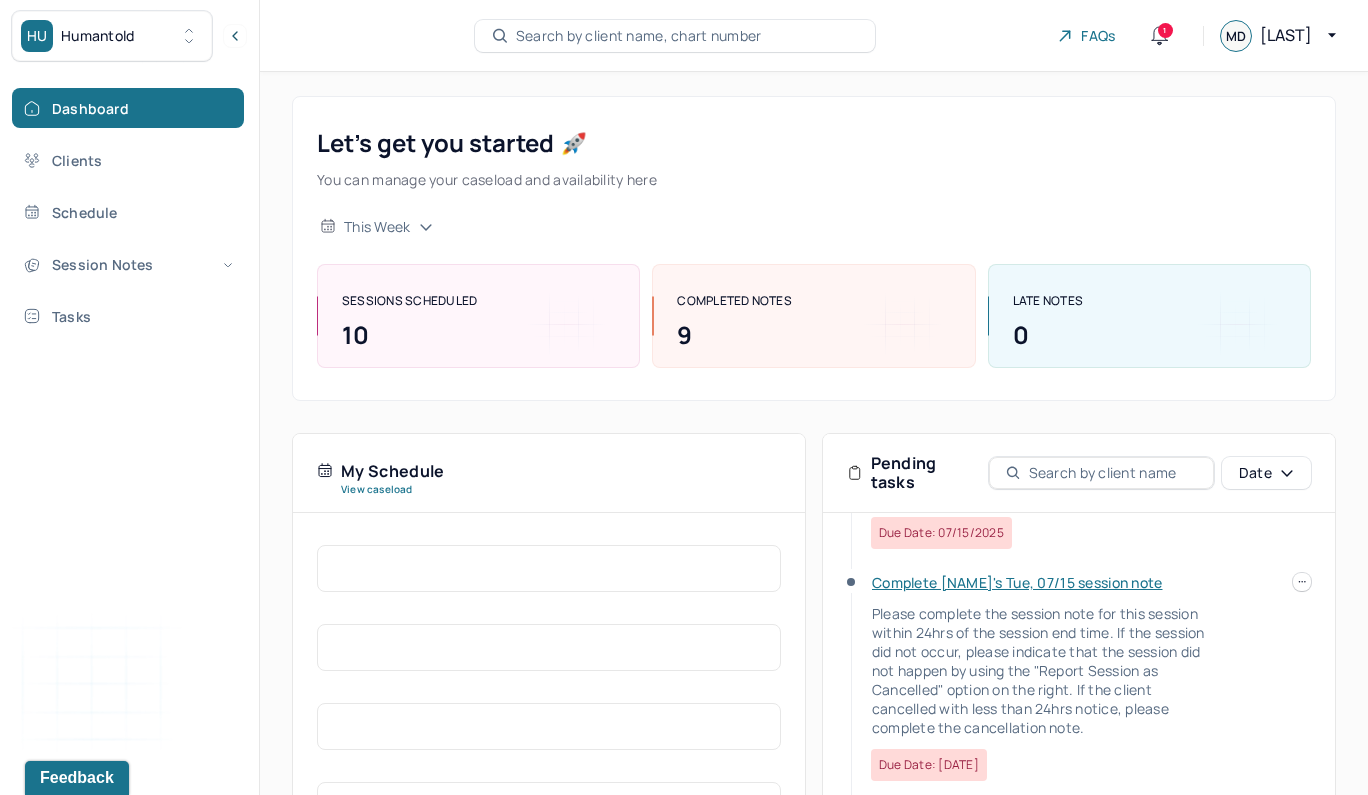 scroll, scrollTop: 290, scrollLeft: 0, axis: vertical 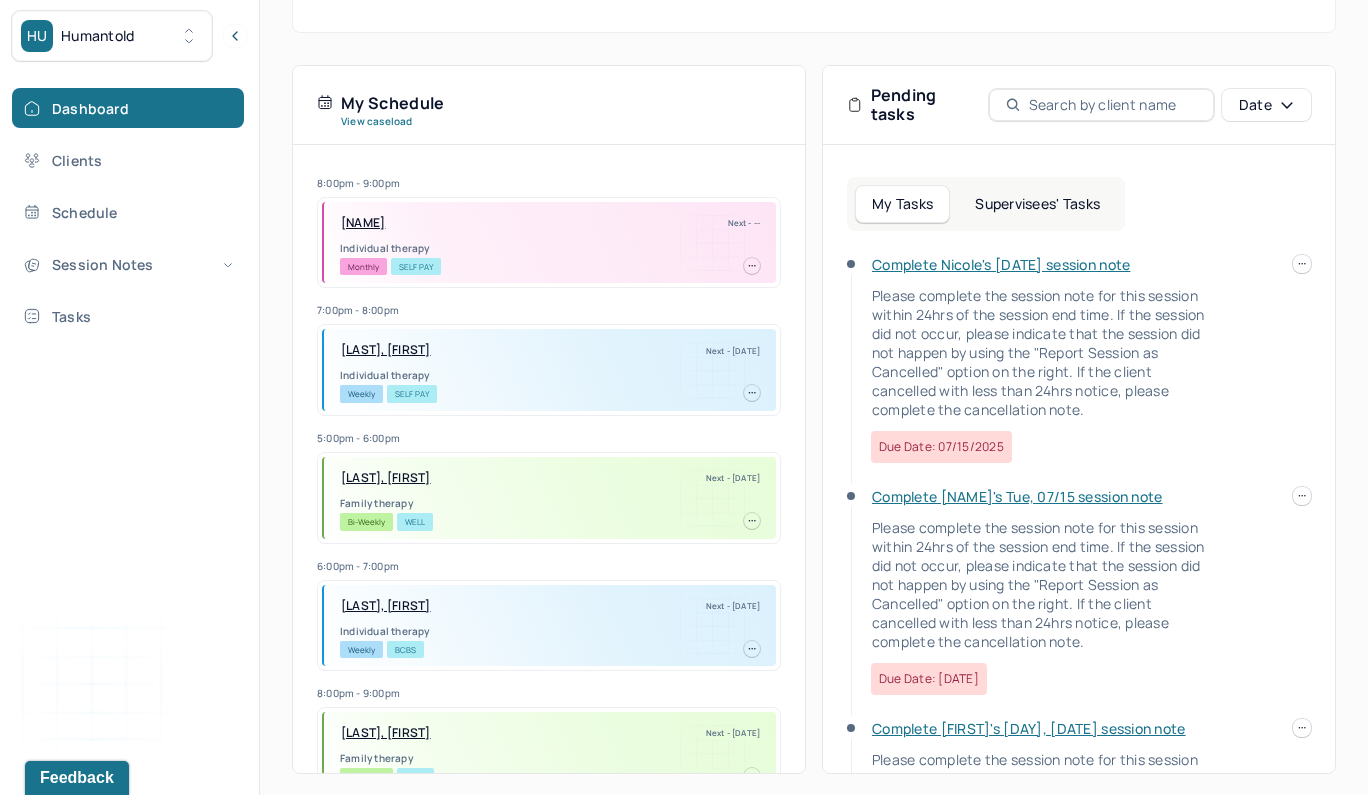 click on "Supervisees' Tasks" at bounding box center (1037, 204) 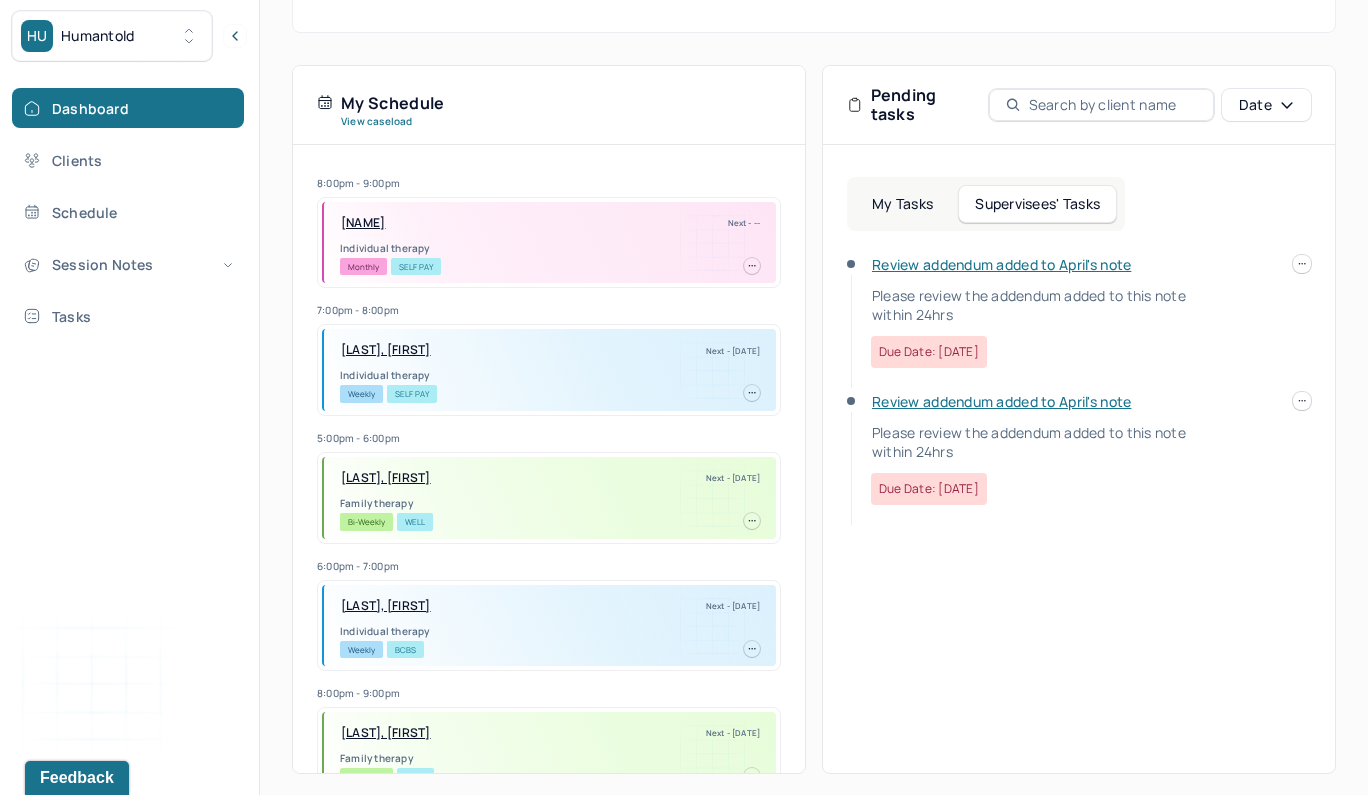 click on "Review addendum added to April's note" at bounding box center [1001, 264] 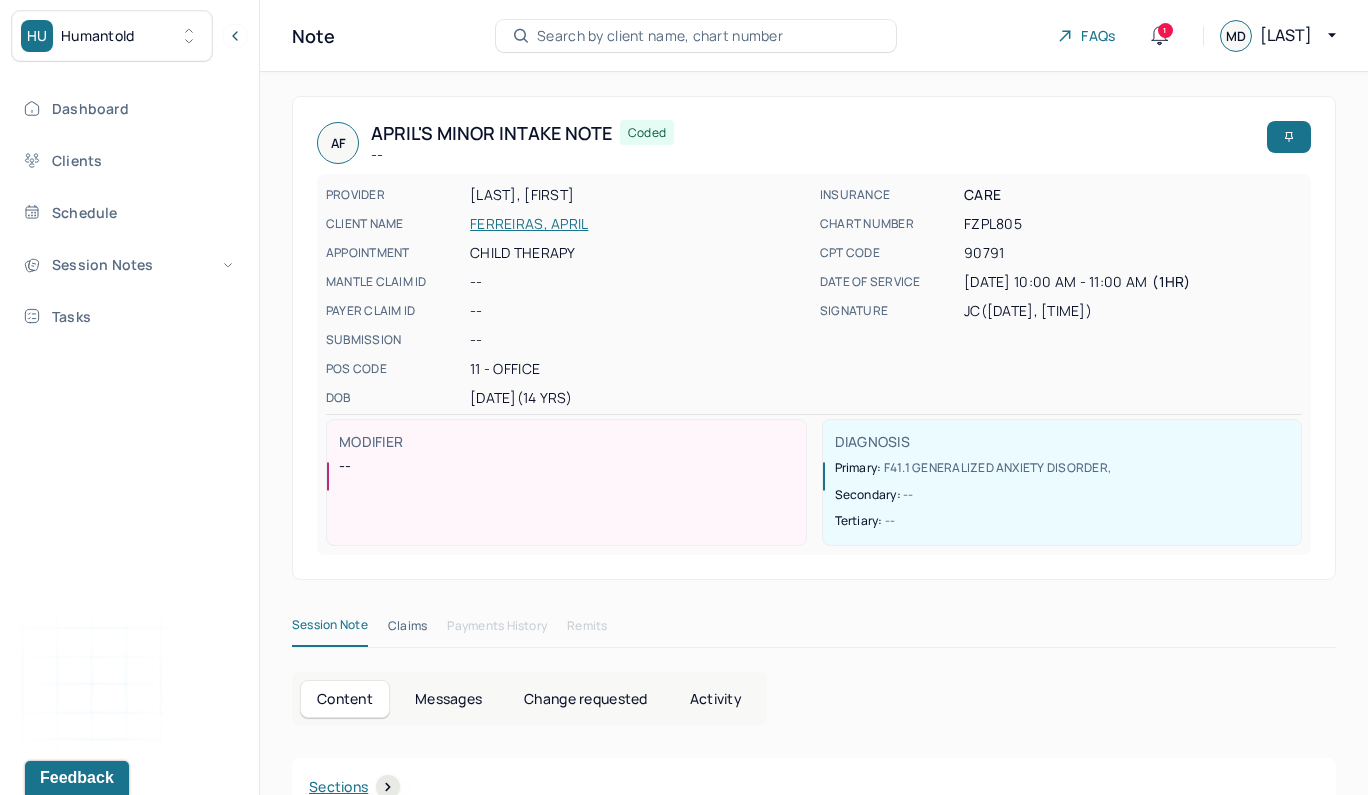 scroll, scrollTop: 0, scrollLeft: 0, axis: both 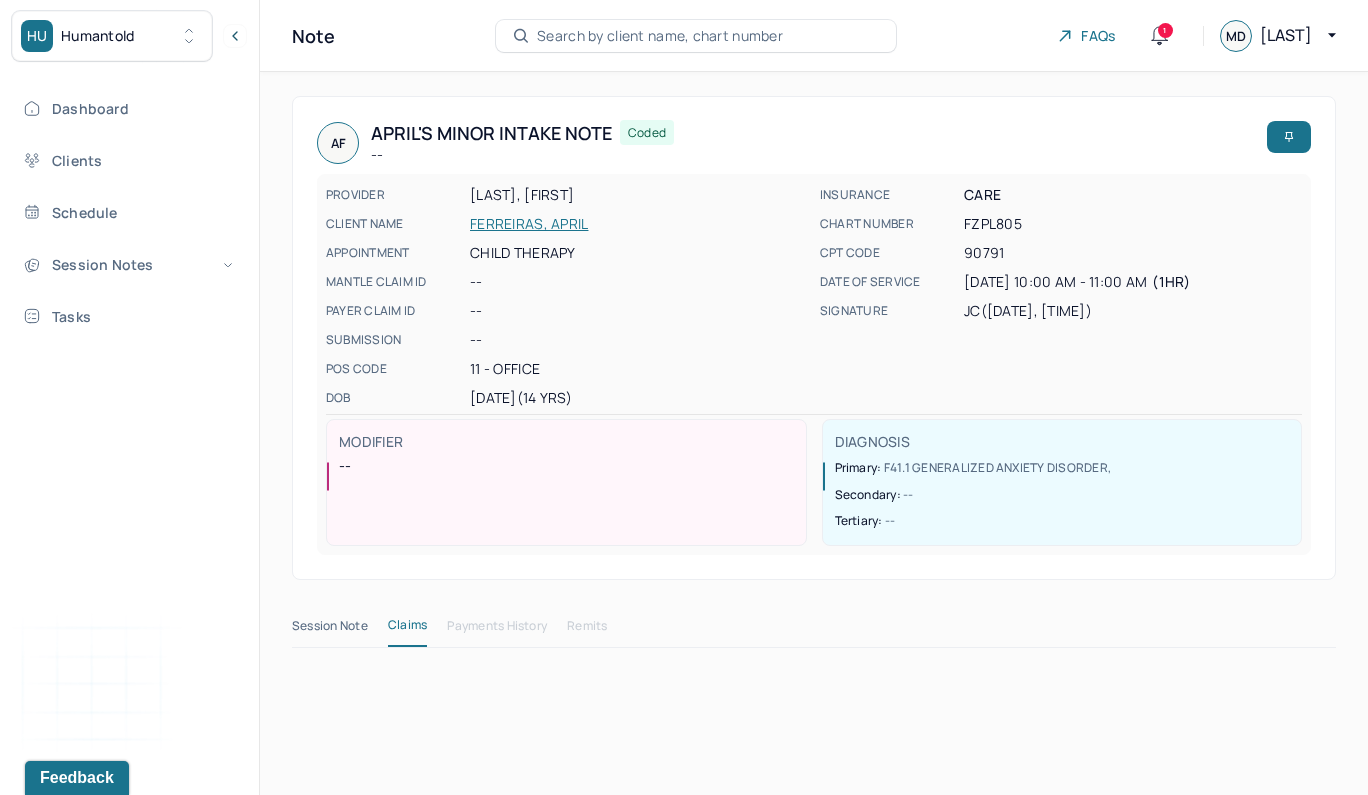 click on "Session Note" at bounding box center [330, 630] 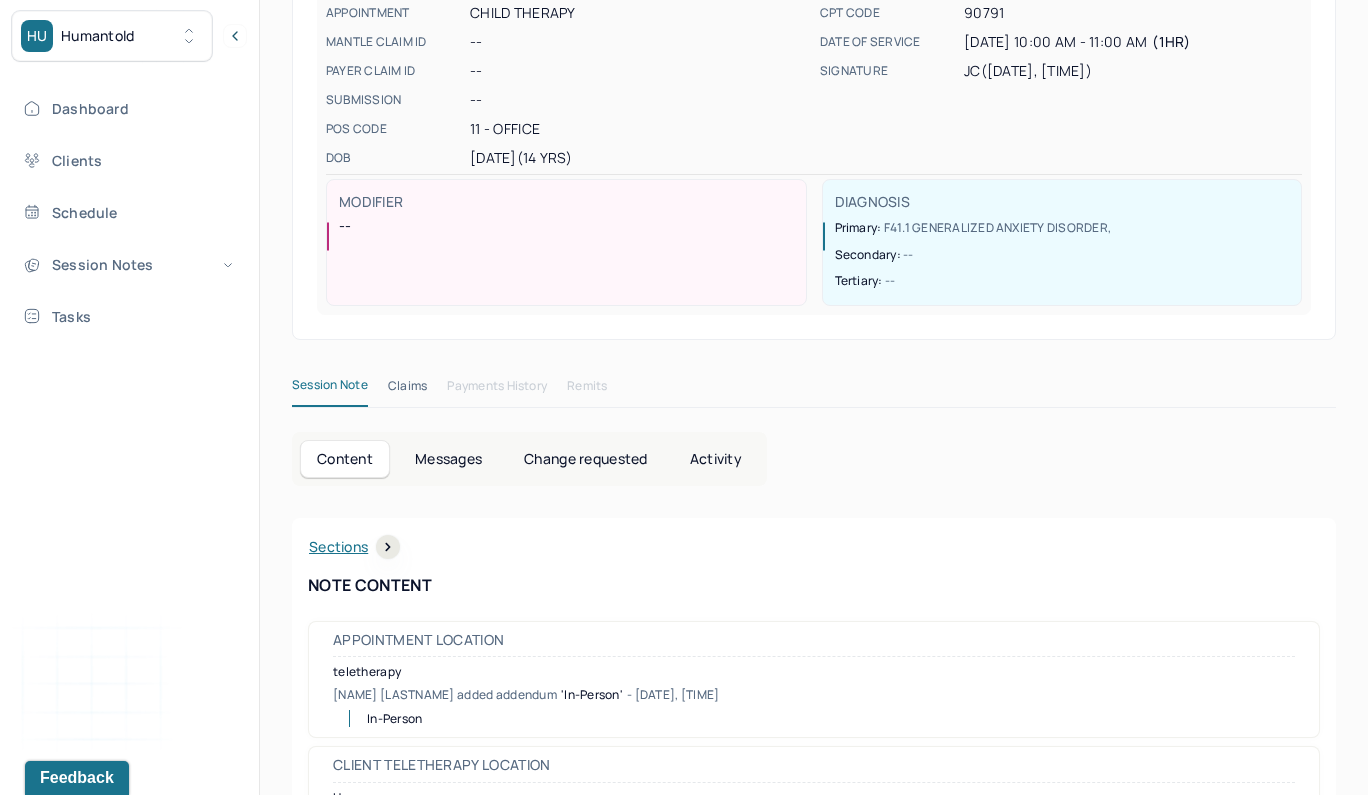 scroll, scrollTop: 258, scrollLeft: 0, axis: vertical 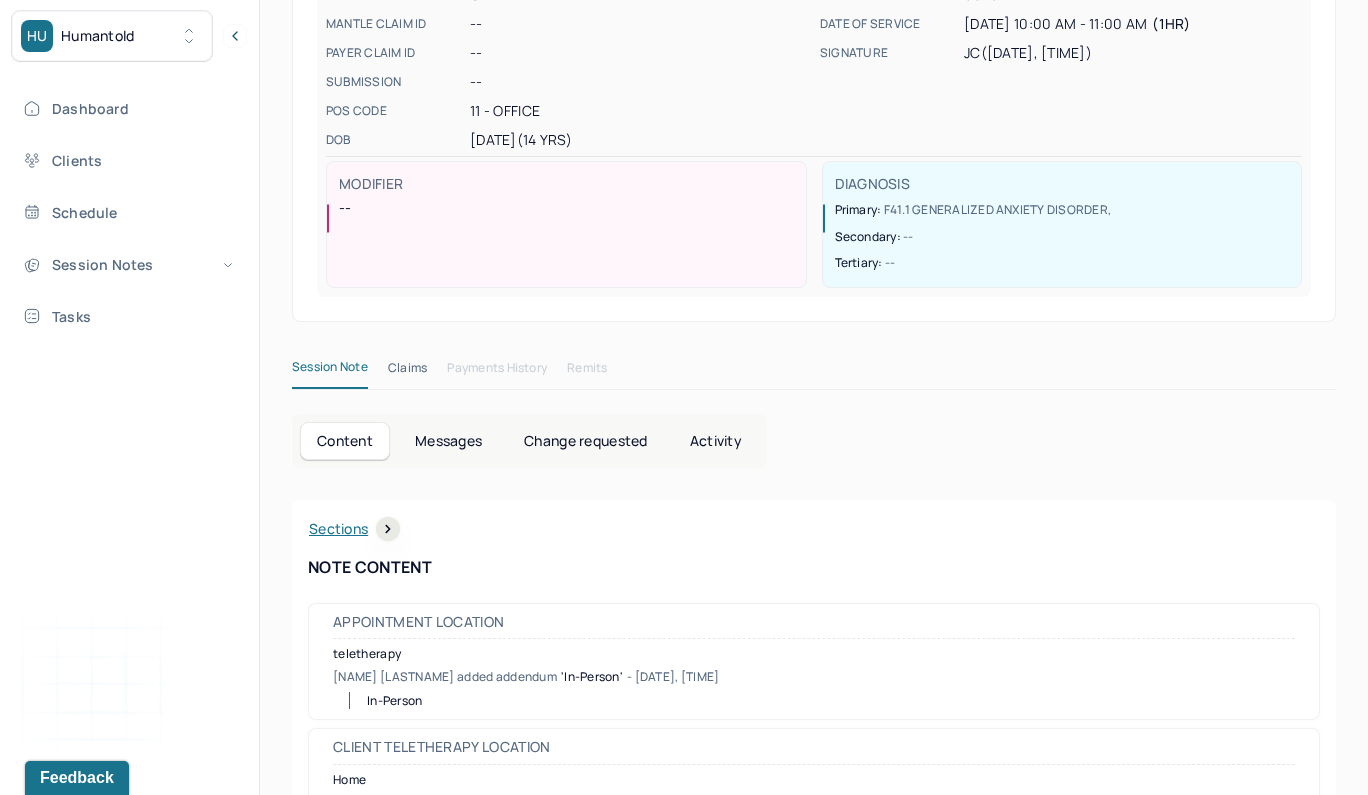 click on "Messages" at bounding box center (448, 441) 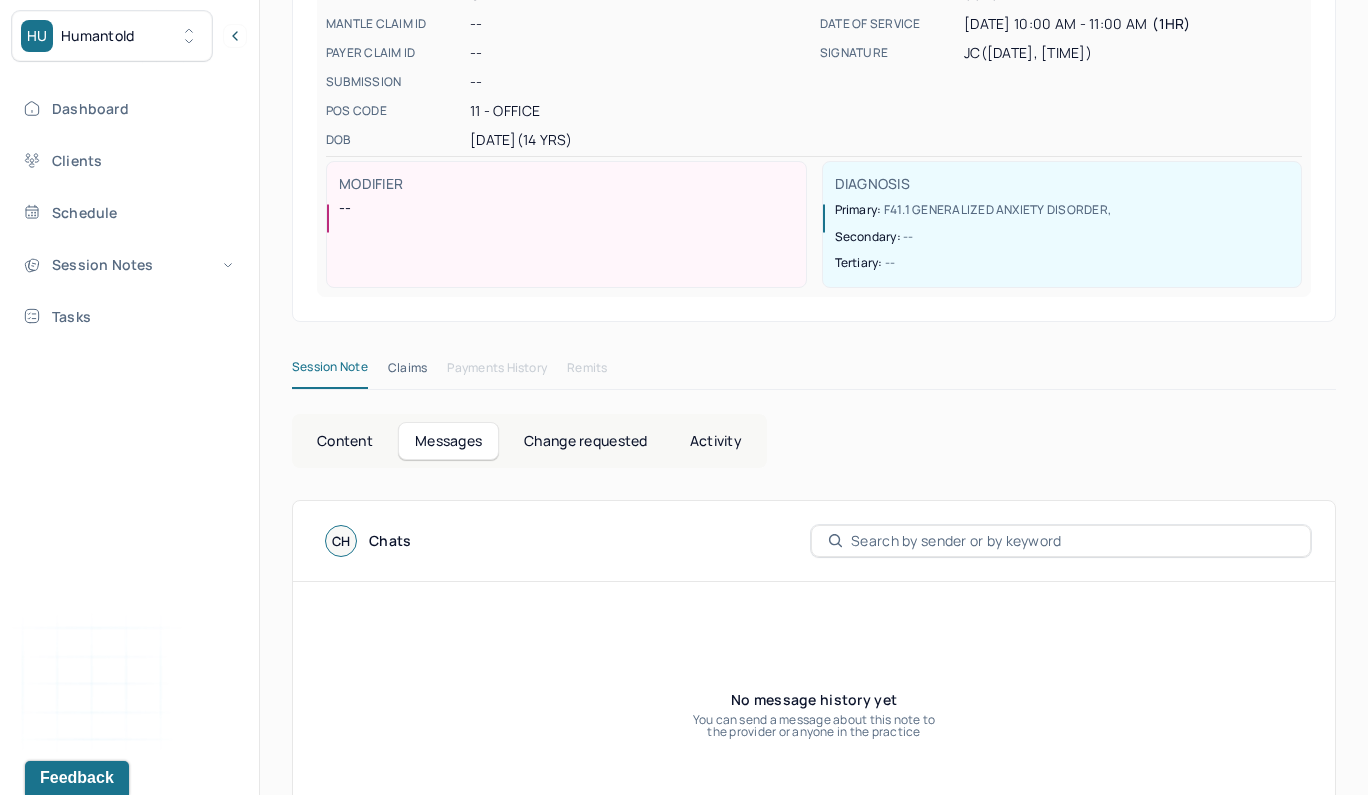 click on "Change requested" at bounding box center [585, 441] 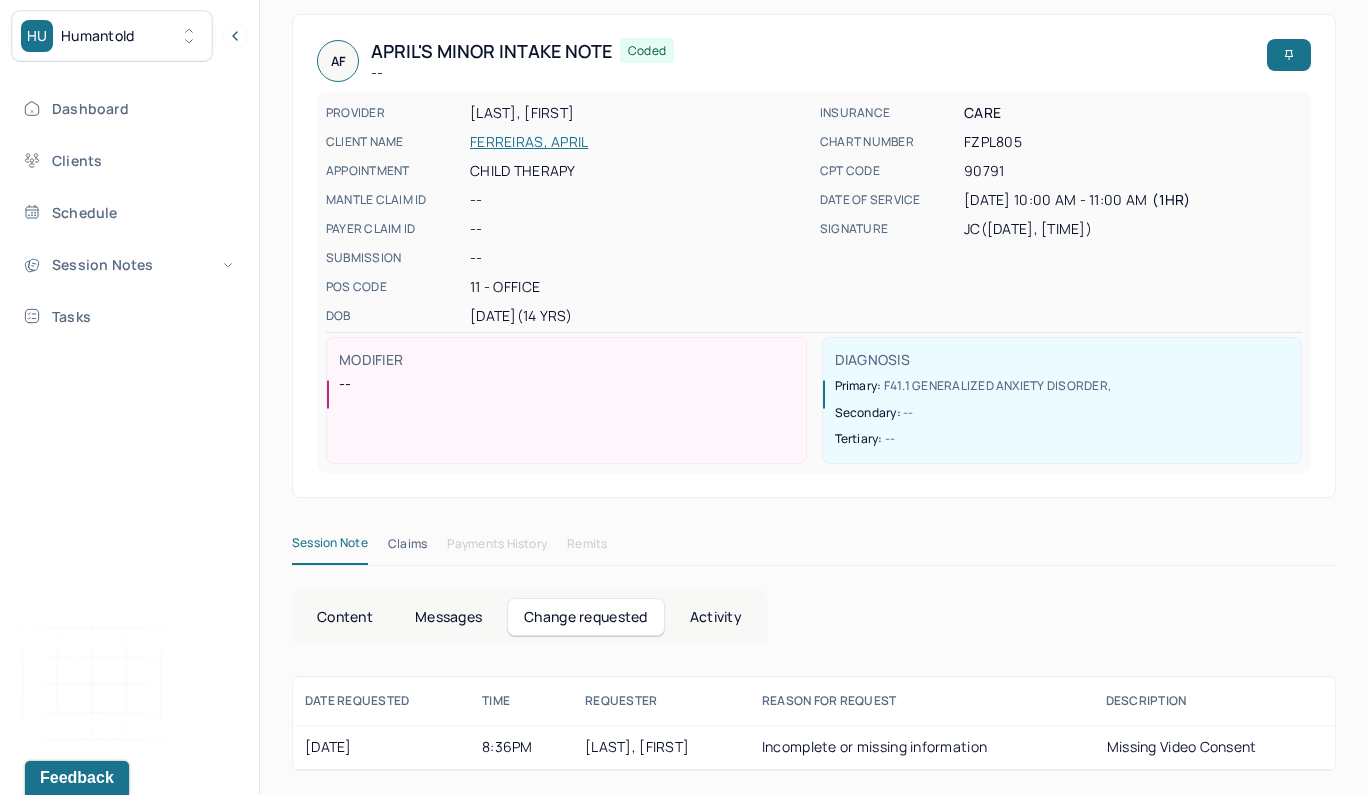 scroll, scrollTop: 83, scrollLeft: 0, axis: vertical 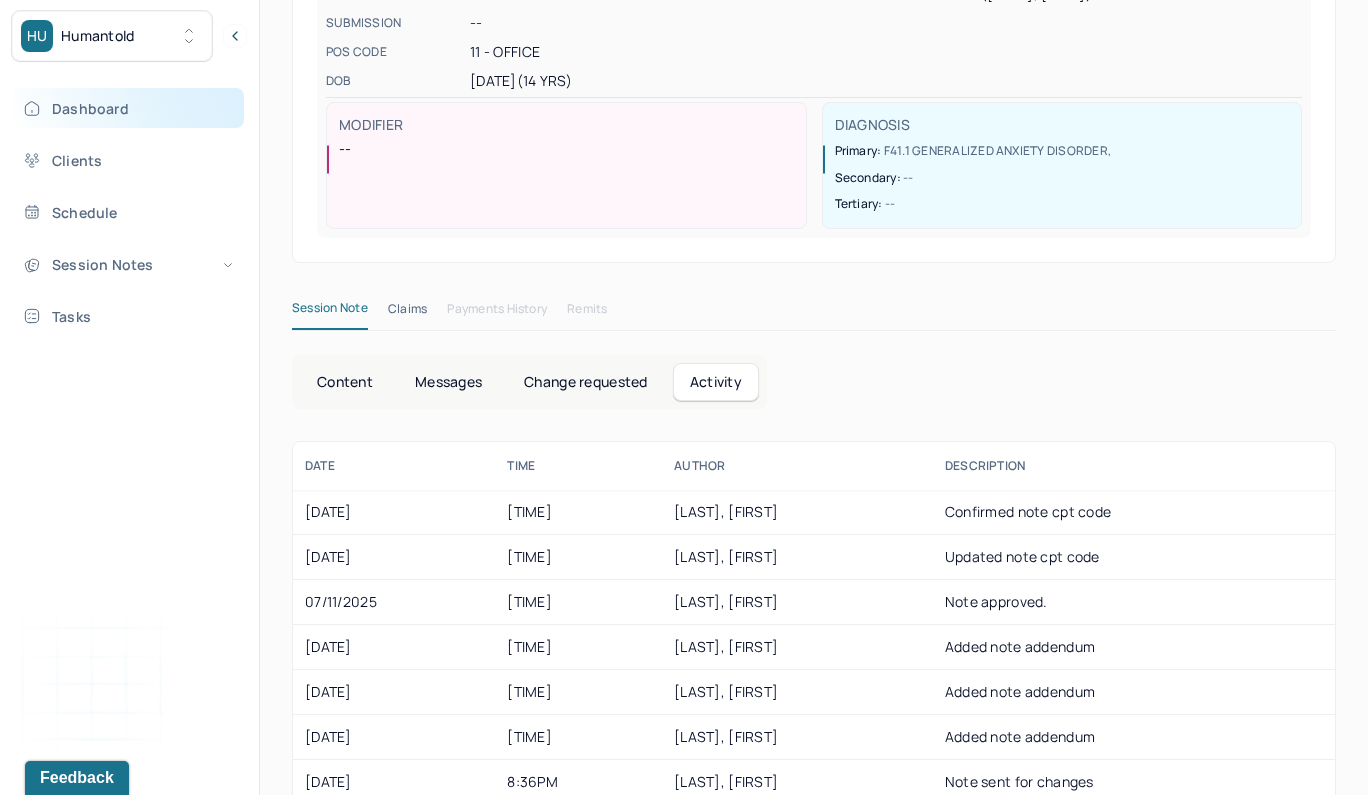 click on "Dashboard" at bounding box center (128, 108) 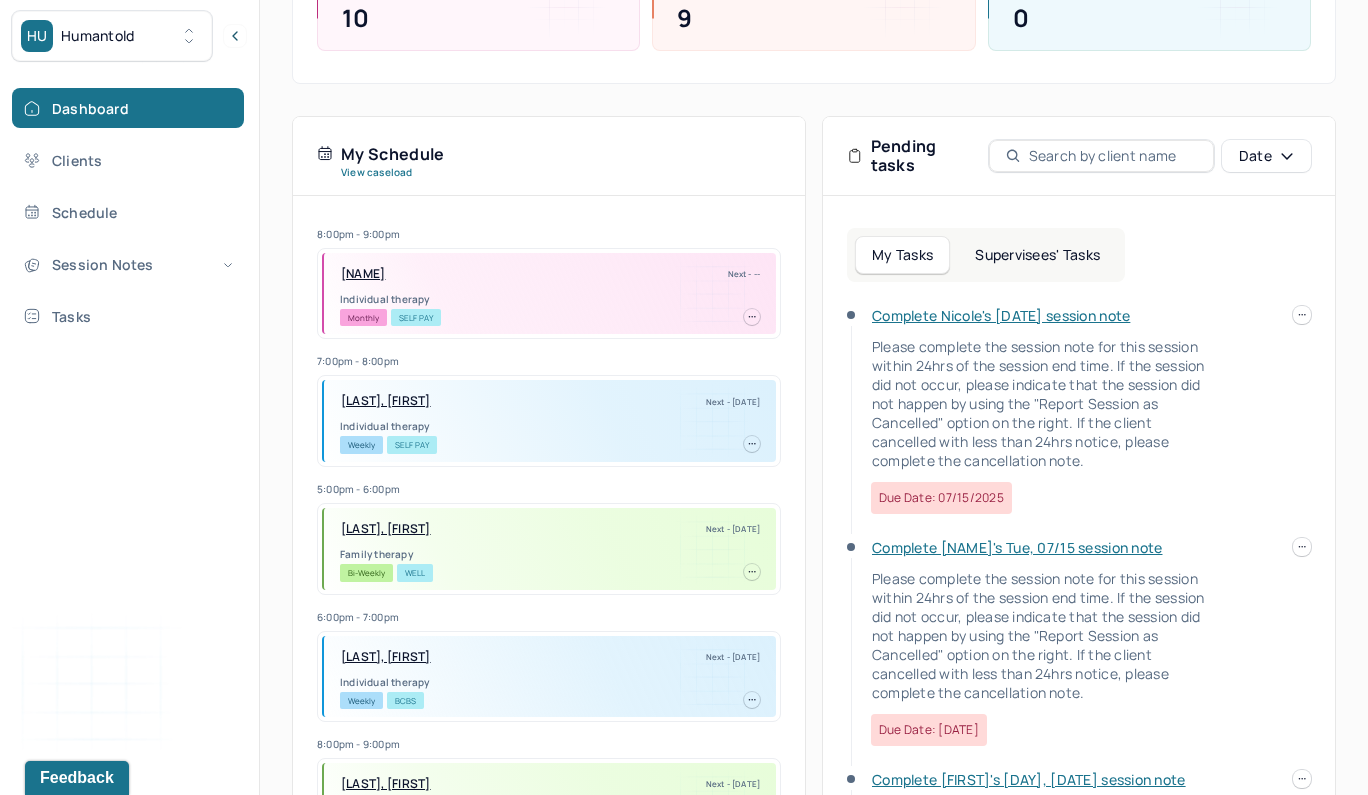 click on "Supervisees' Tasks" at bounding box center [1037, 255] 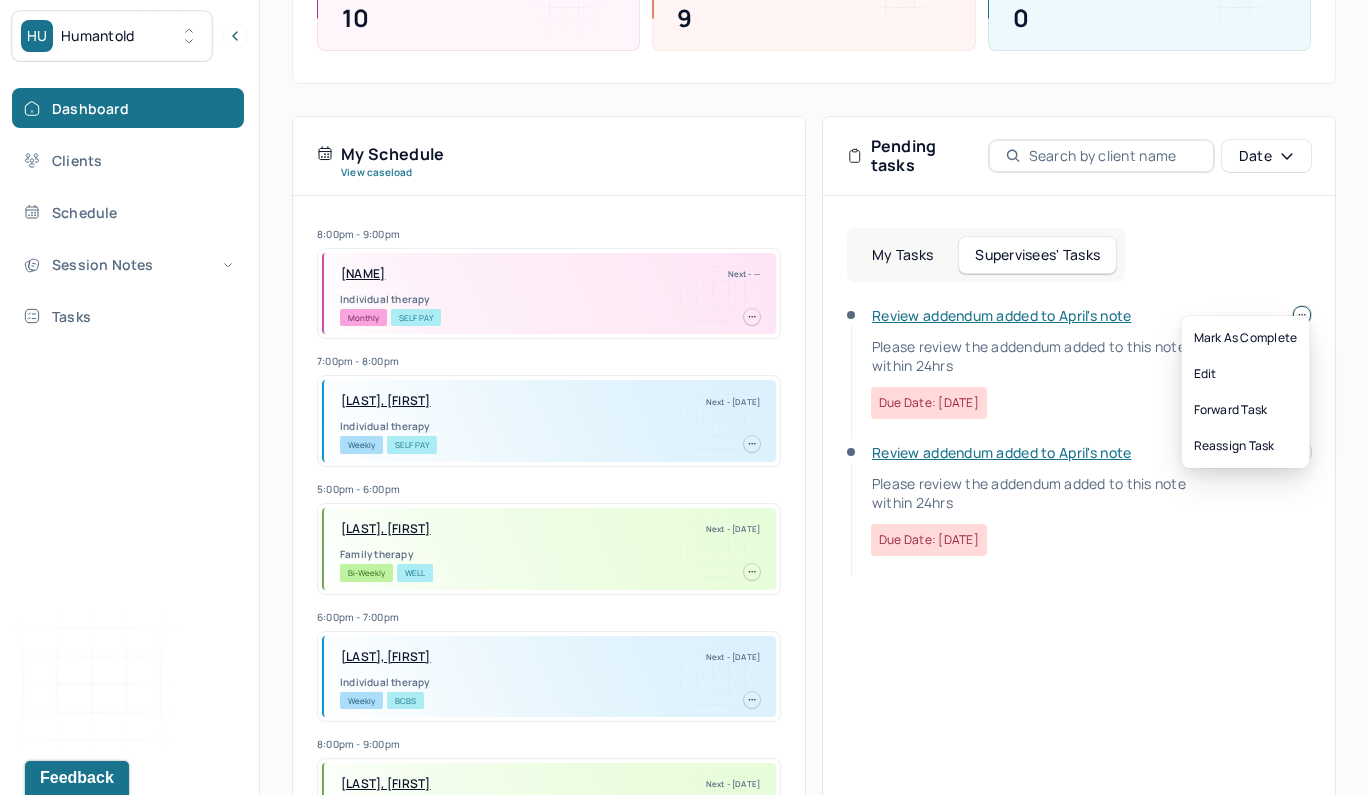 click on "HU Humantold Dashboard Clients Schedule Session Notes Tasks MD Morgan Dominguez provider Logout Search by client name, chart number FAQs 1 MD Morgan Let’s get you started 🚀 You can manage your caseload and availability here this week SESSIONS SCHEDULED 10 COMPLETED NOTES 9 LATE NOTES 0 My Schedule View caseload 8:00pm - 9:00pm LENNARD, [LAST_NAME] Next -- Individual therapy Monthly Self Pay 7:00pm - 8:00pm MAXIMO-GARCIA, [LAST_NAME] Next - 07/15/2025 Individual therapy Weekly Self Pay 5:00pm - 6:00pm EBANKS, [LAST_NAME] Next - 07/15/2025 Family therapy Bi-Weekly WELL 6:00pm - 7:00pm ROTH, [LAST_NAME] Next - 07/15/2025 Individual therapy Weekly BCBS 8:00pm - 9:00pm BARNES, [LAST_NAME] Next - 07/16/2025 Family therapy Bi-Weekly BCBS 5:00pm - 6:00pm PROSPER, [LAST_NAME] Next - 07/16/2025 Individual therapy Weekly CARE 1:00pm - 2:00pm OLIVIERI, [LAST_NAME] Next - 07/16/2025 Individual therapy Weekly CARE 11:00am - 12:00pm KRINSKY, [LAST_NAME]" at bounding box center [684, 266] 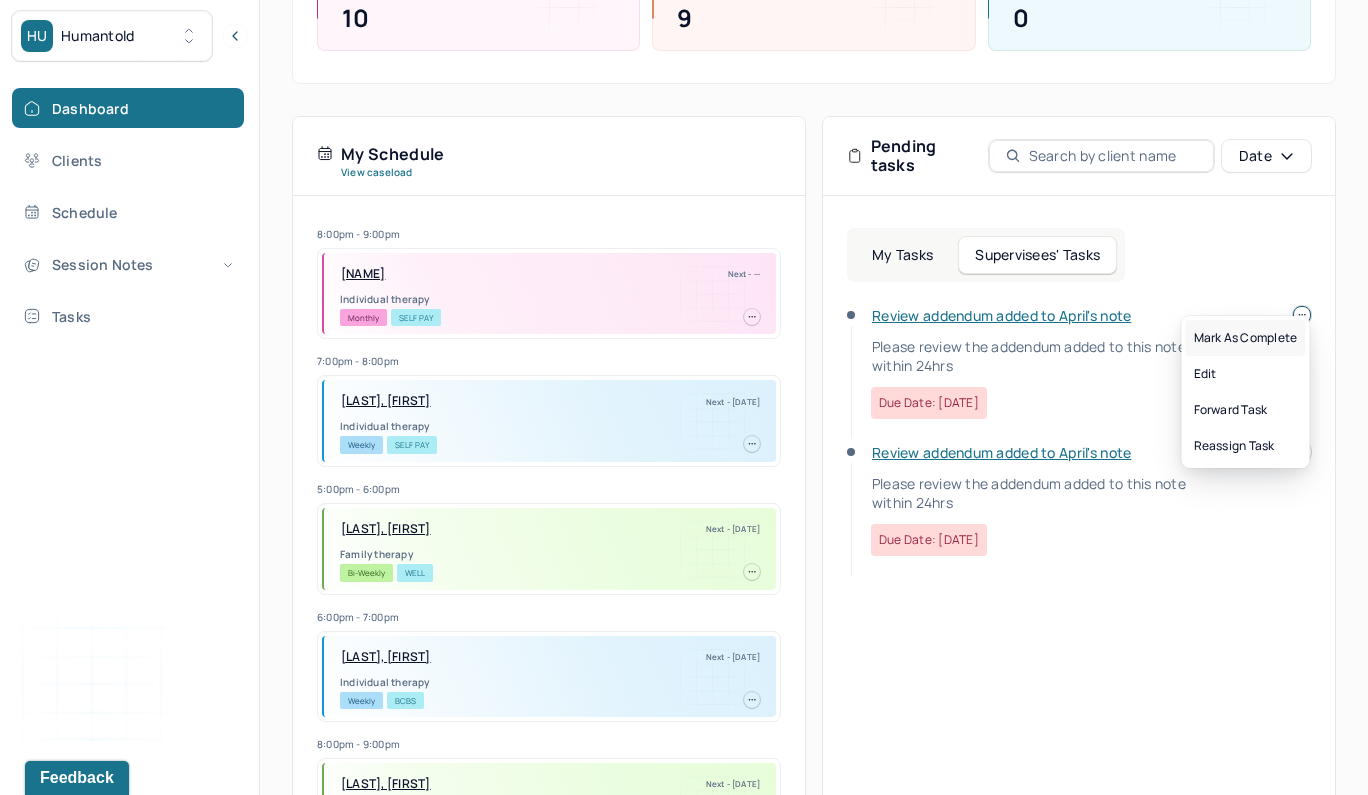 click on "Mark as complete" at bounding box center (1246, 338) 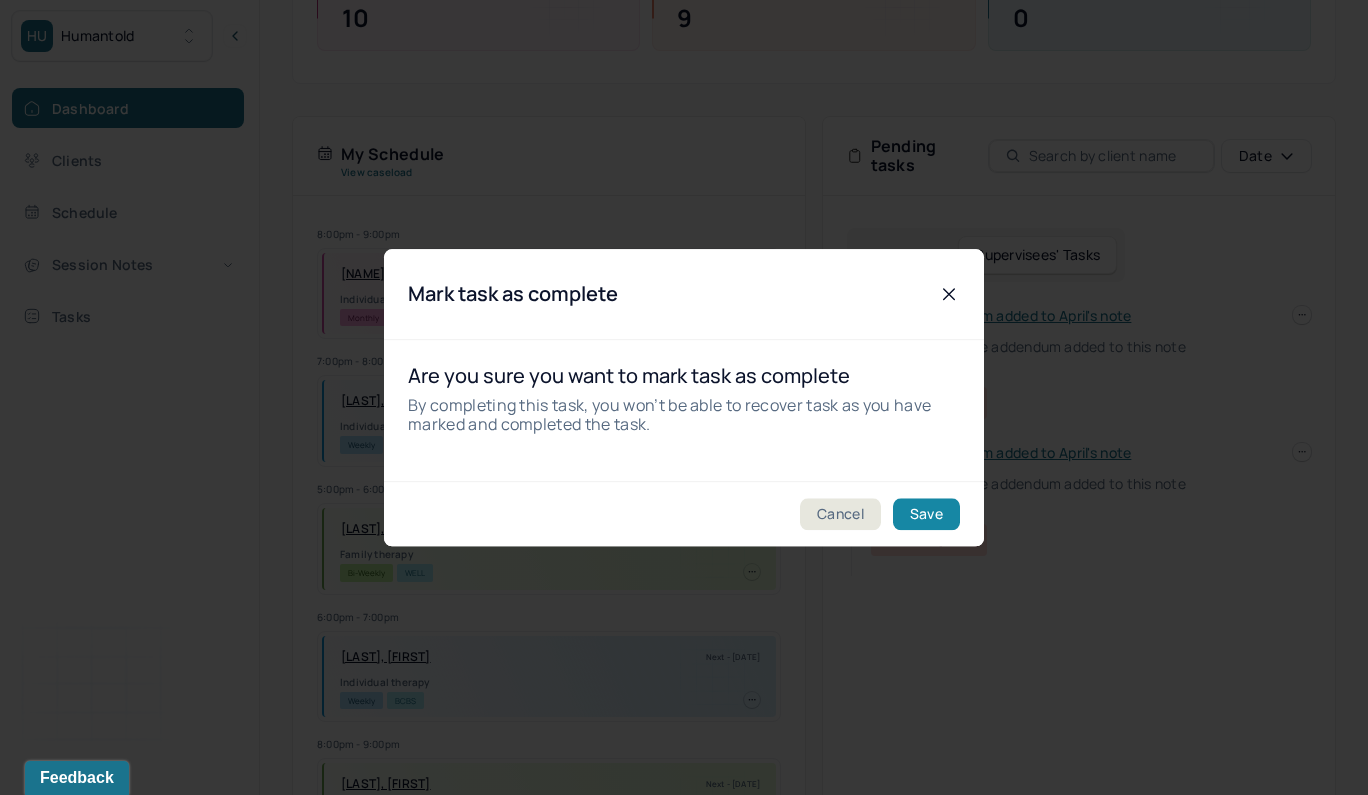 click on "Save" at bounding box center [926, 514] 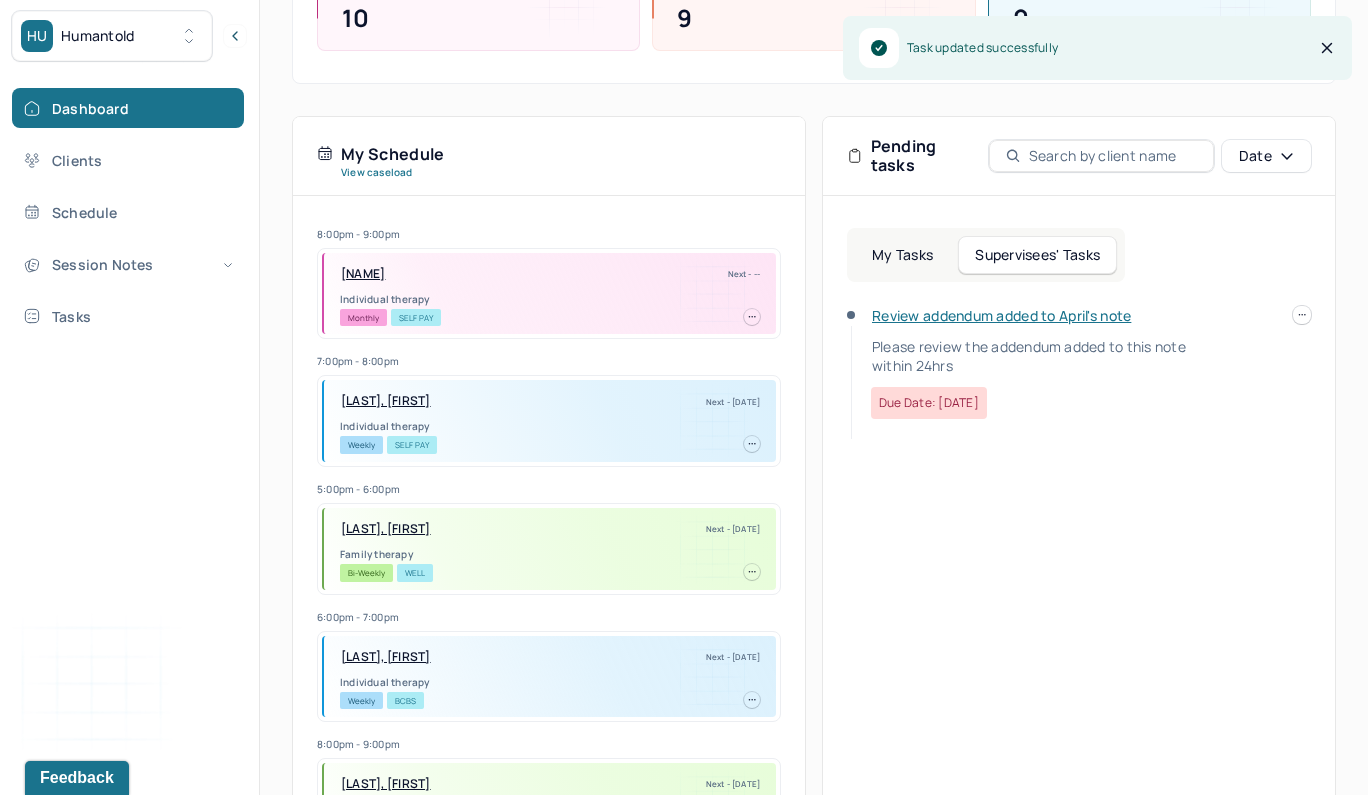 click 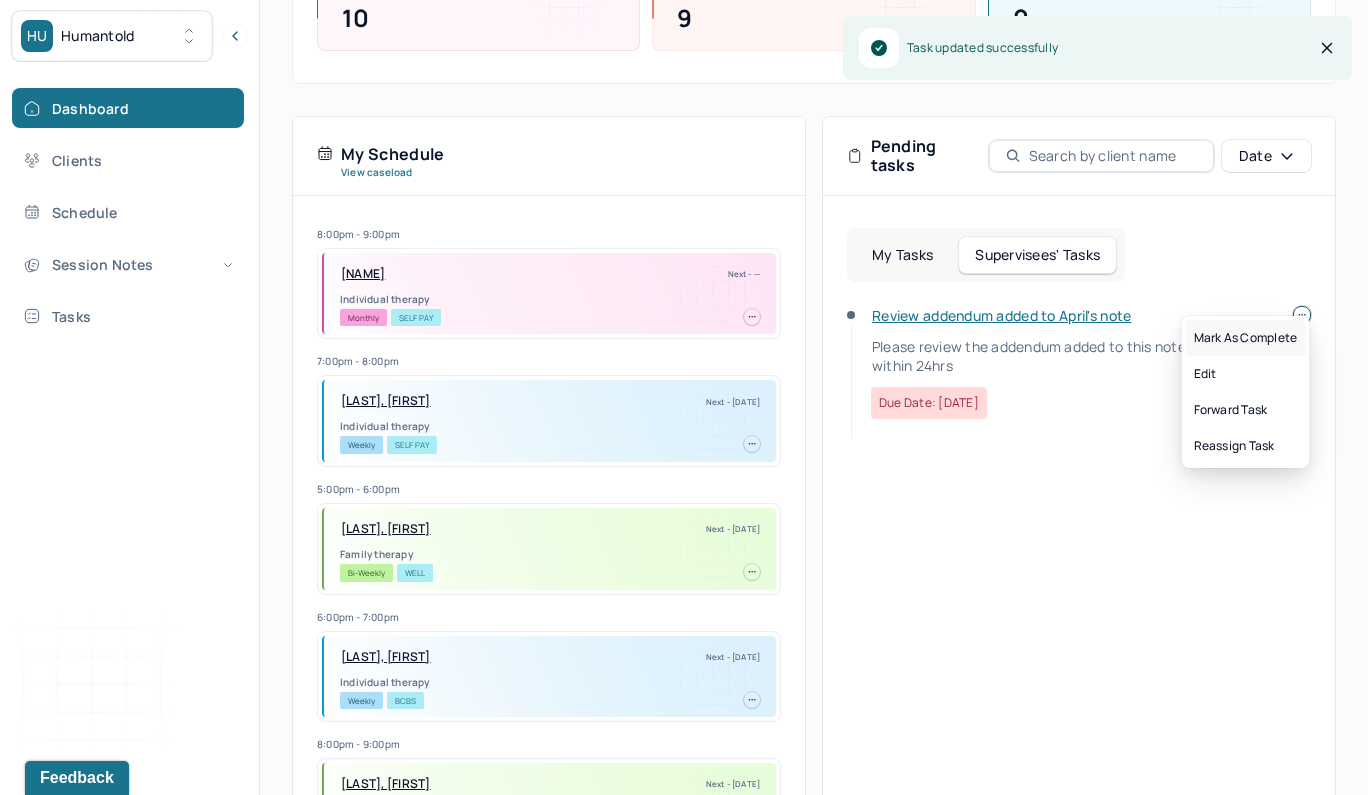 click on "Mark as complete" at bounding box center [1246, 338] 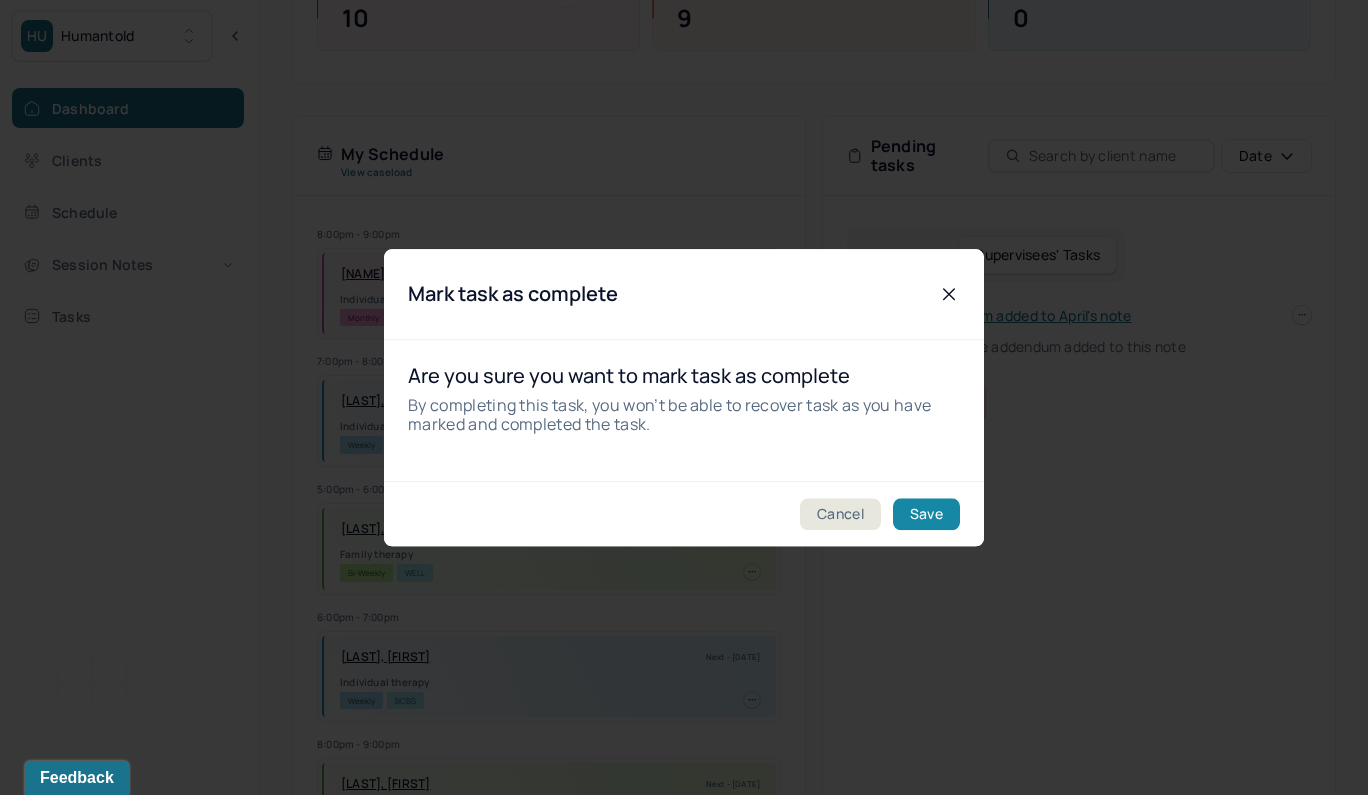 click on "Save" at bounding box center (926, 514) 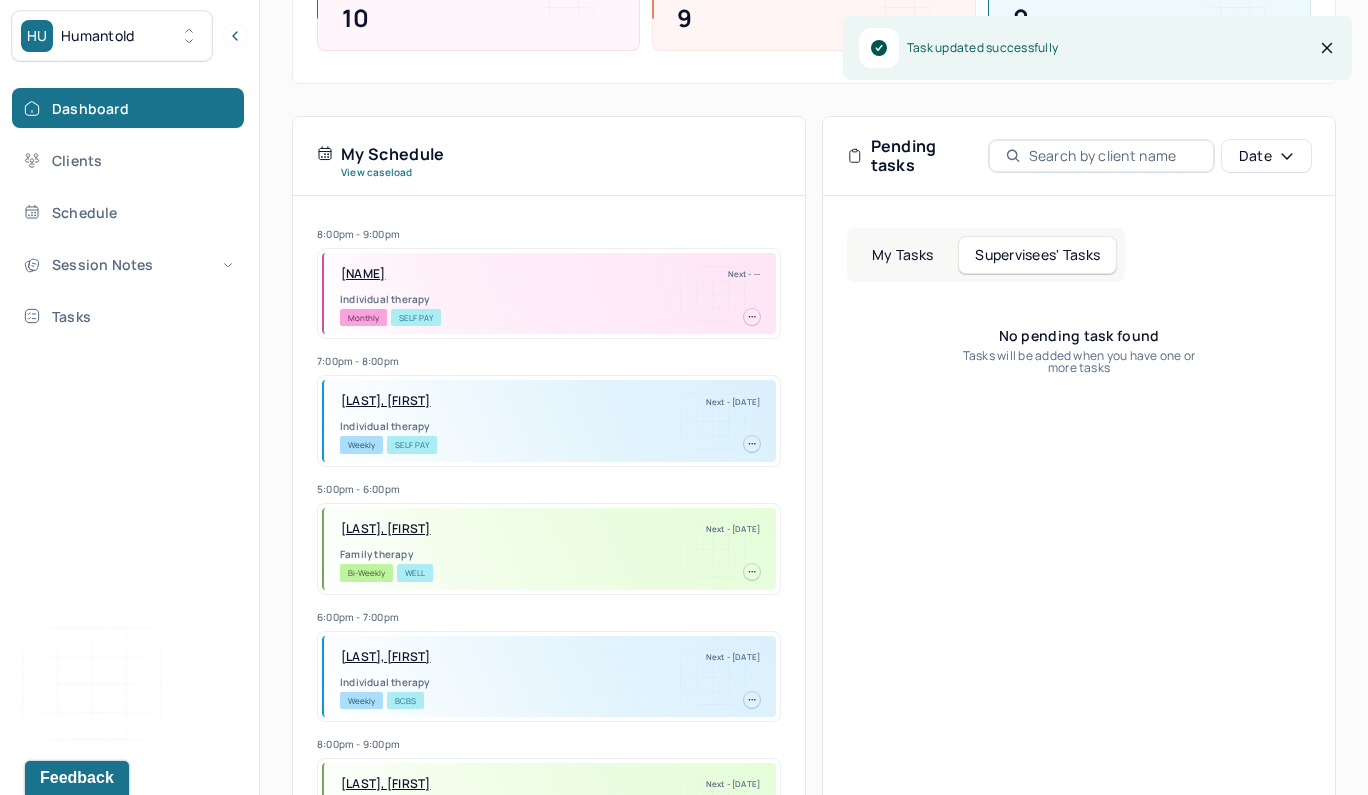 click on "My Tasks" at bounding box center (902, 255) 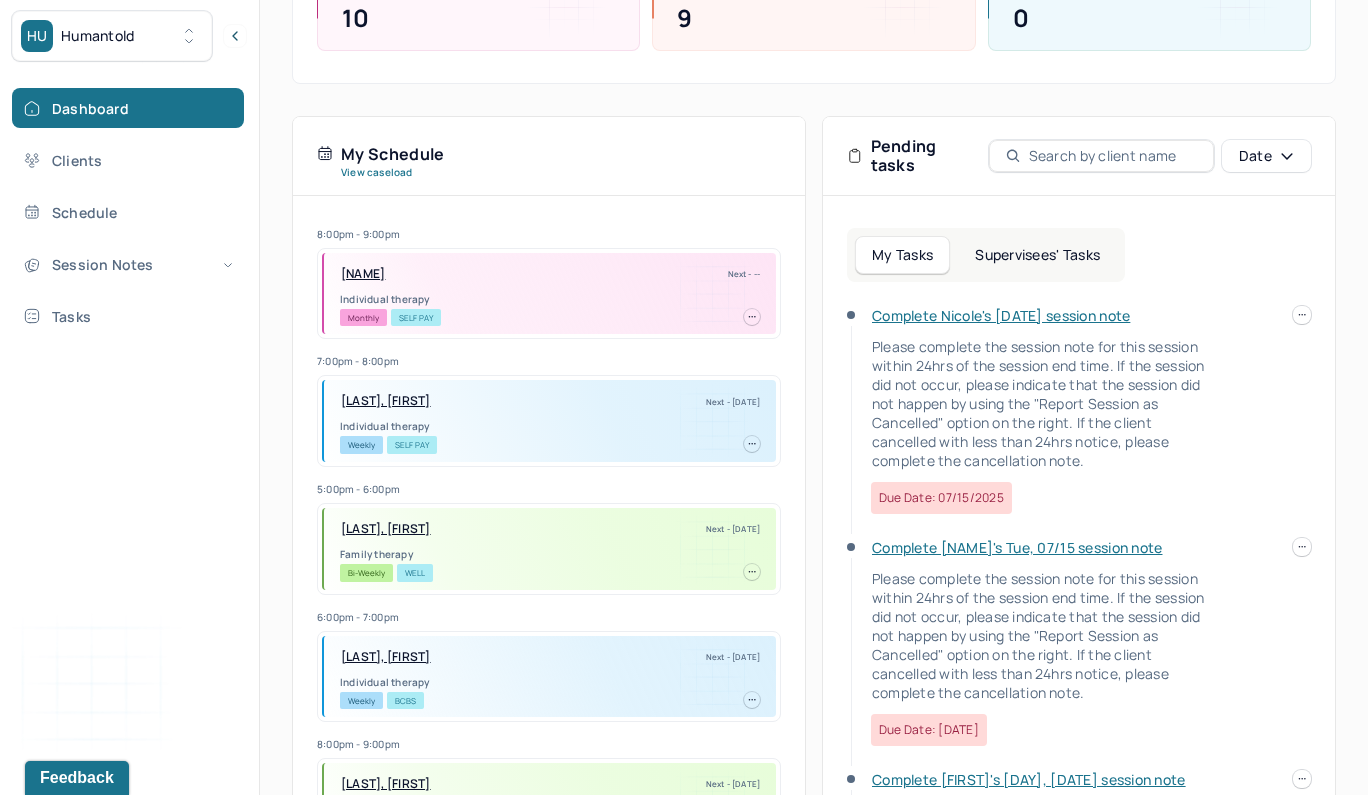 click on "Complete Nicole's [DATE] session note" at bounding box center (1001, 315) 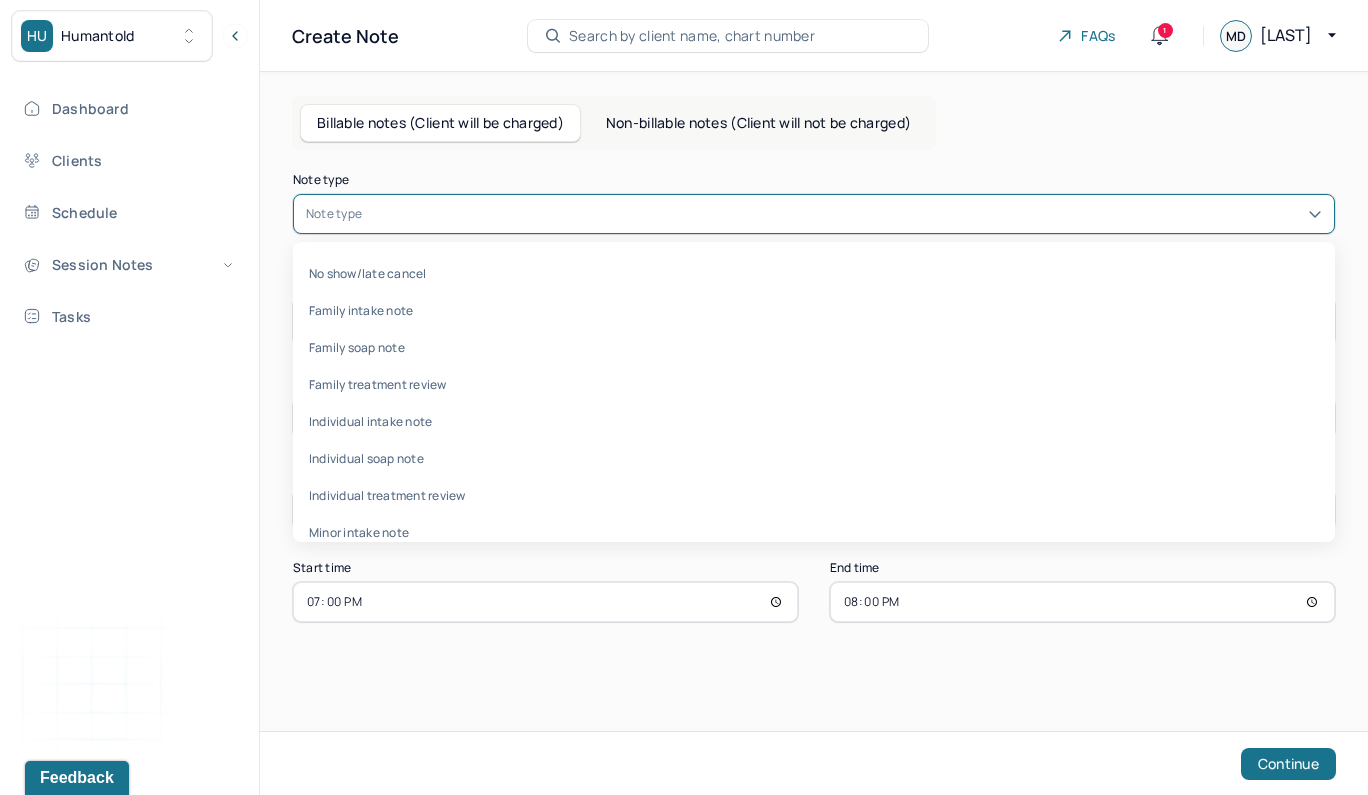 click at bounding box center [844, 214] 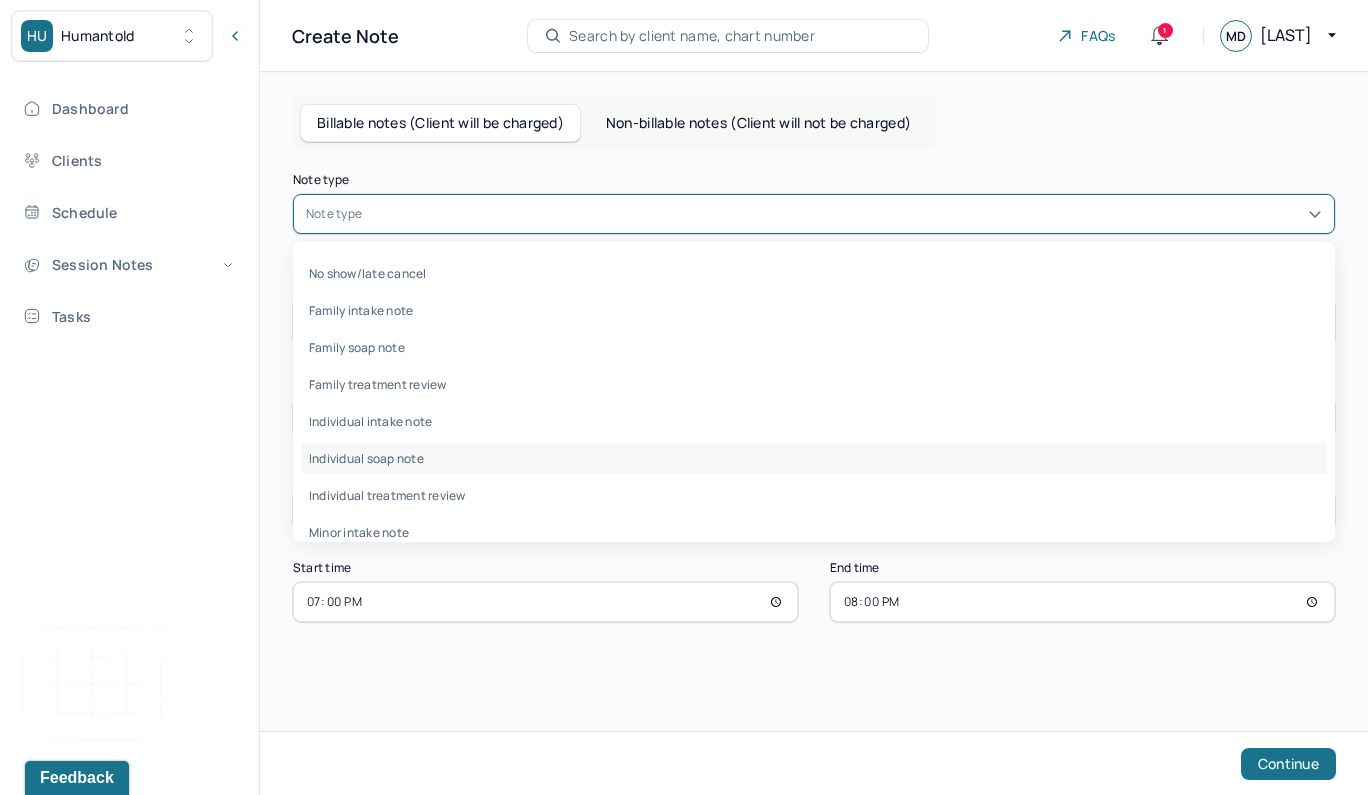 click on "Individual soap note" at bounding box center (814, 458) 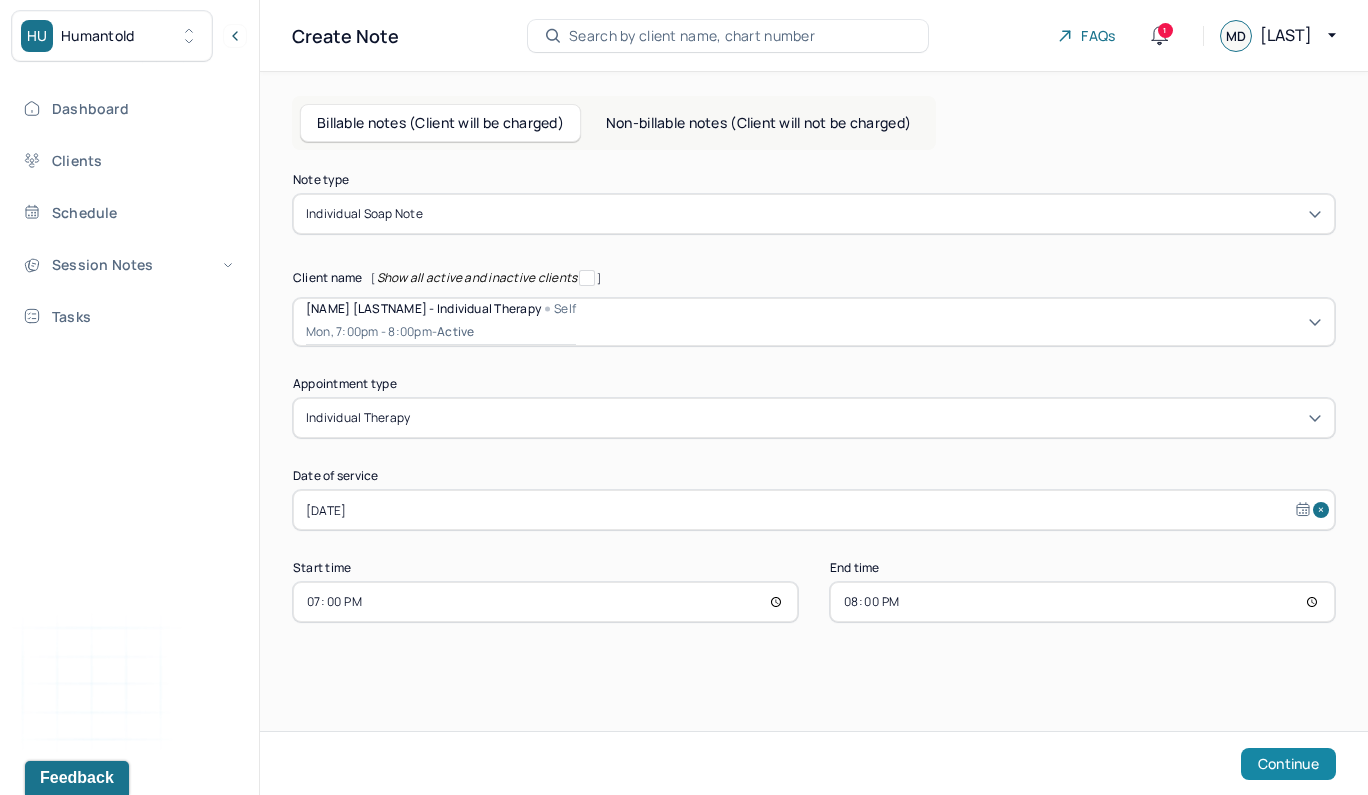 click on "Continue" at bounding box center [1288, 764] 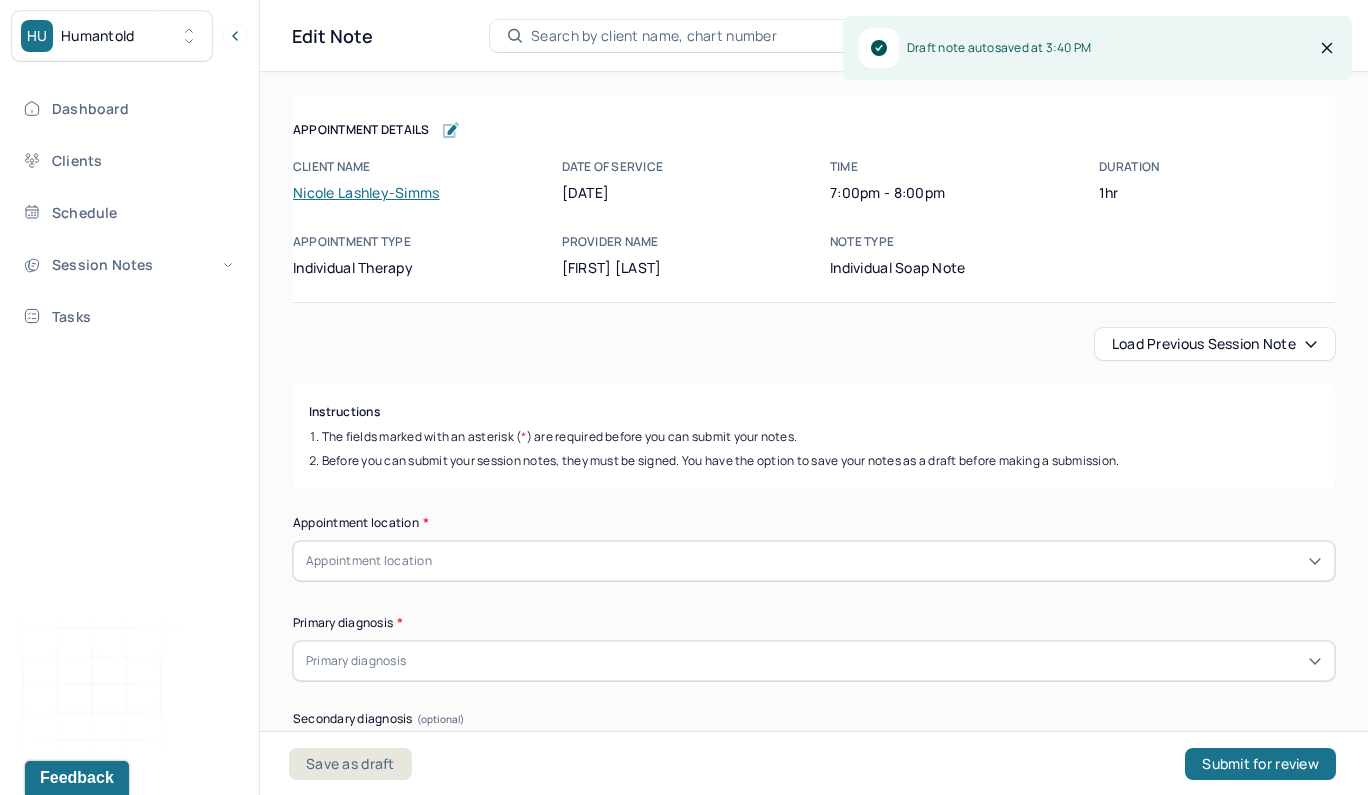 click on "Load previous session note" at bounding box center (1215, 344) 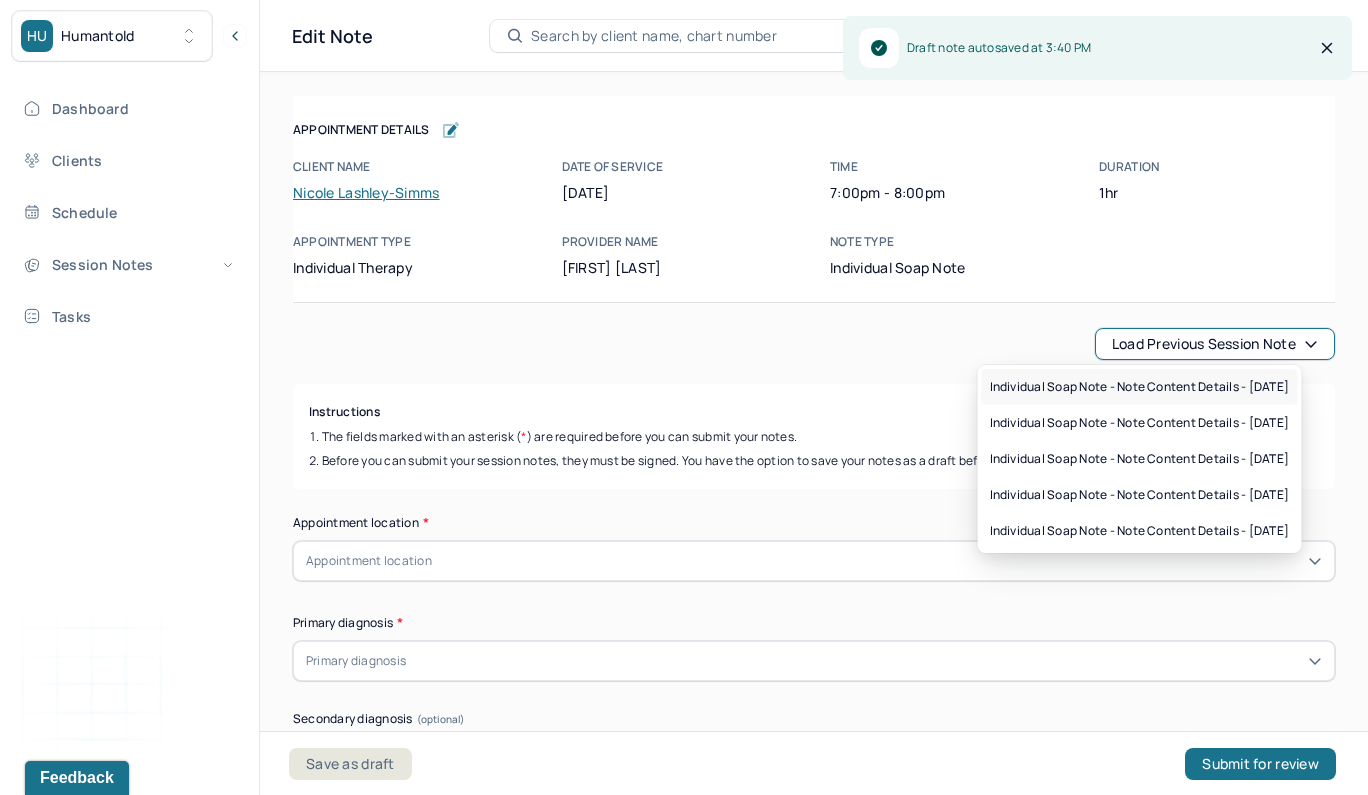 click on "Individual soap note - Note content Details - [DATE]" at bounding box center (1140, 387) 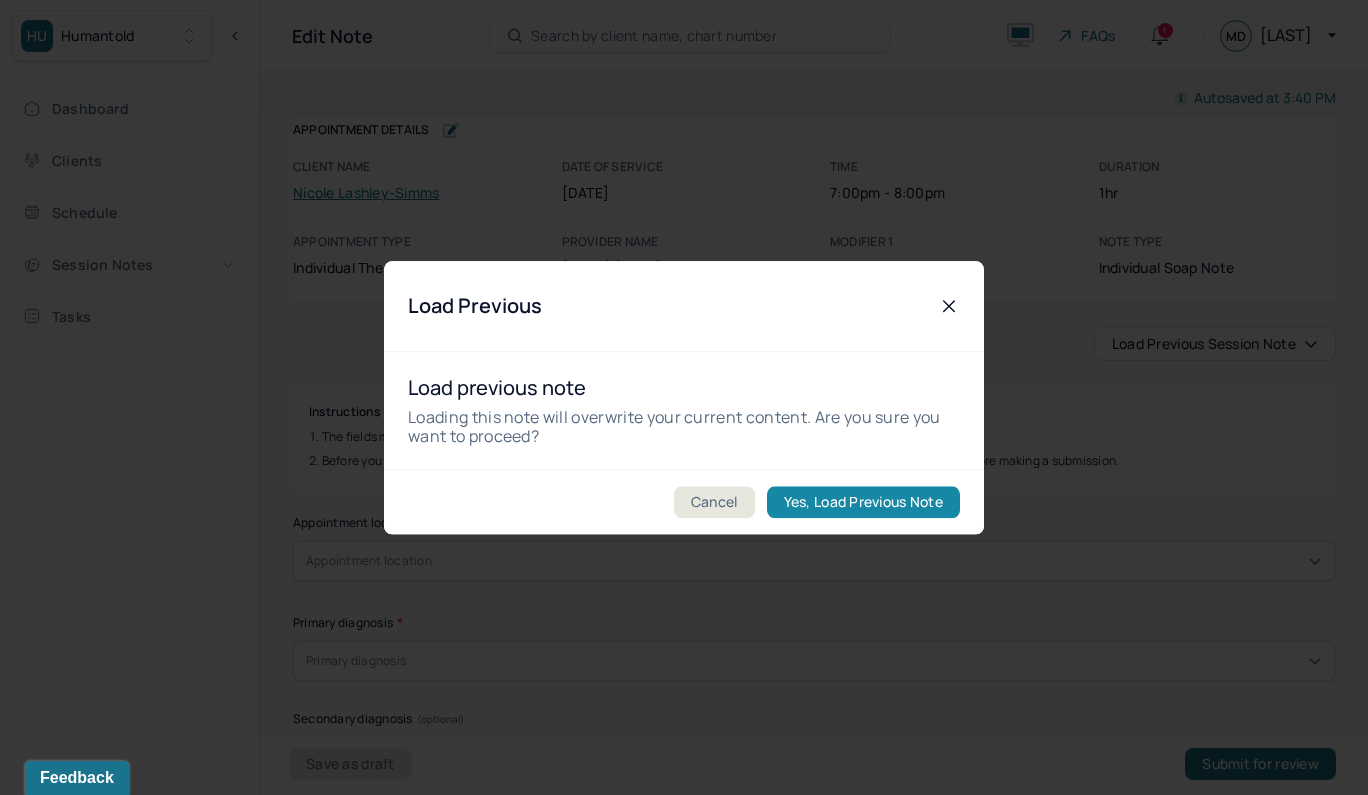 click on "Yes, Load Previous Note" at bounding box center [863, 502] 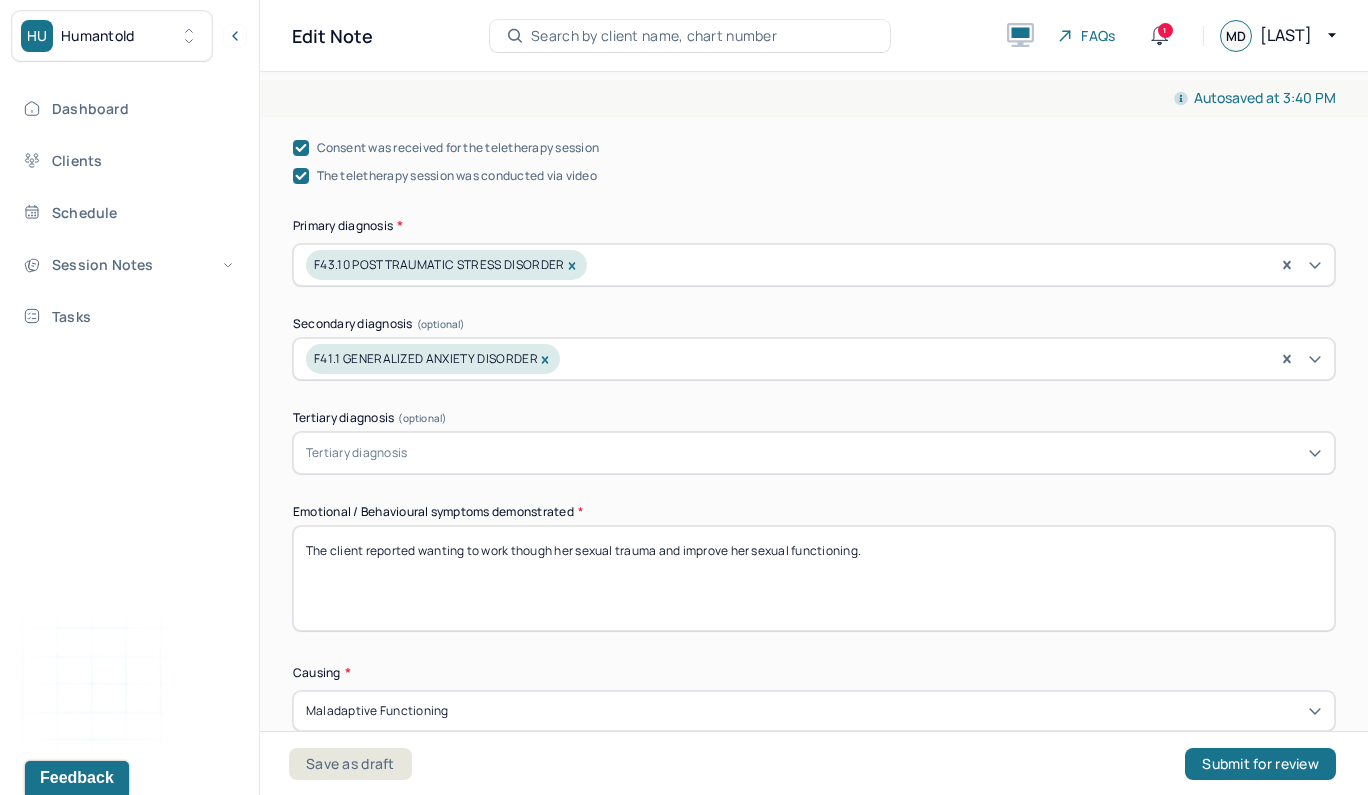 scroll, scrollTop: 719, scrollLeft: 0, axis: vertical 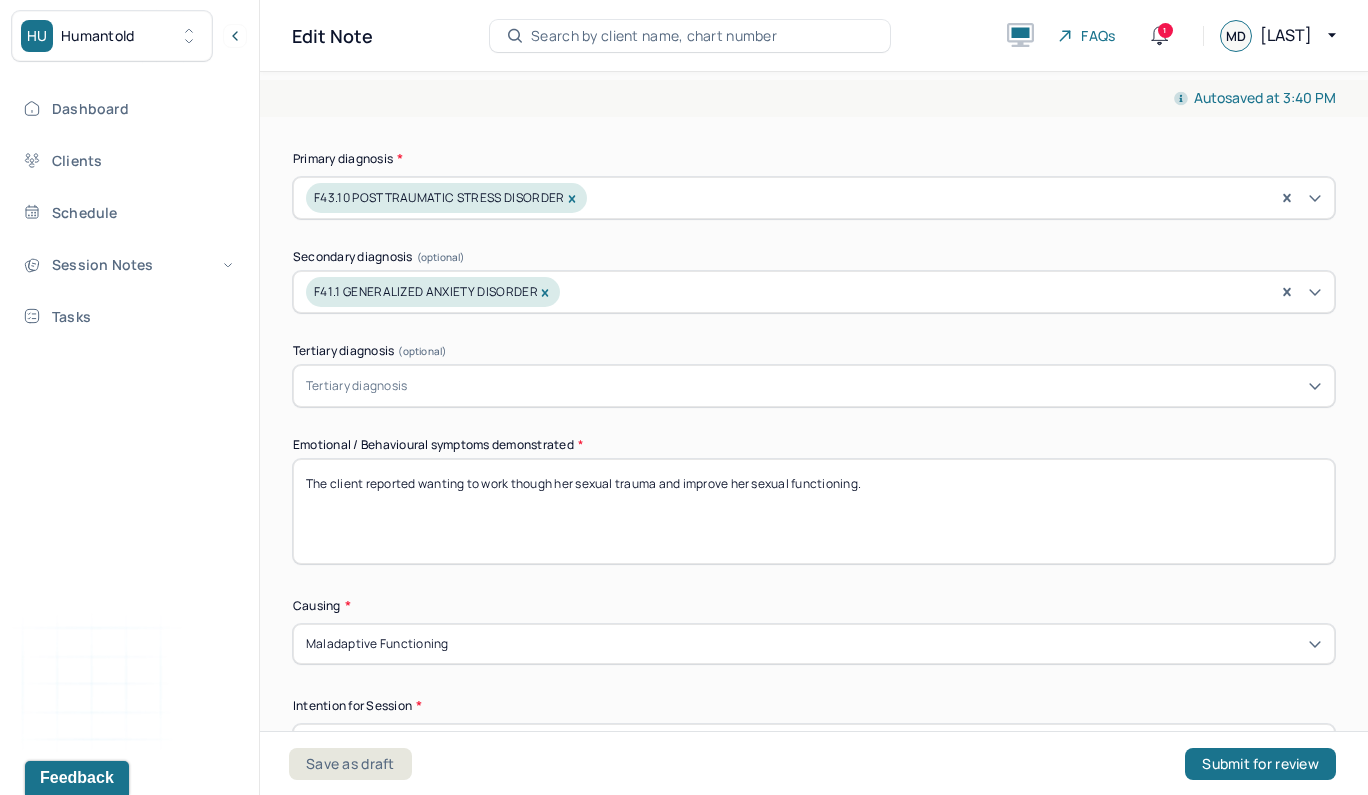 click on "The client reported wanting to work though her sexual trauma and improve her sexual functioning." at bounding box center [814, 511] 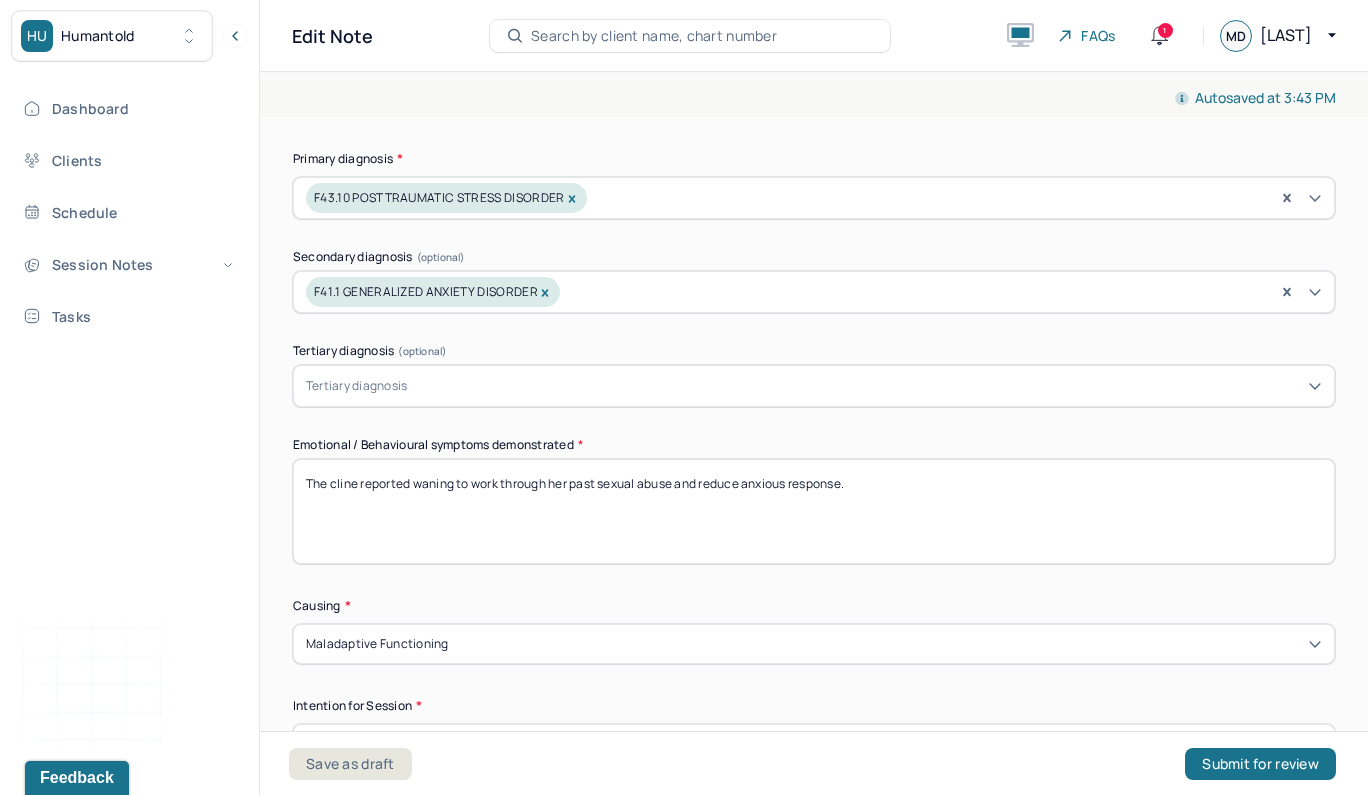 click on "The cline reported waning to work through her past sexual abuse and reduce anxious response." at bounding box center [814, 511] 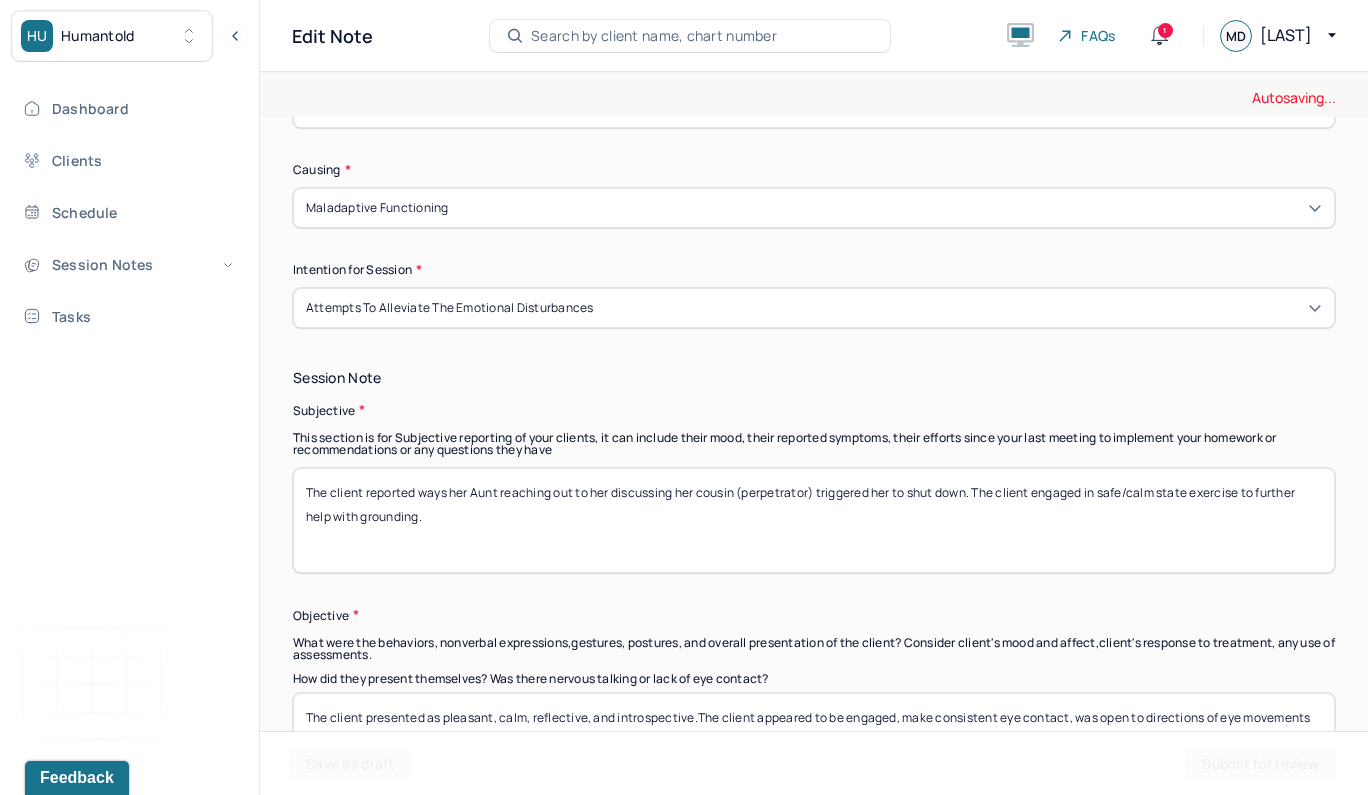 scroll, scrollTop: 1195, scrollLeft: 0, axis: vertical 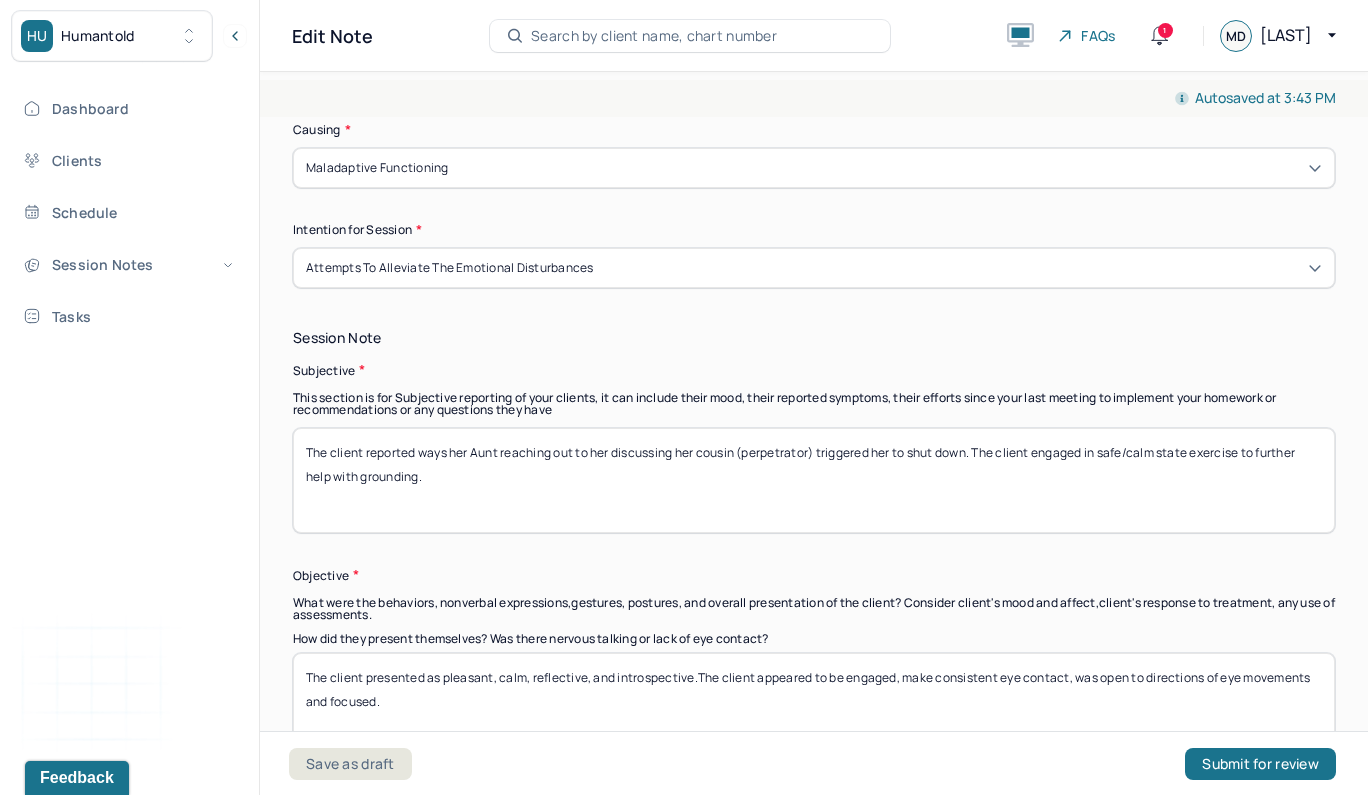 type on "The cline reported wanting to work through her past sexual abuse and reduce anxious response." 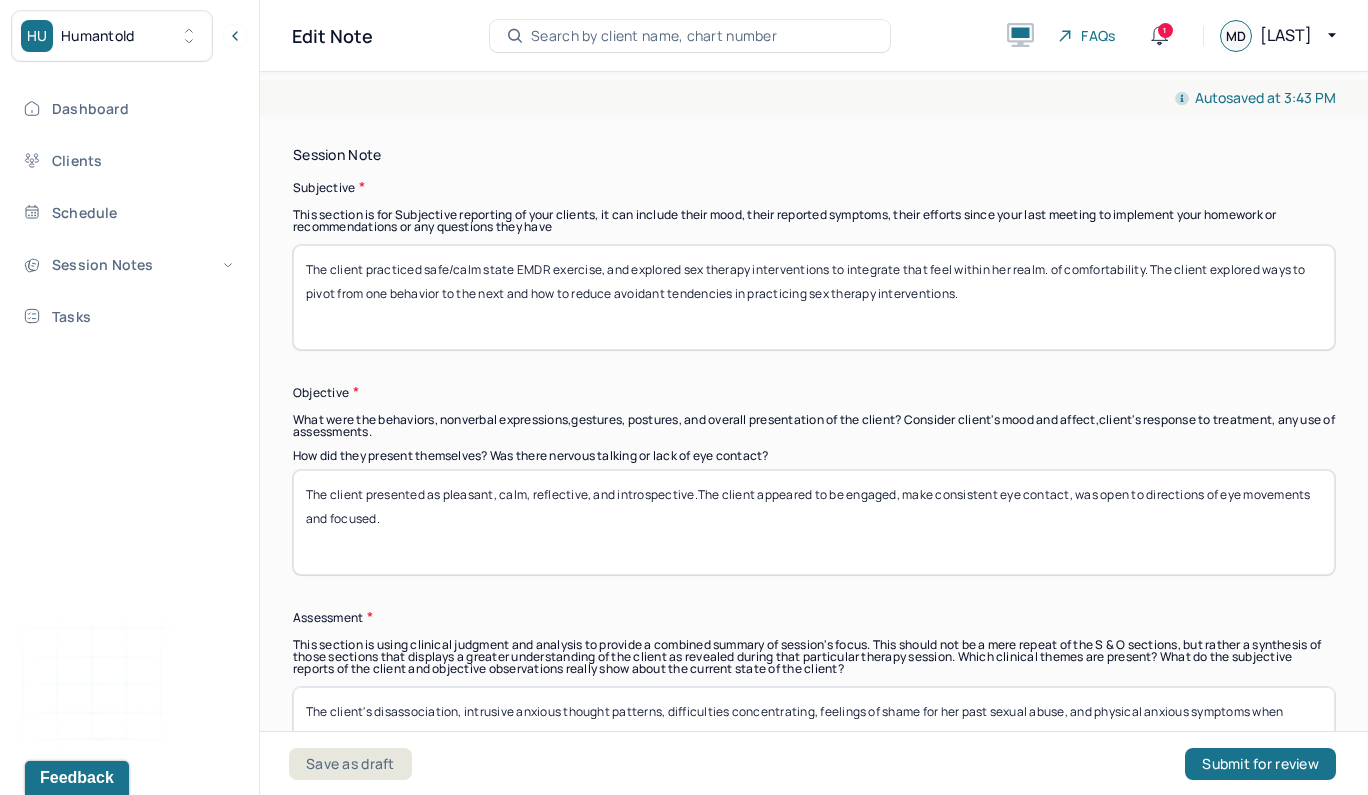 scroll, scrollTop: 1440, scrollLeft: 0, axis: vertical 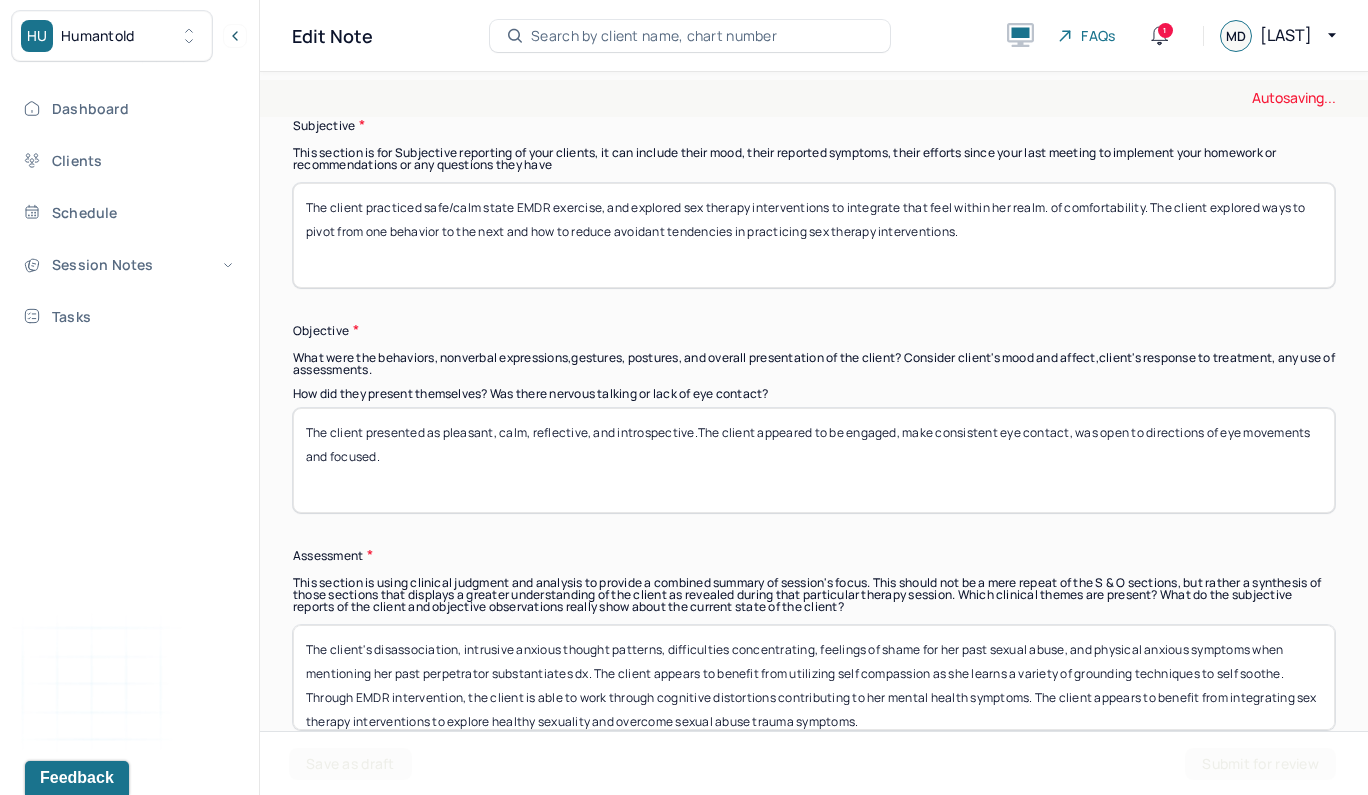 type on "The client practiced safe/calm state EMDR exercise, and explored sex therapy interventions to integrate that feel within her realm. of comfortability. The client explored ways to pivot from one behavior to the next and how to reduce avoidant tendencies in practicing sex therapy interventions." 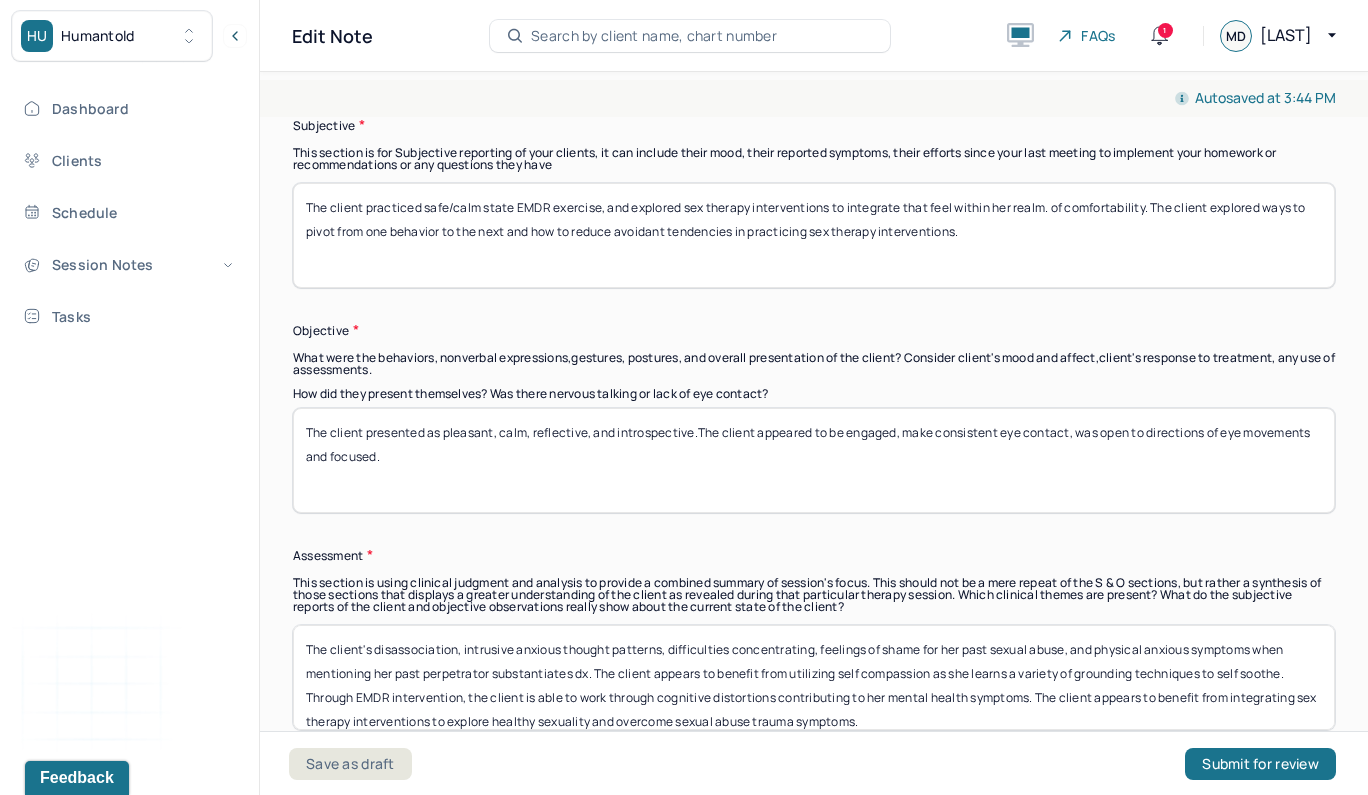 drag, startPoint x: 404, startPoint y: 460, endPoint x: 442, endPoint y: 428, distance: 49.67897 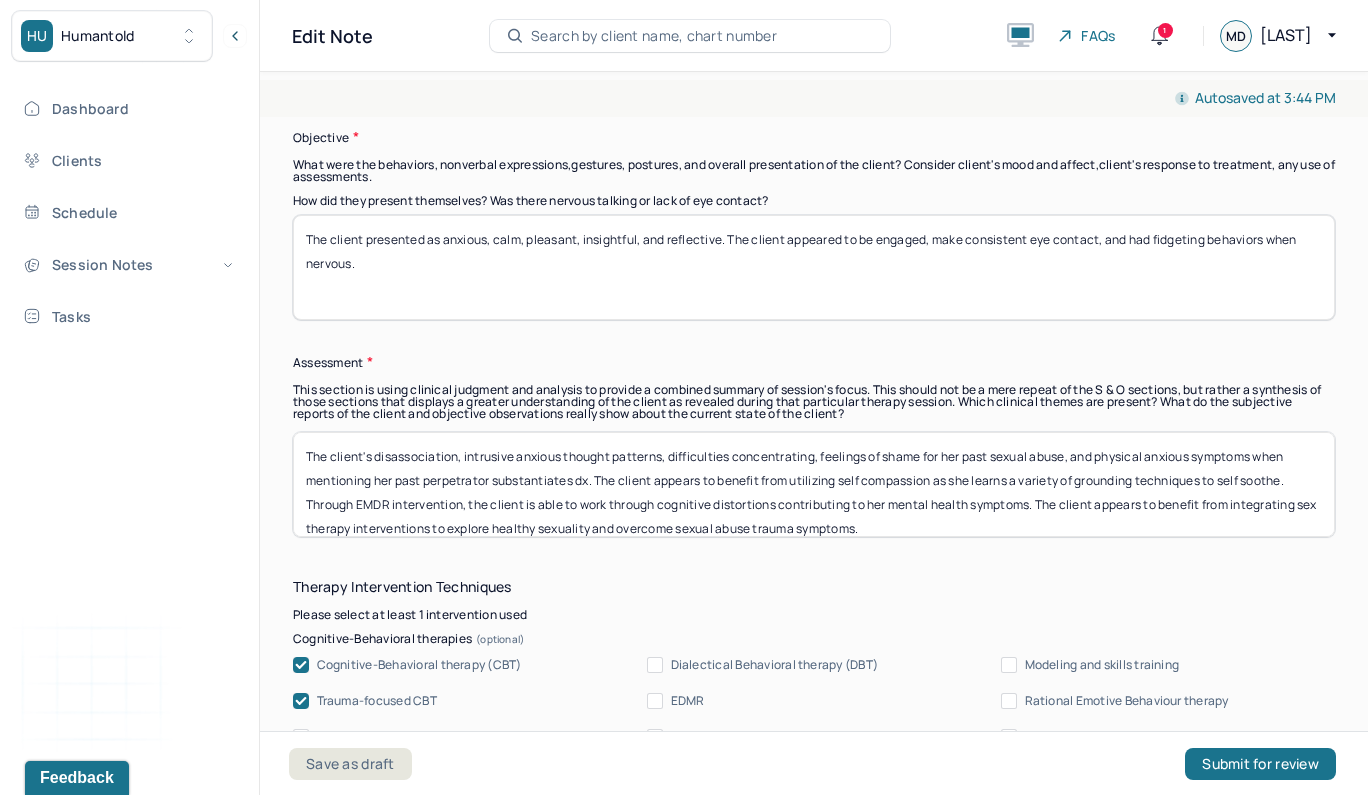 scroll, scrollTop: 1653, scrollLeft: 0, axis: vertical 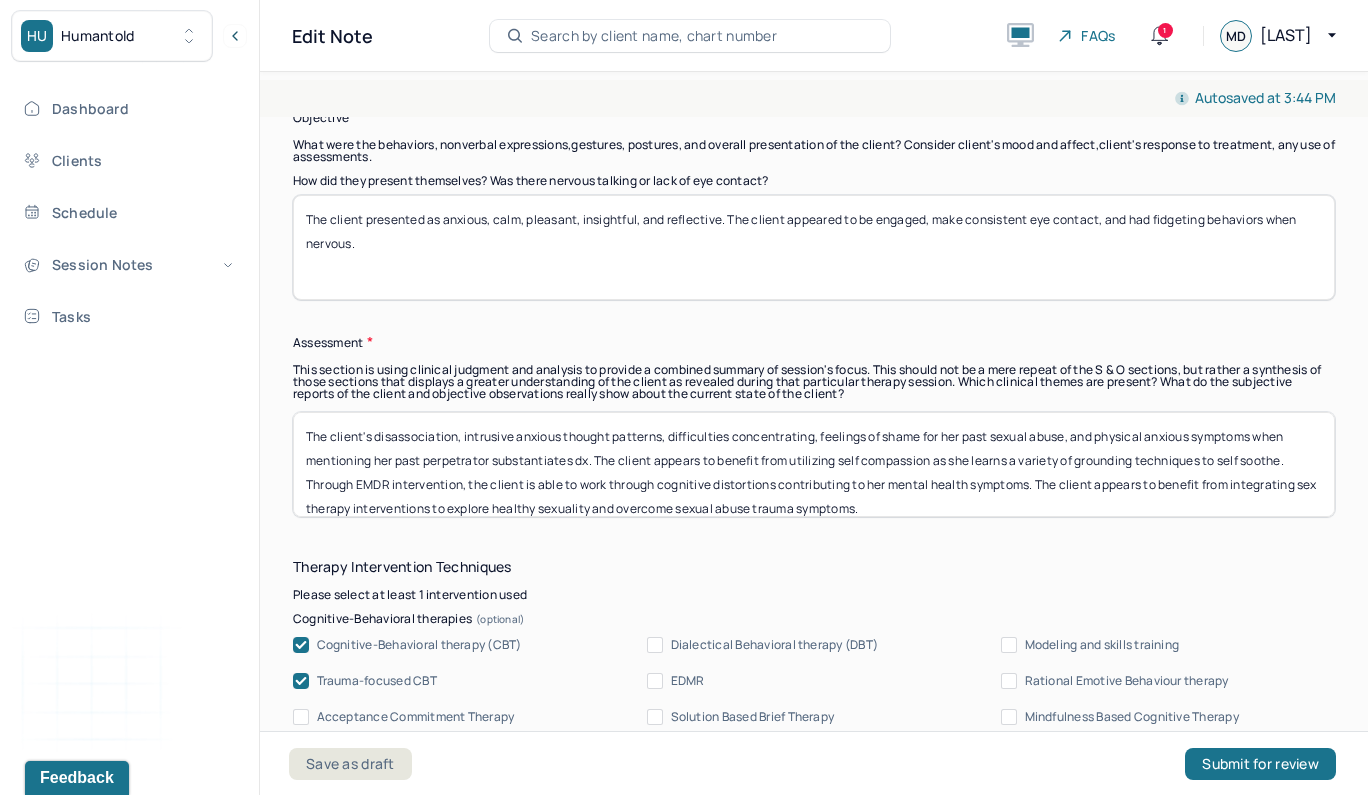 type on "The client presented as anxious, calm, pleasant, insightful, and reflective. The client appeared to be engaged, make consistent eye contact, and had fidgeting behaviors when nervous." 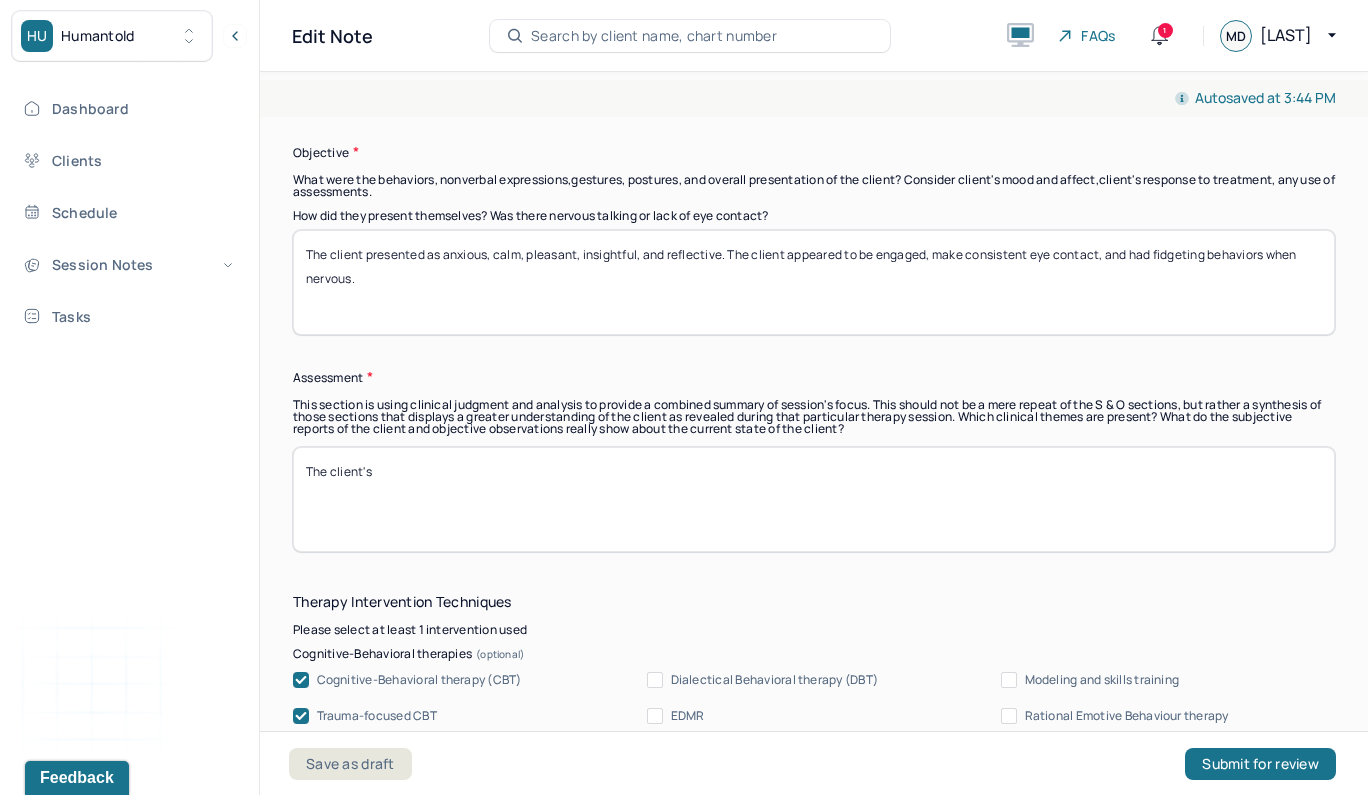 scroll, scrollTop: 1527, scrollLeft: 0, axis: vertical 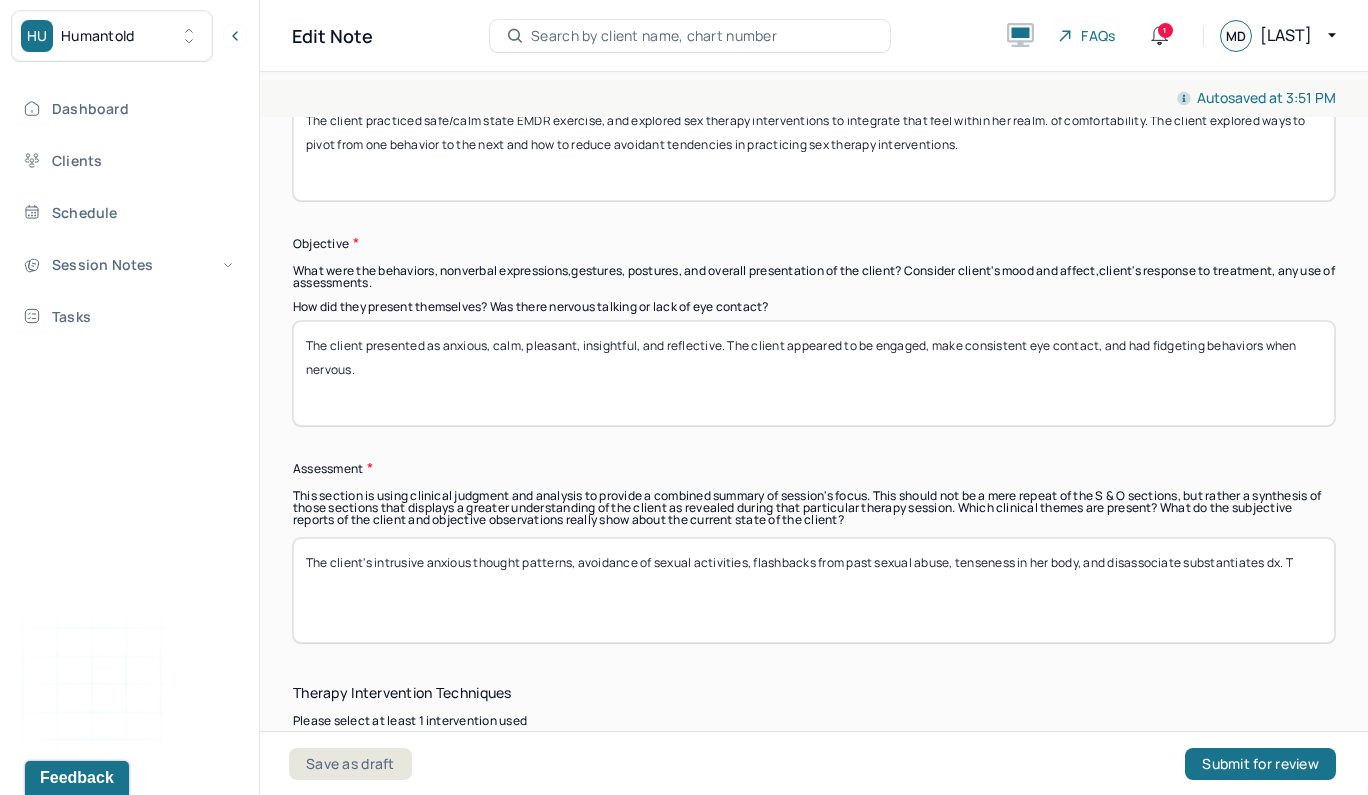 click on "The client's intrusive anxious thought patterns, avoidance of sexual activities, flashbacks from past sexual abuse, tenseness in her body, and disassociate substantiates dx. T" at bounding box center [814, 590] 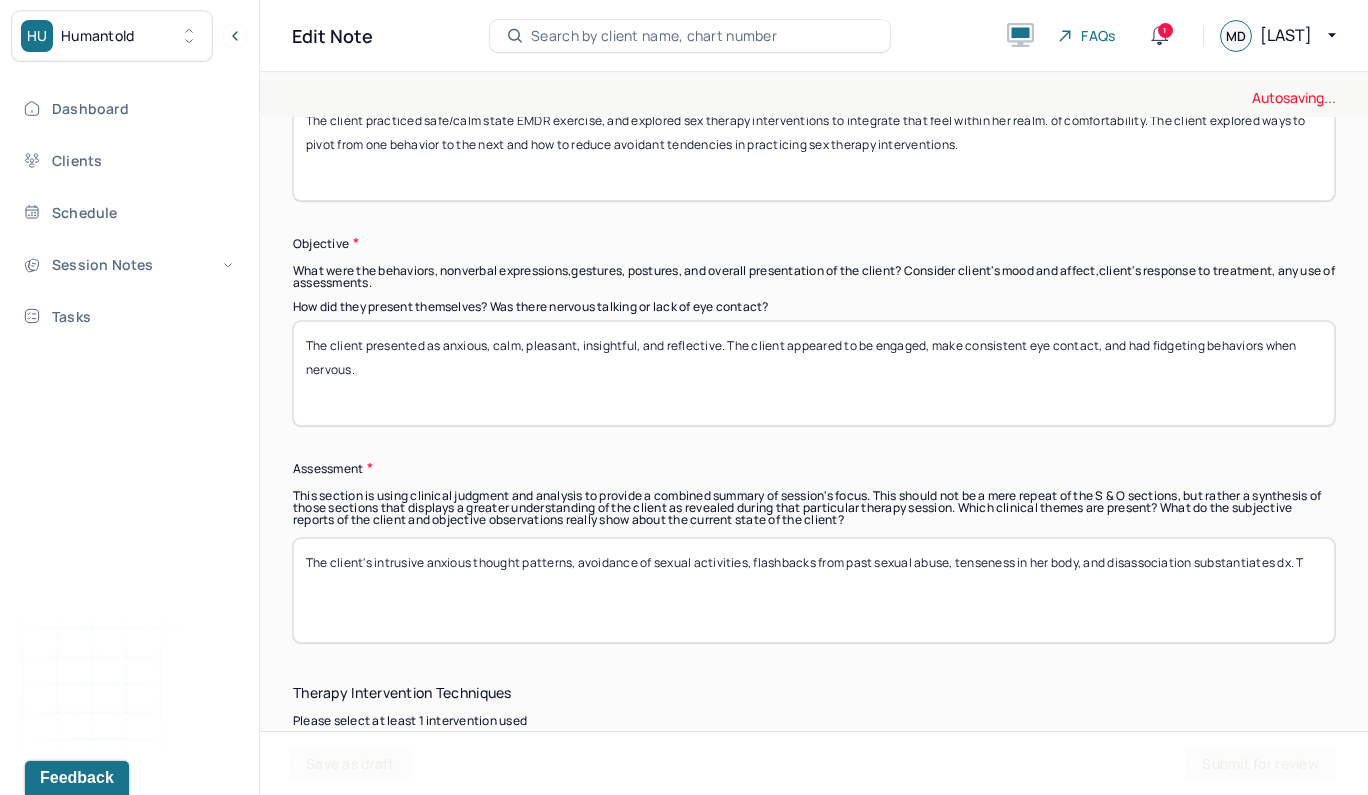 click on "The client's intrusive anxious thought patterns, avoidance of sexual activities, flashbacks from past sexual abuse, tenseness in her body, and disassociate substantiates dx. T" at bounding box center (814, 590) 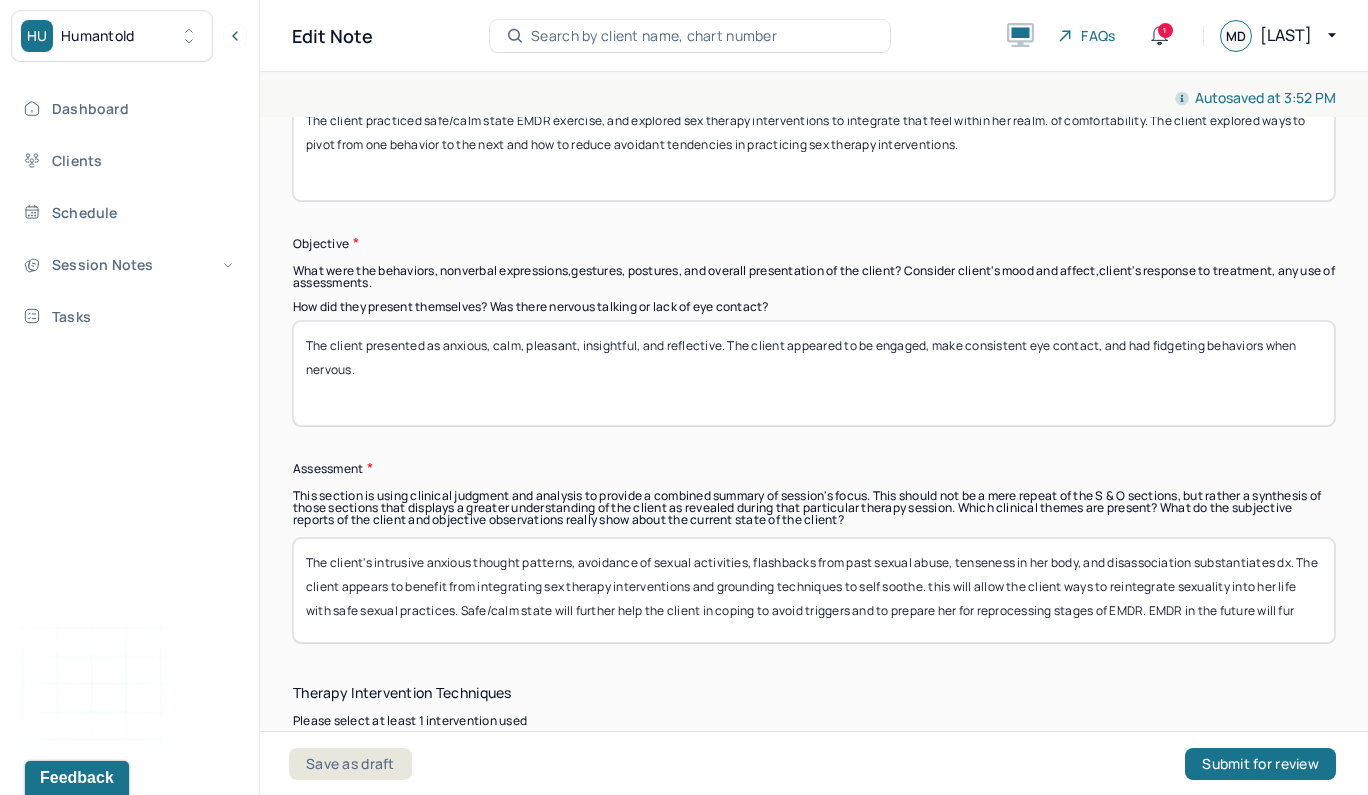 scroll, scrollTop: 1, scrollLeft: 0, axis: vertical 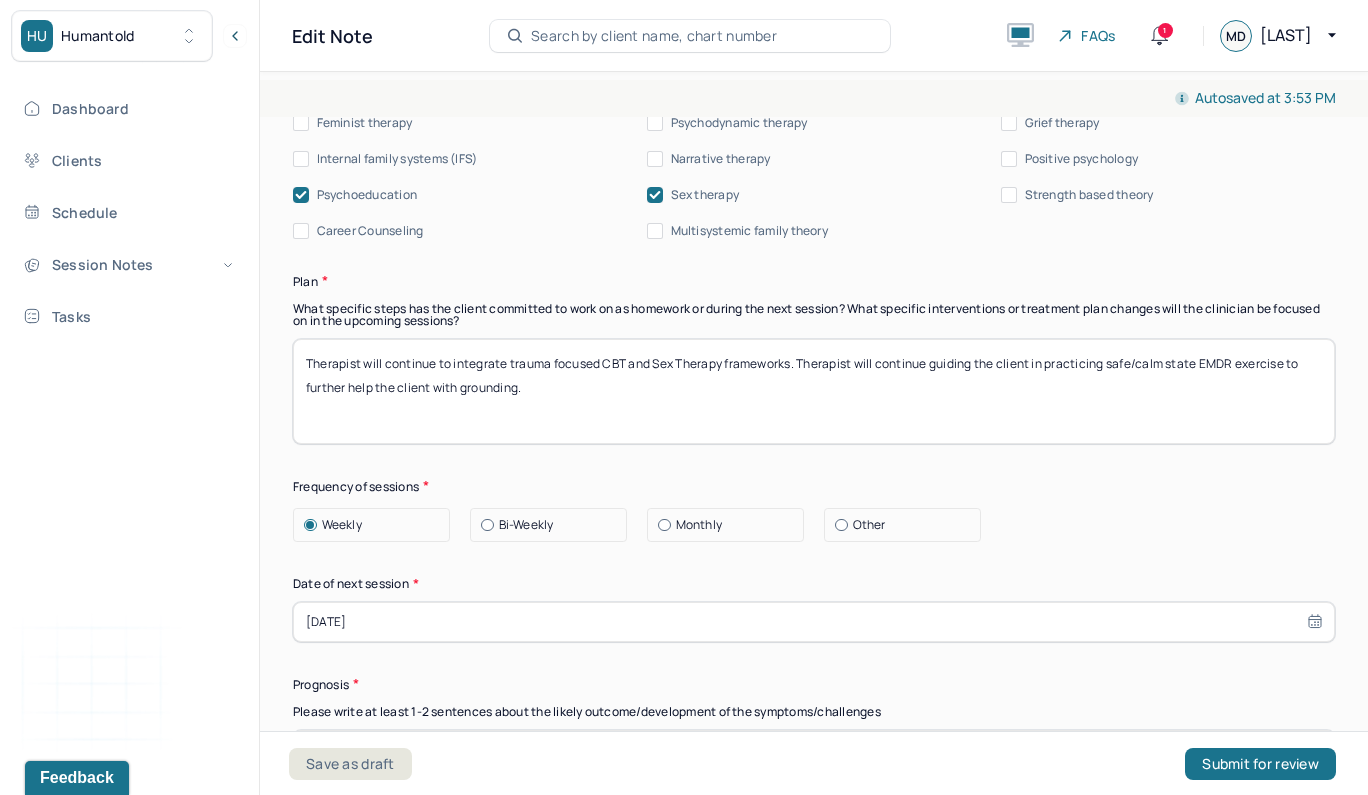 type on "The client's intrusive anxious thought patterns, avoidance of sexual activities, flashbacks from past sexual abuse, tenseness in her body, and disassociation substantiates dx. The client appears to benefit from integrating sex therapy interventions and grounding techniques to self soothe. this will allow the client ways to reintegrate sexuality into her life with safe sexual practices. Safe/calm state will further help the client in coping to avoid triggers and to prepare her for reprocessing stages of EMDR. EMDR in the future will further help the client work through physical and cognitive impairments that contribute to her mental health symptoms." 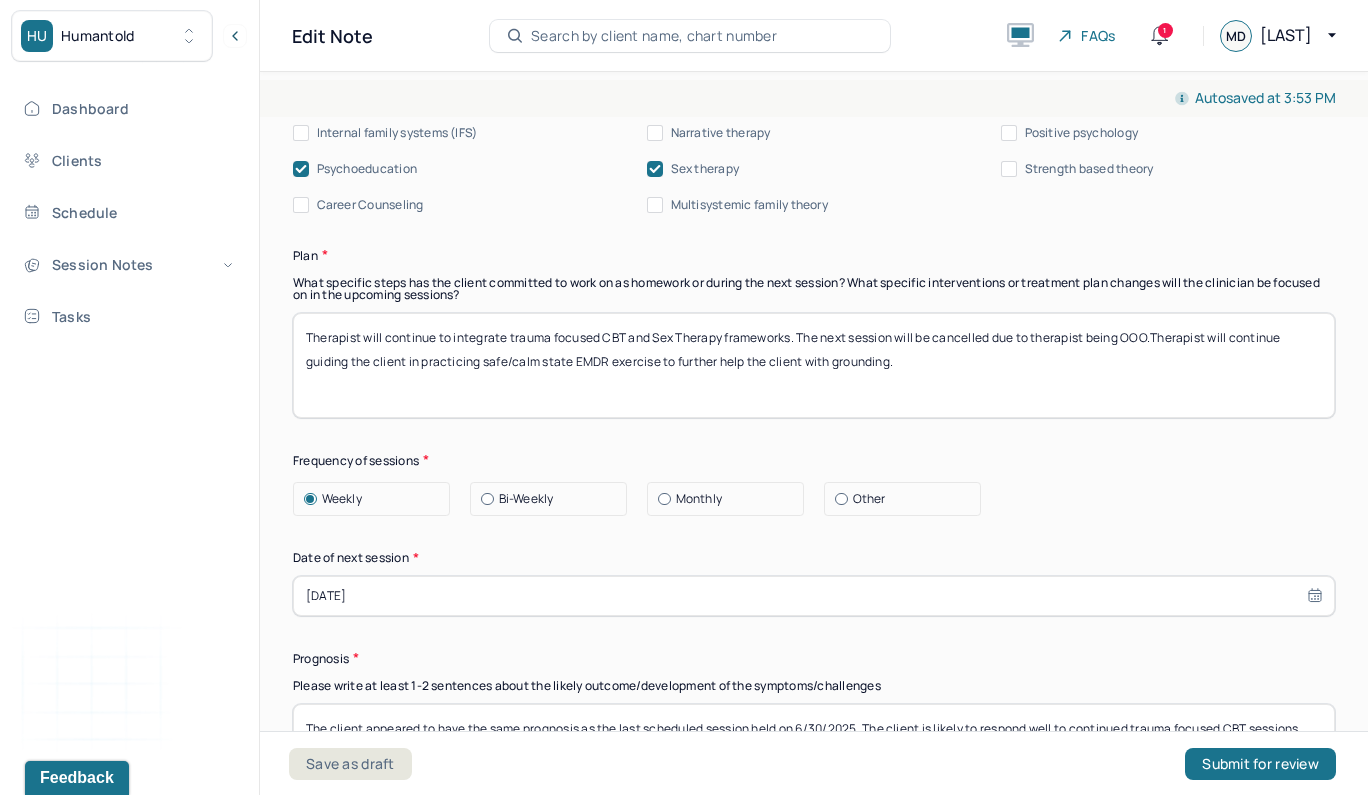 scroll, scrollTop: 2457, scrollLeft: 0, axis: vertical 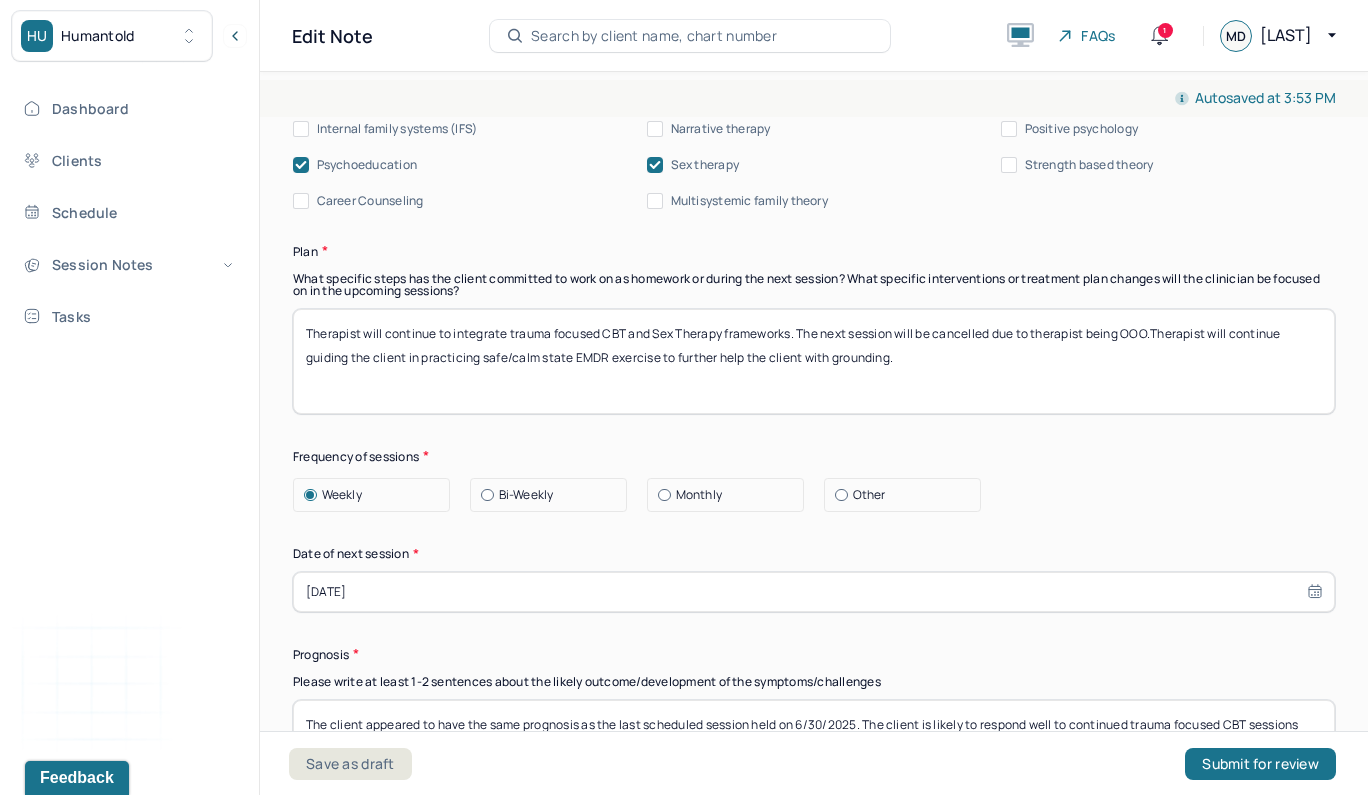 drag, startPoint x: 1240, startPoint y: 327, endPoint x: 1316, endPoint y: 375, distance: 89.88882 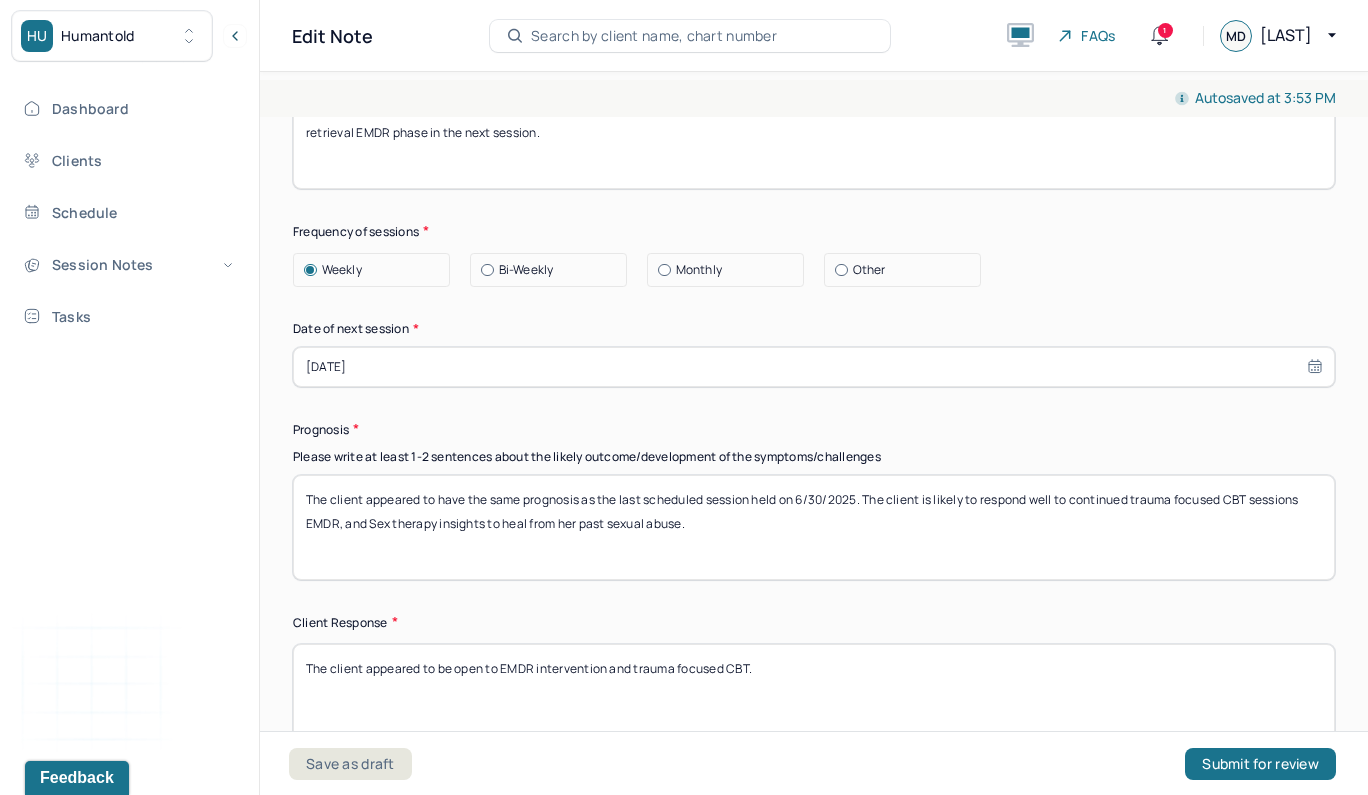 scroll, scrollTop: 2718, scrollLeft: 0, axis: vertical 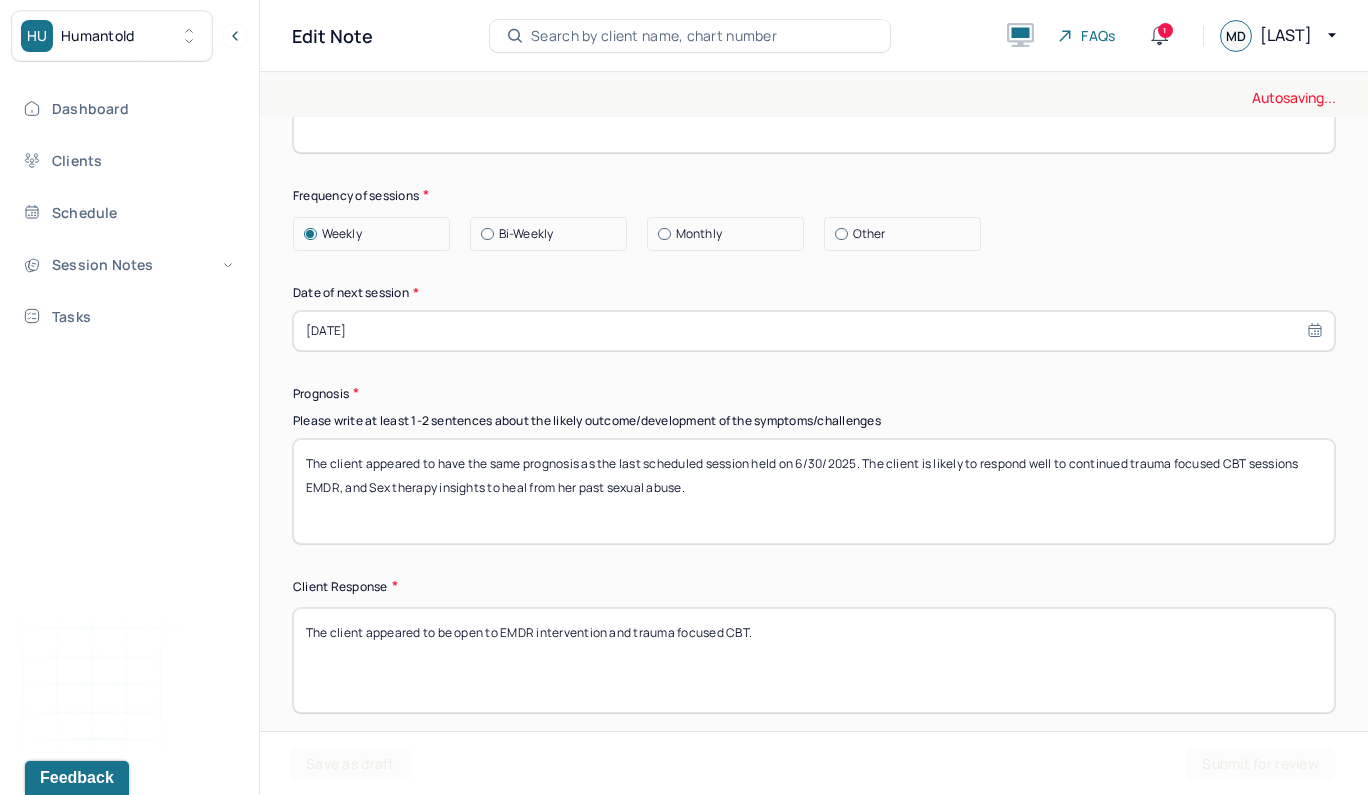 type on "Therapist will continue to integrate trauma focused CBT and Sex Therapy frameworks. The next session will be cancelled due to therapist being OOO.Therapist will begin memory retrieval EMDR phase in the next session." 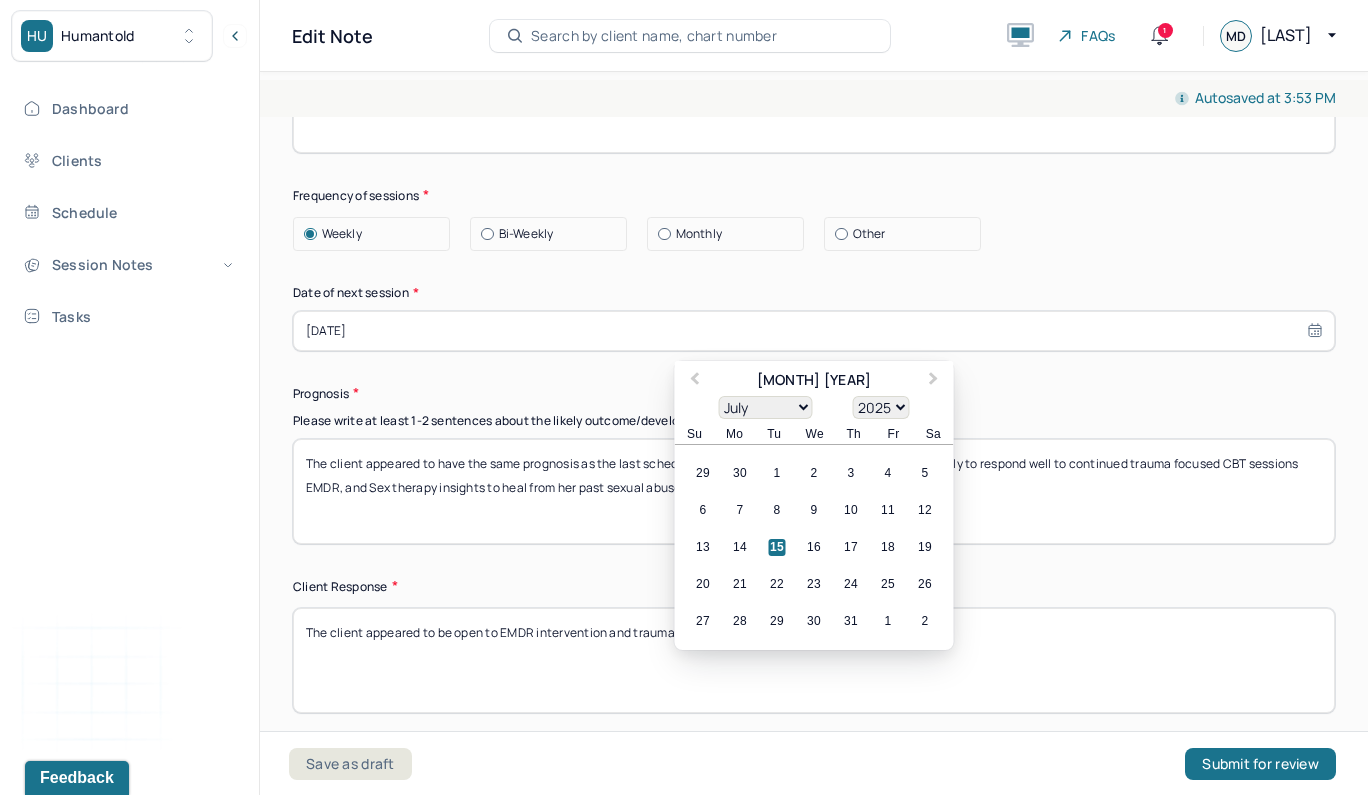 drag, startPoint x: 1060, startPoint y: 328, endPoint x: 863, endPoint y: 403, distance: 210.79373 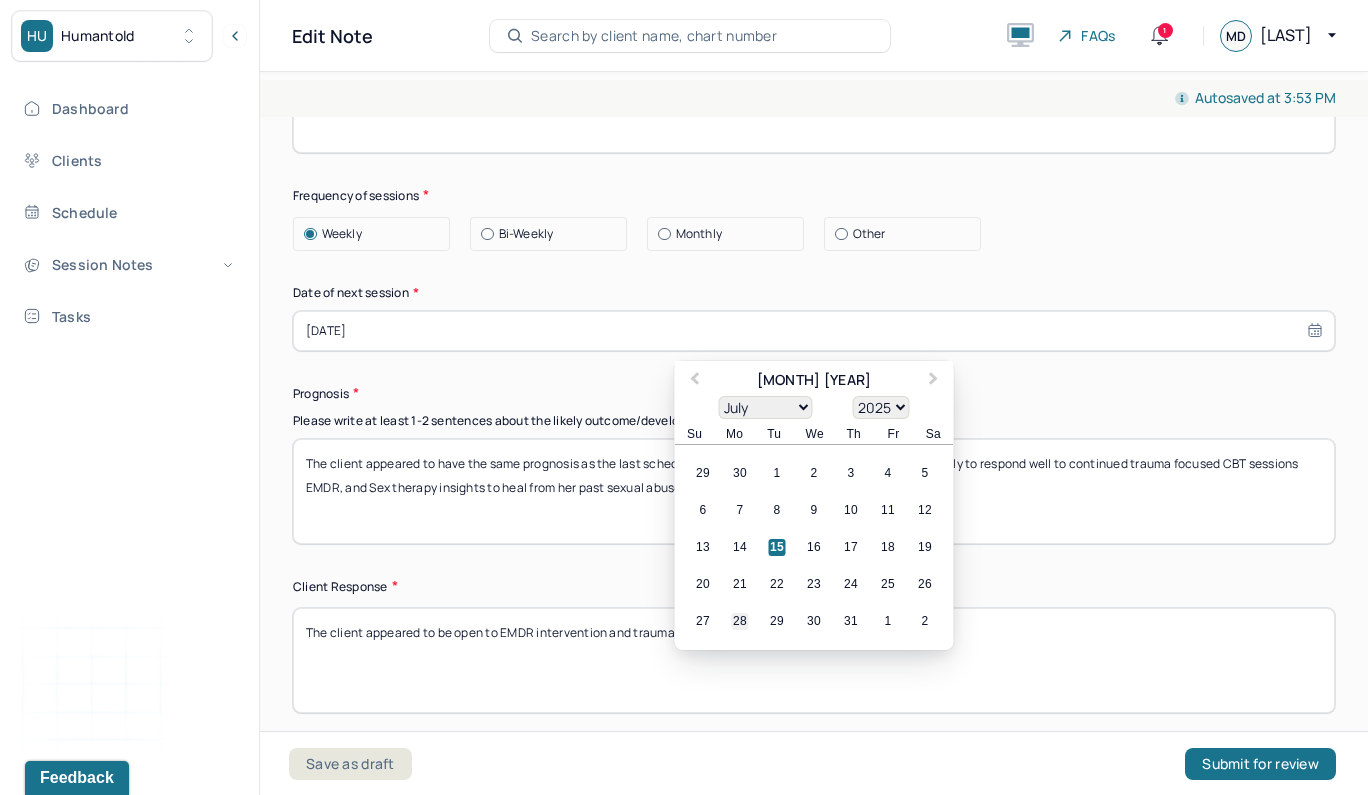 click on "28" at bounding box center [740, 621] 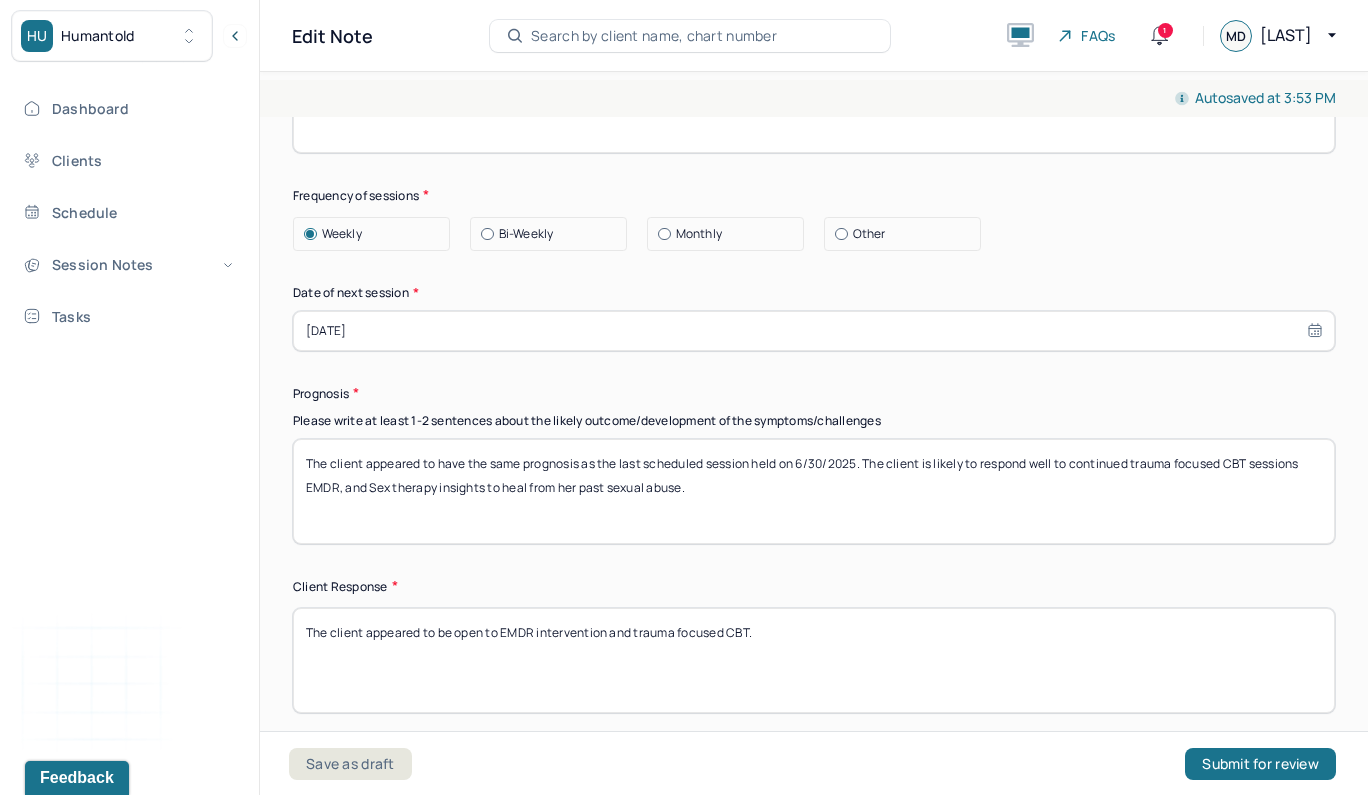 click on "The client appeared to have the same prognosis as the last scheduled session held on 6/30/2025. The client is likely to respond well to continued trauma focused CBT sessions EMDR, and Sex therapy insights to heal from her past sexual abuse." at bounding box center [814, 491] 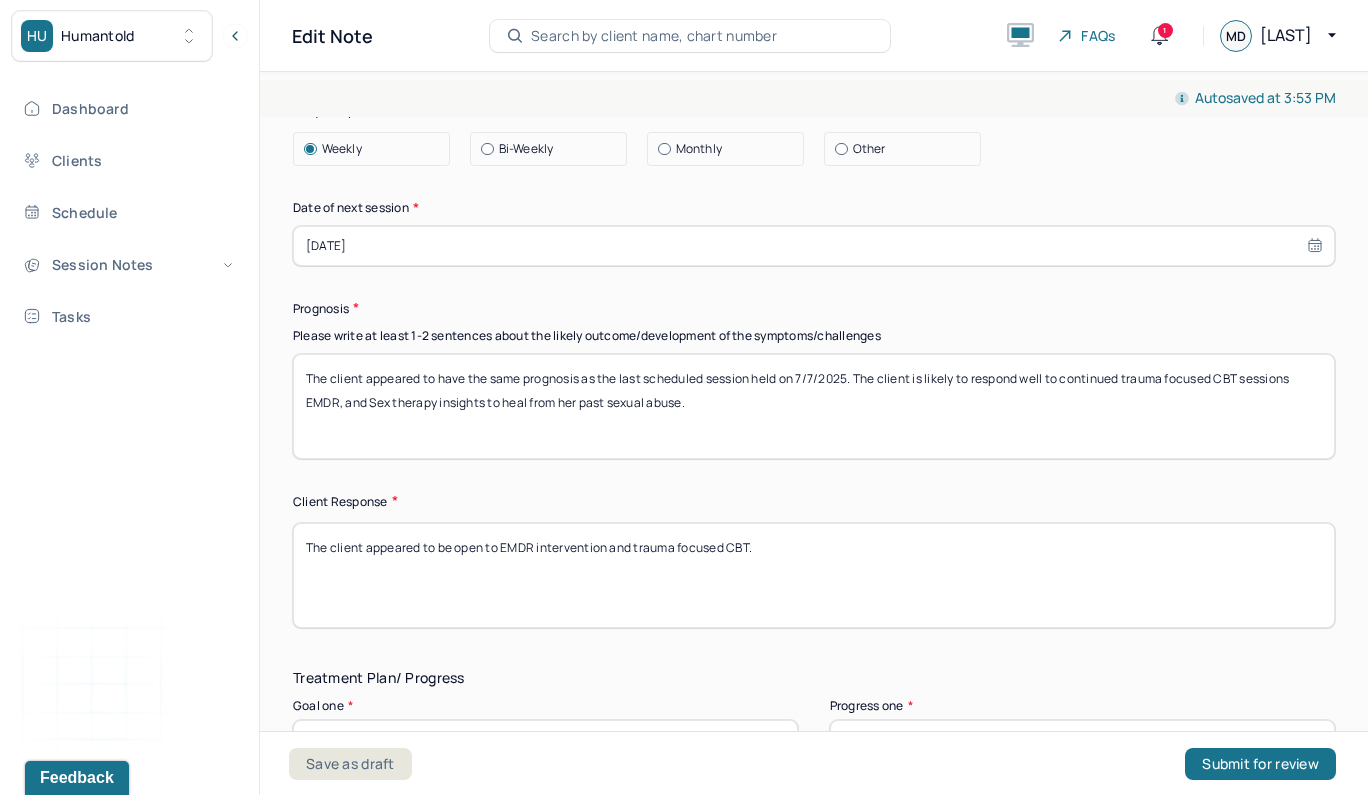 scroll, scrollTop: 2814, scrollLeft: 0, axis: vertical 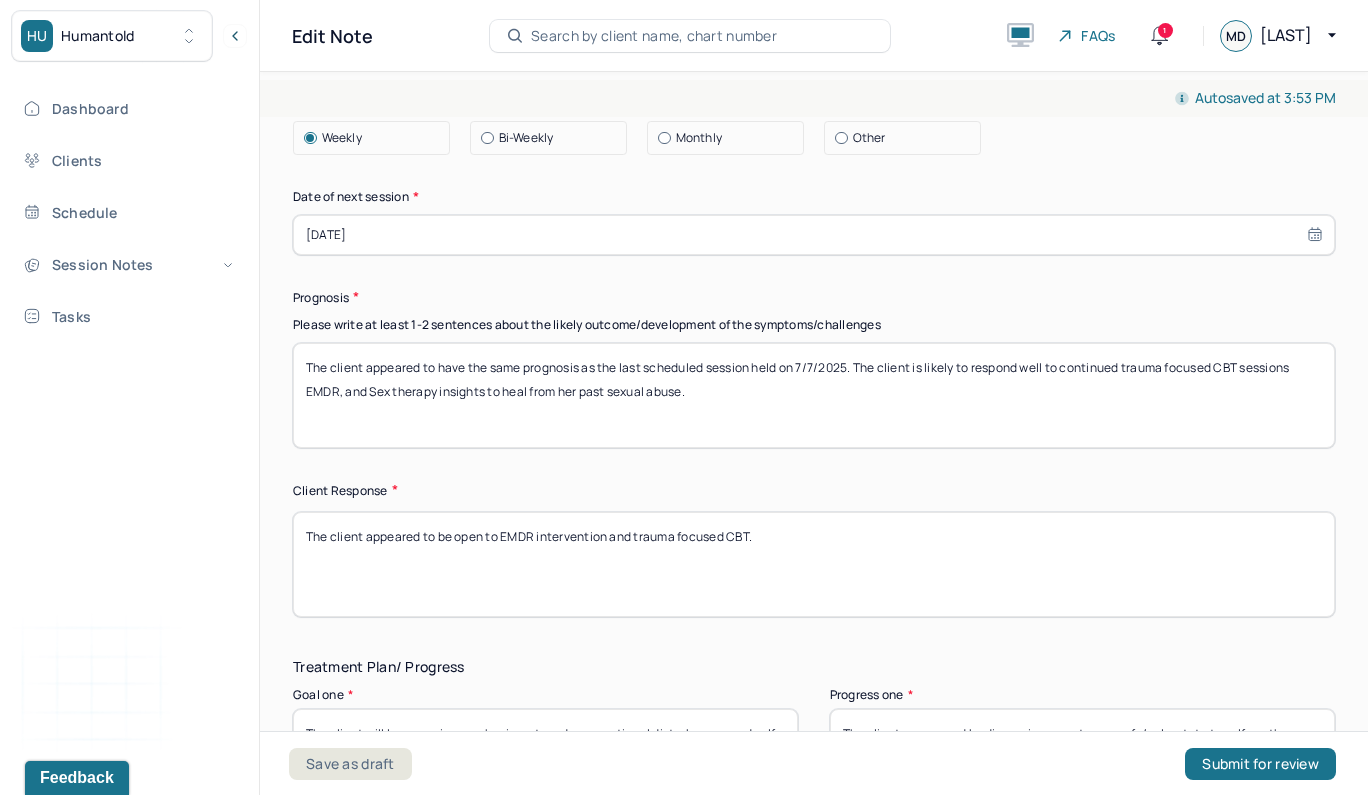 drag, startPoint x: 706, startPoint y: 383, endPoint x: 502, endPoint y: 390, distance: 204.12006 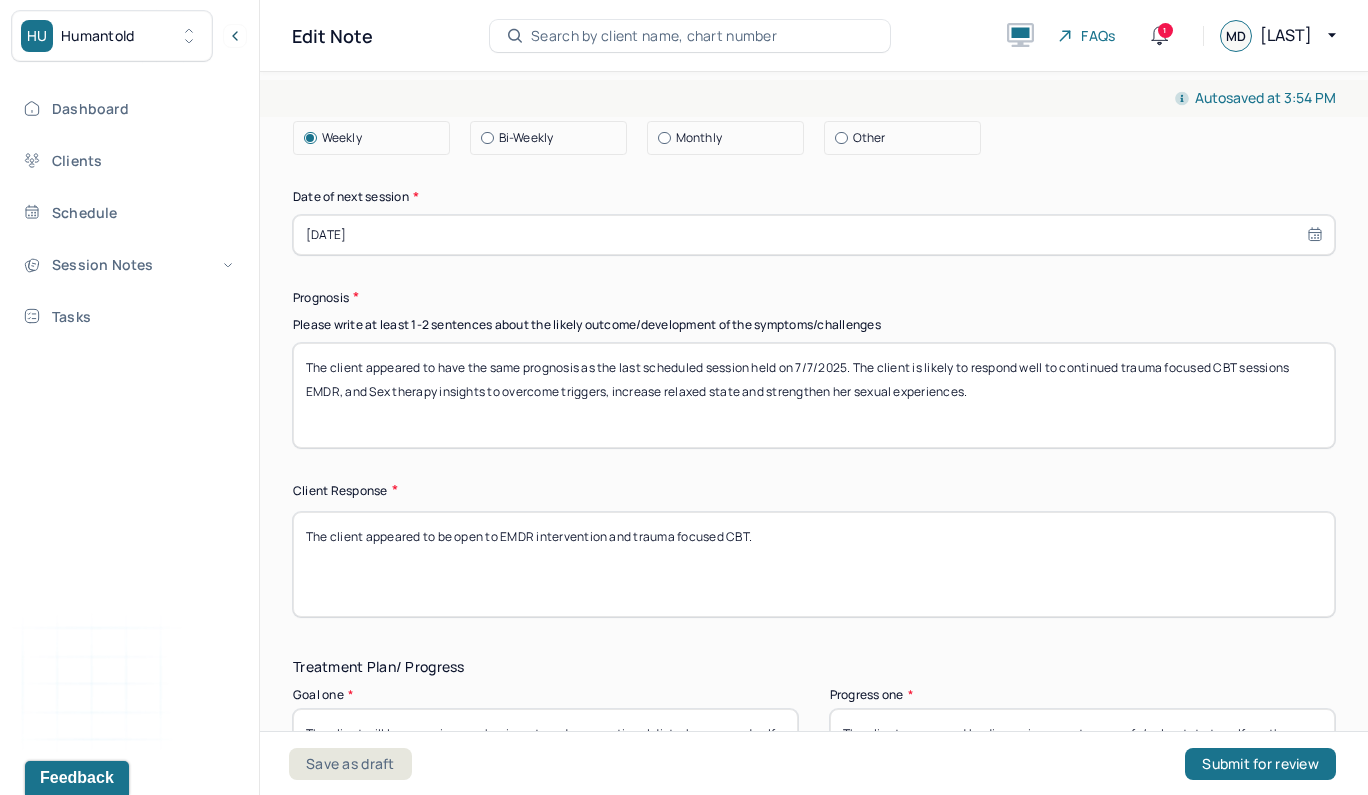 drag, startPoint x: 835, startPoint y: 383, endPoint x: 772, endPoint y: 381, distance: 63.03174 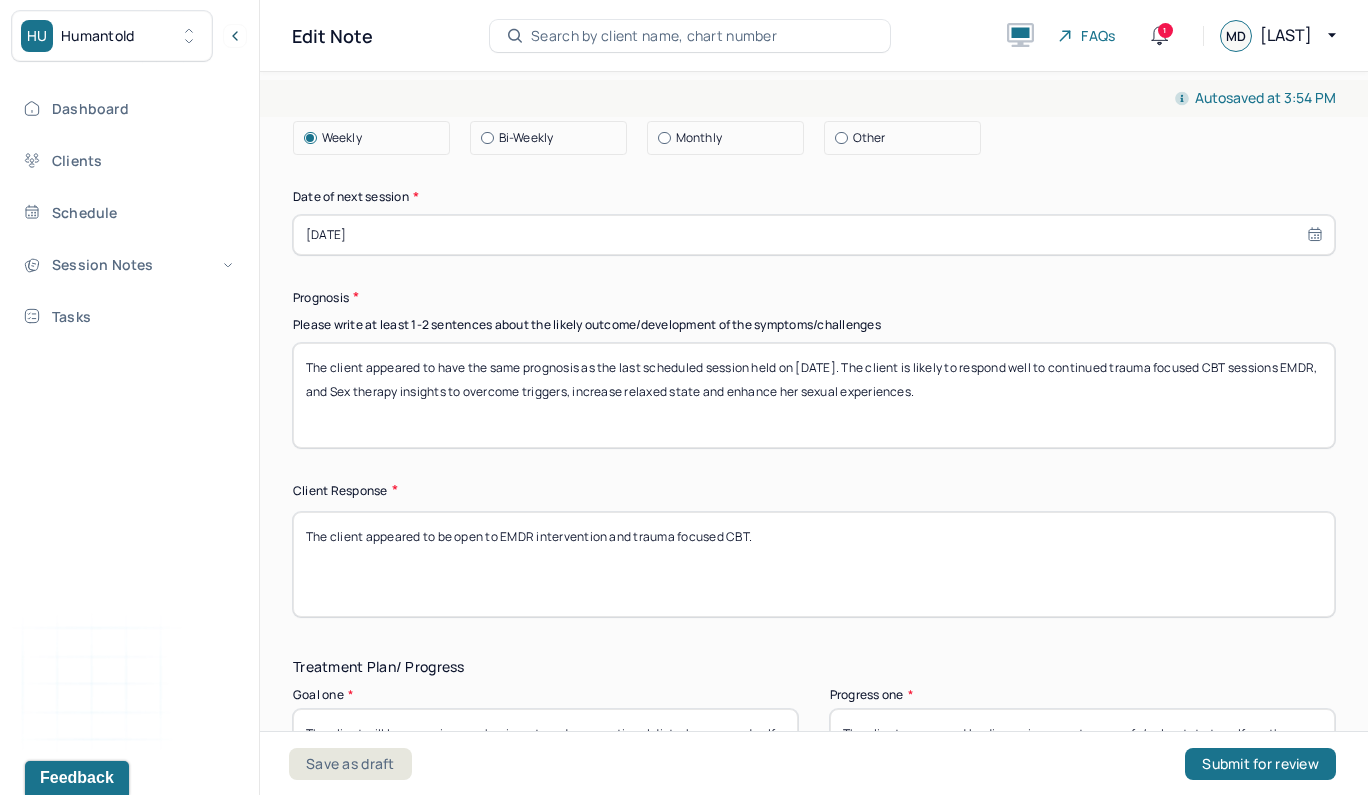scroll, scrollTop: 2873, scrollLeft: 0, axis: vertical 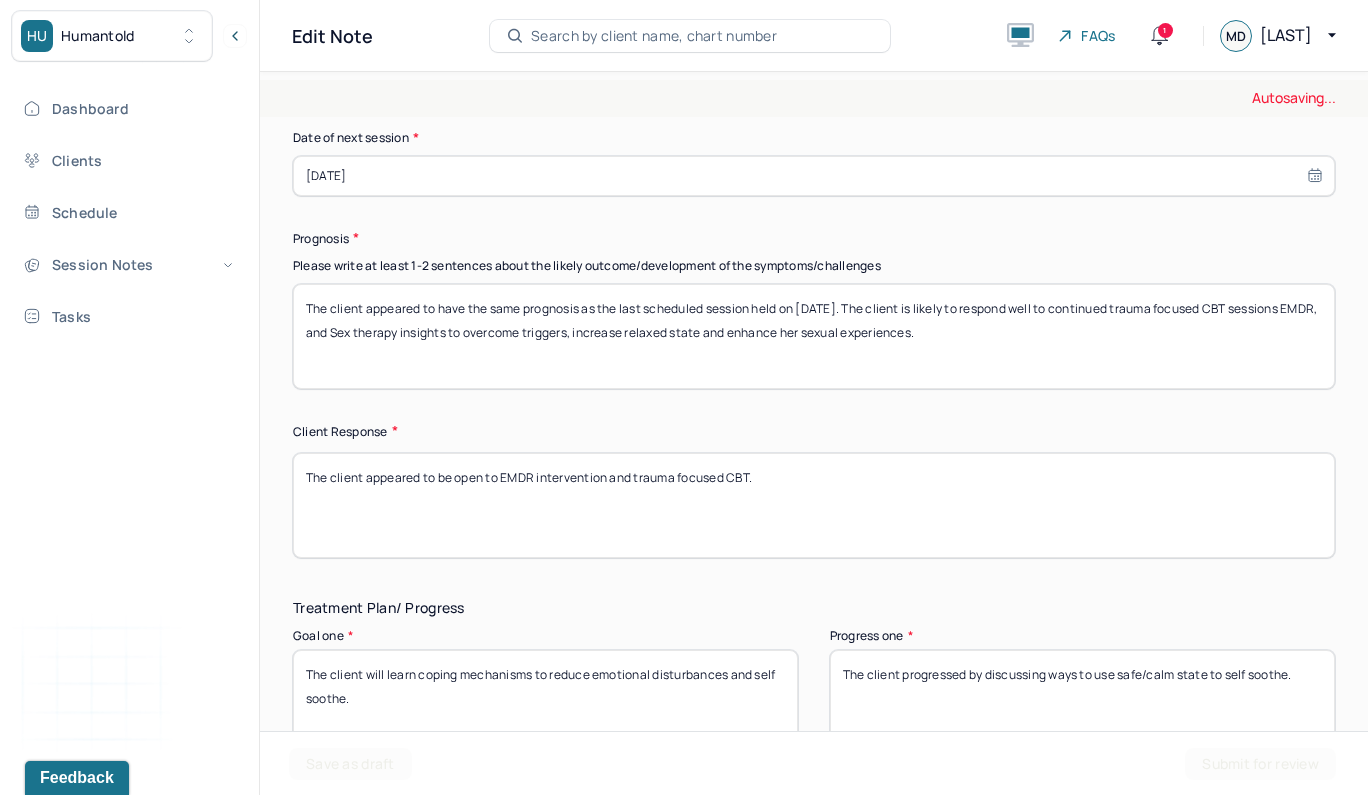 type on "The client appeared to have the same prognosis as the last scheduled session held on [DATE]. The client is likely to respond well to continued trauma focused CBT sessions EMDR, and Sex therapy insights to overcome triggers, increase relaxed state and enhance her sexual experiences." 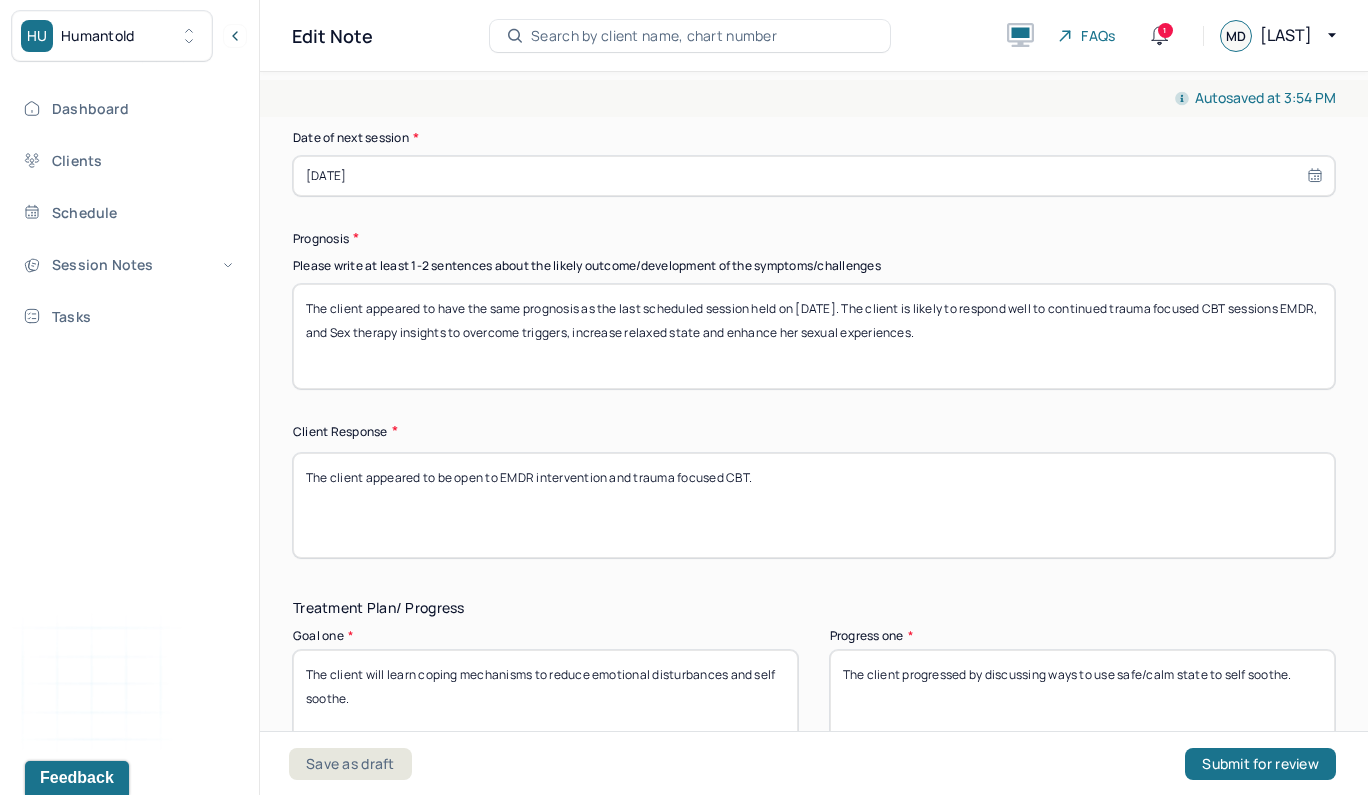 click on "The client appeared to be open to EMDR intervention and trauma focused CBT." at bounding box center (814, 505) 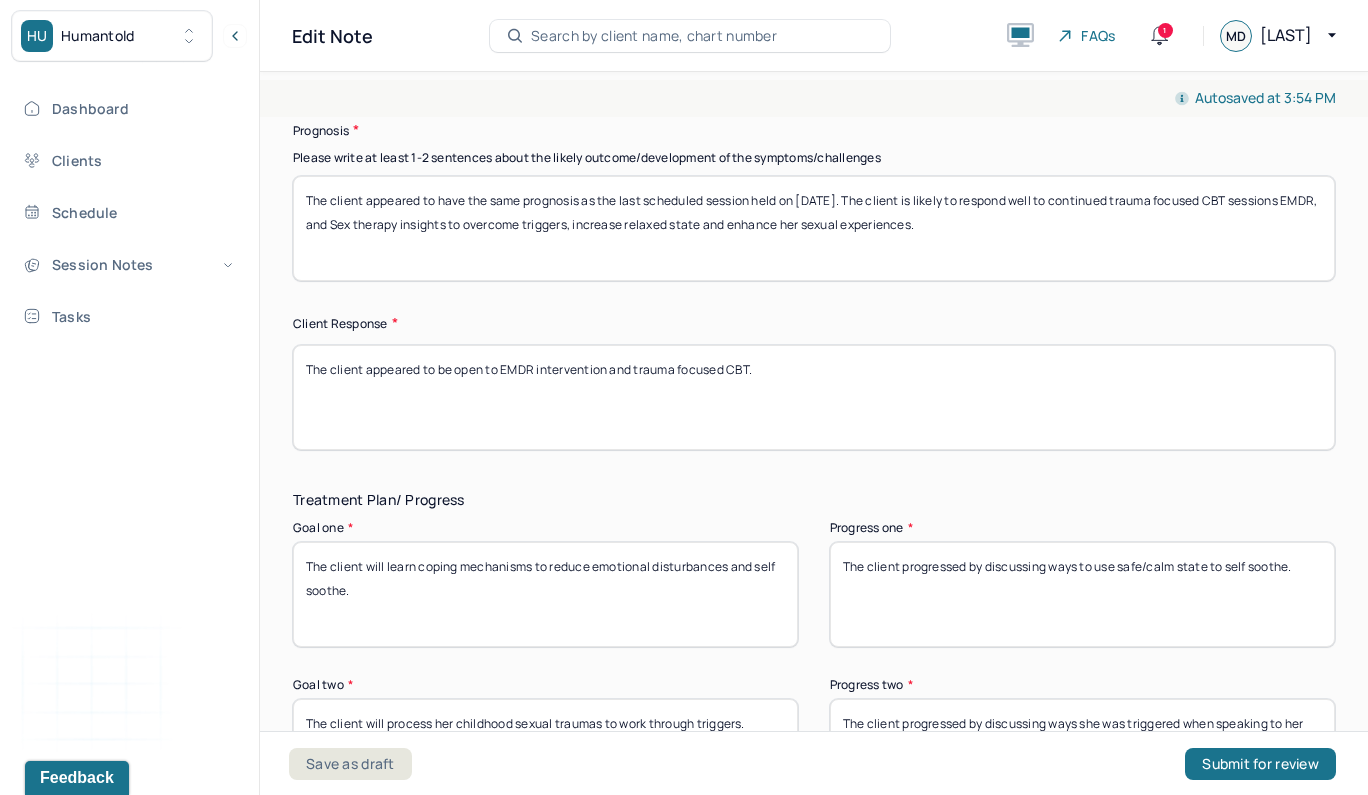 scroll, scrollTop: 2996, scrollLeft: 0, axis: vertical 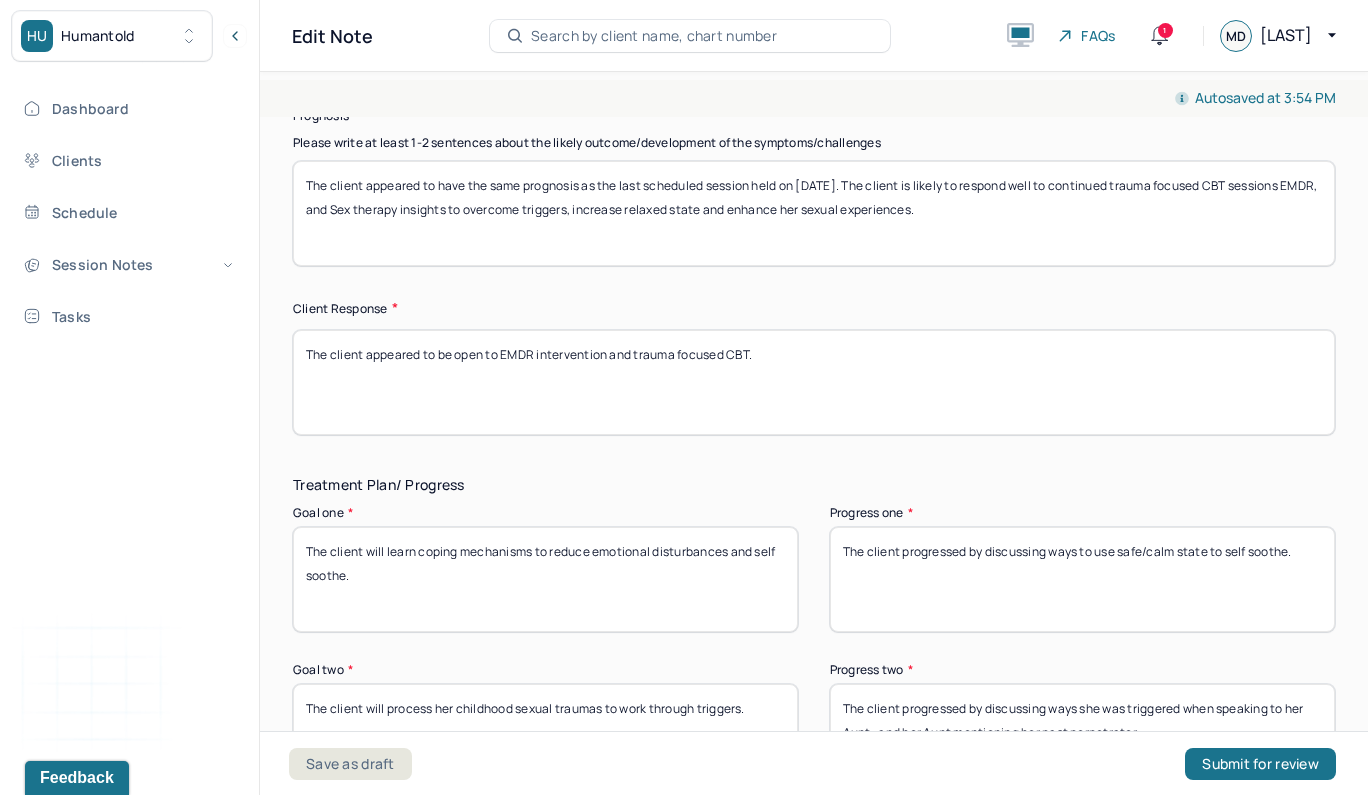 drag, startPoint x: 790, startPoint y: 359, endPoint x: 439, endPoint y: 340, distance: 351.51385 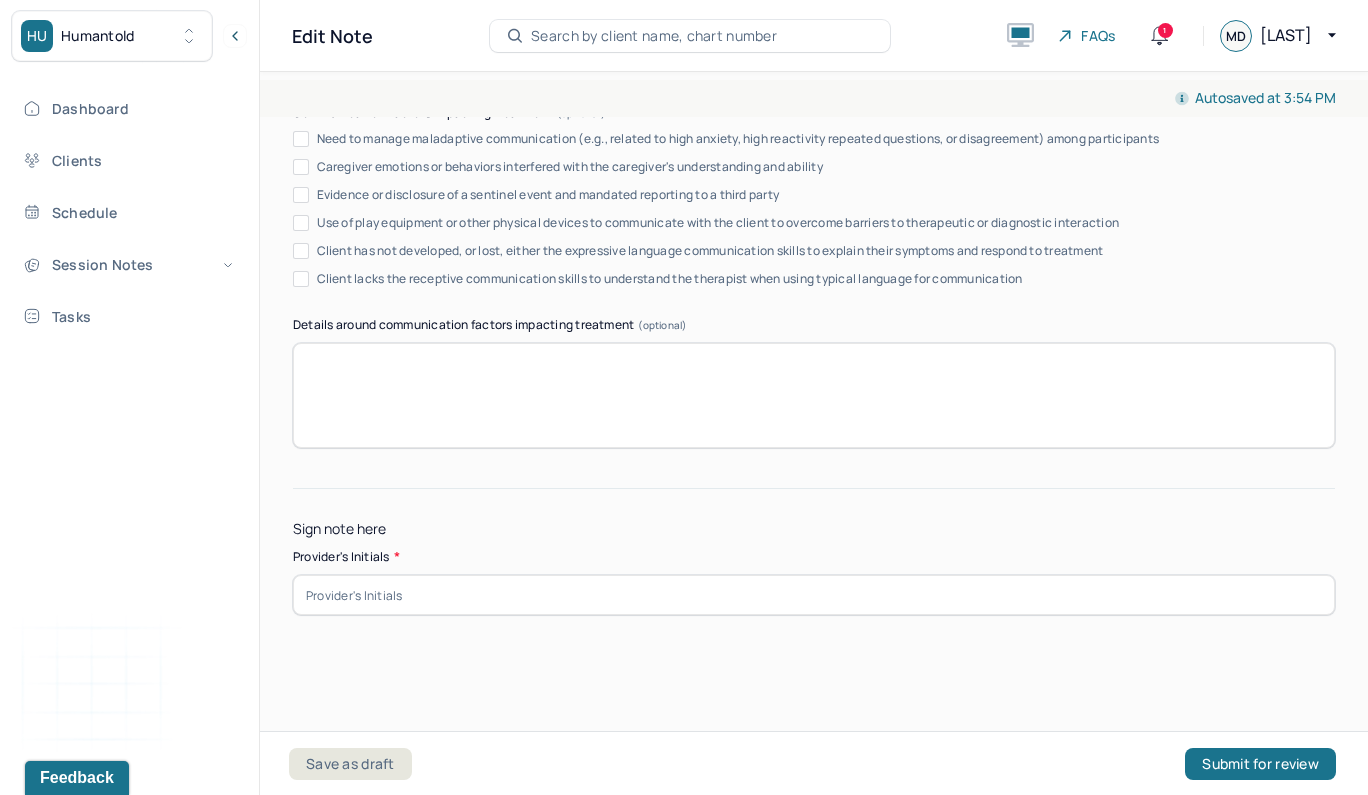 scroll, scrollTop: 3864, scrollLeft: 0, axis: vertical 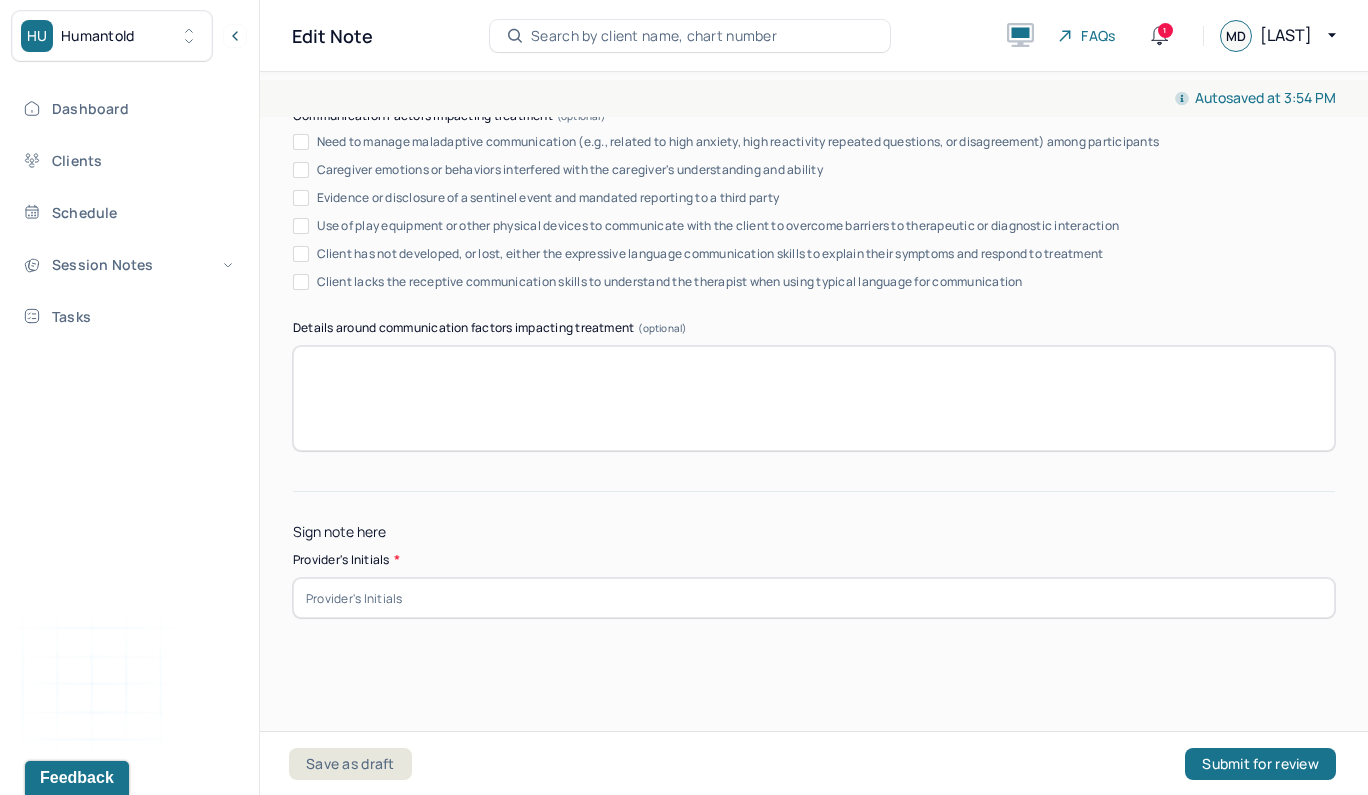 type on "The client appeared to be overall receptive to therapeutic interventions." 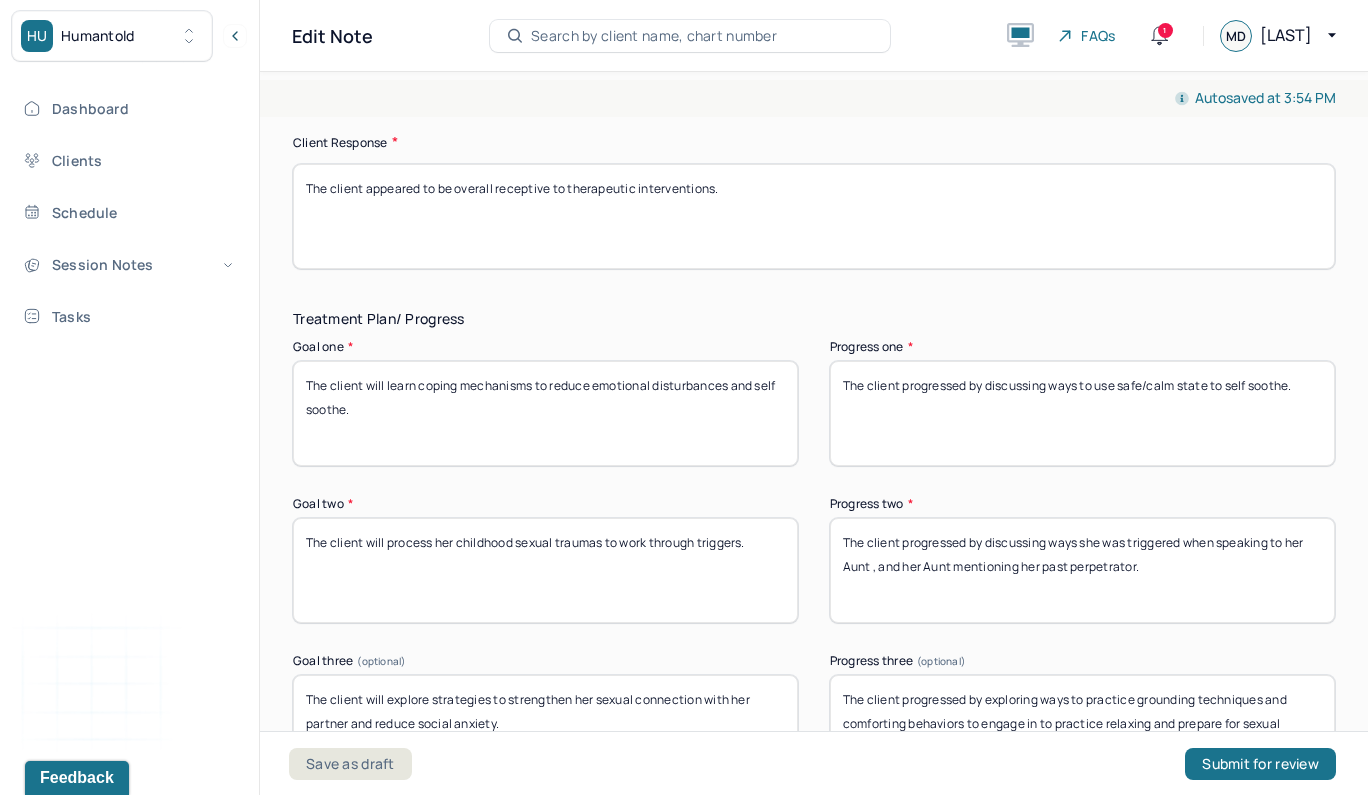 scroll, scrollTop: 3266, scrollLeft: 0, axis: vertical 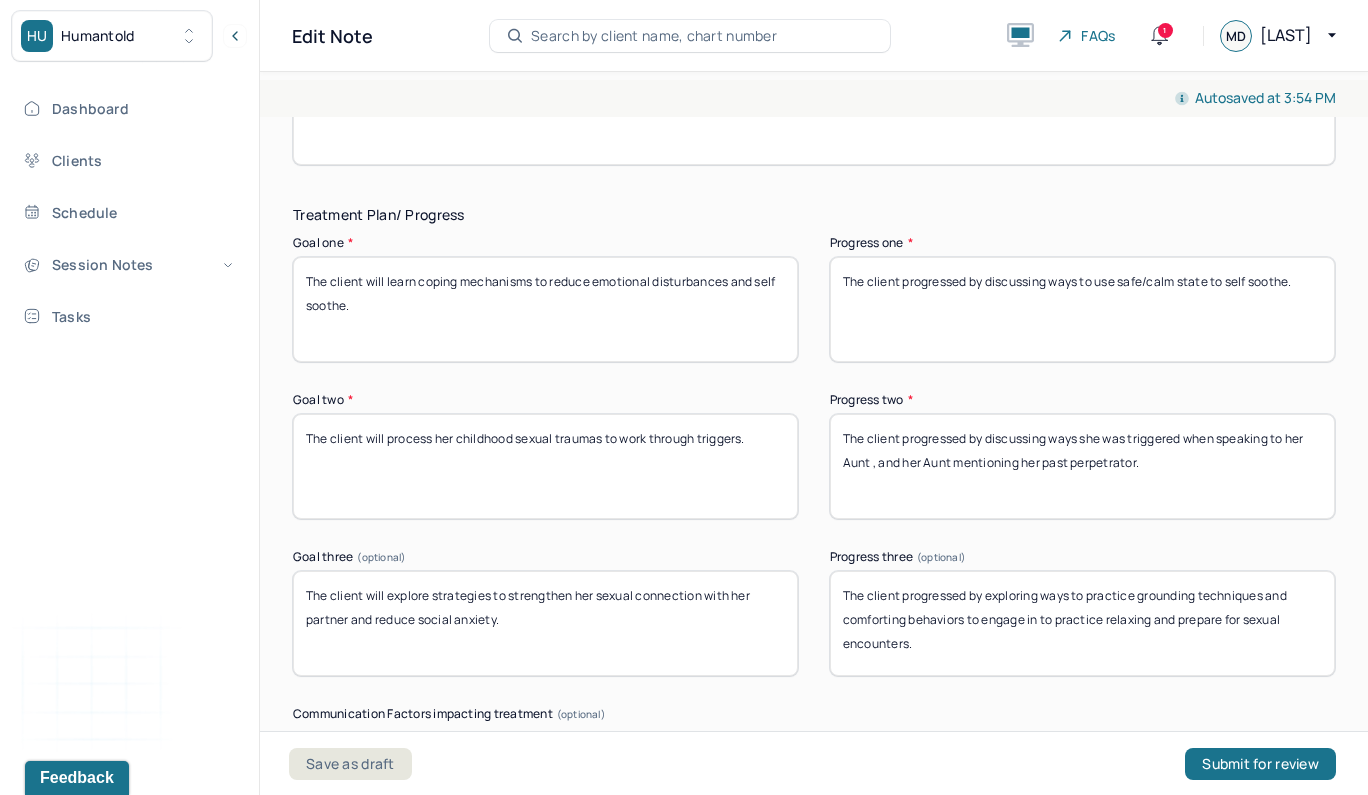 type on "MTD" 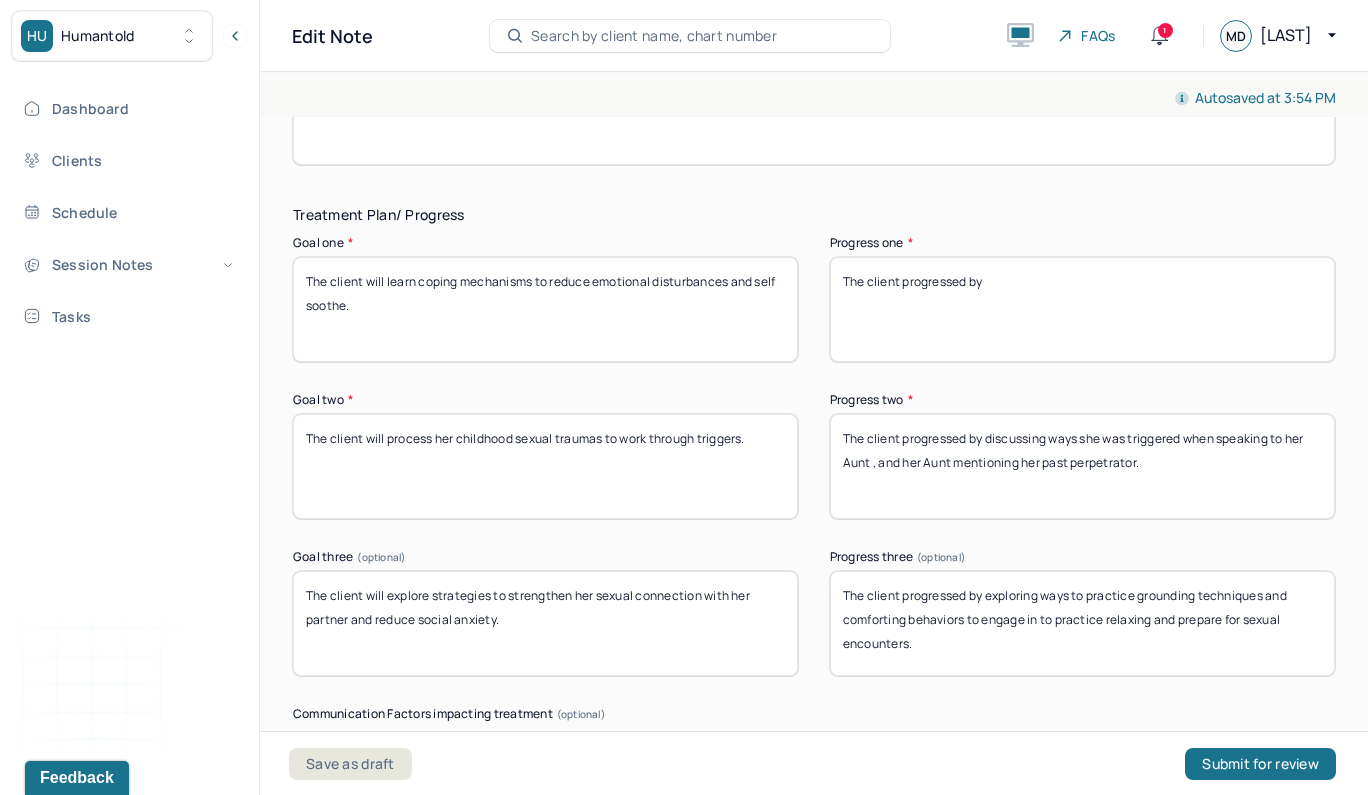type on "The client progressed by" 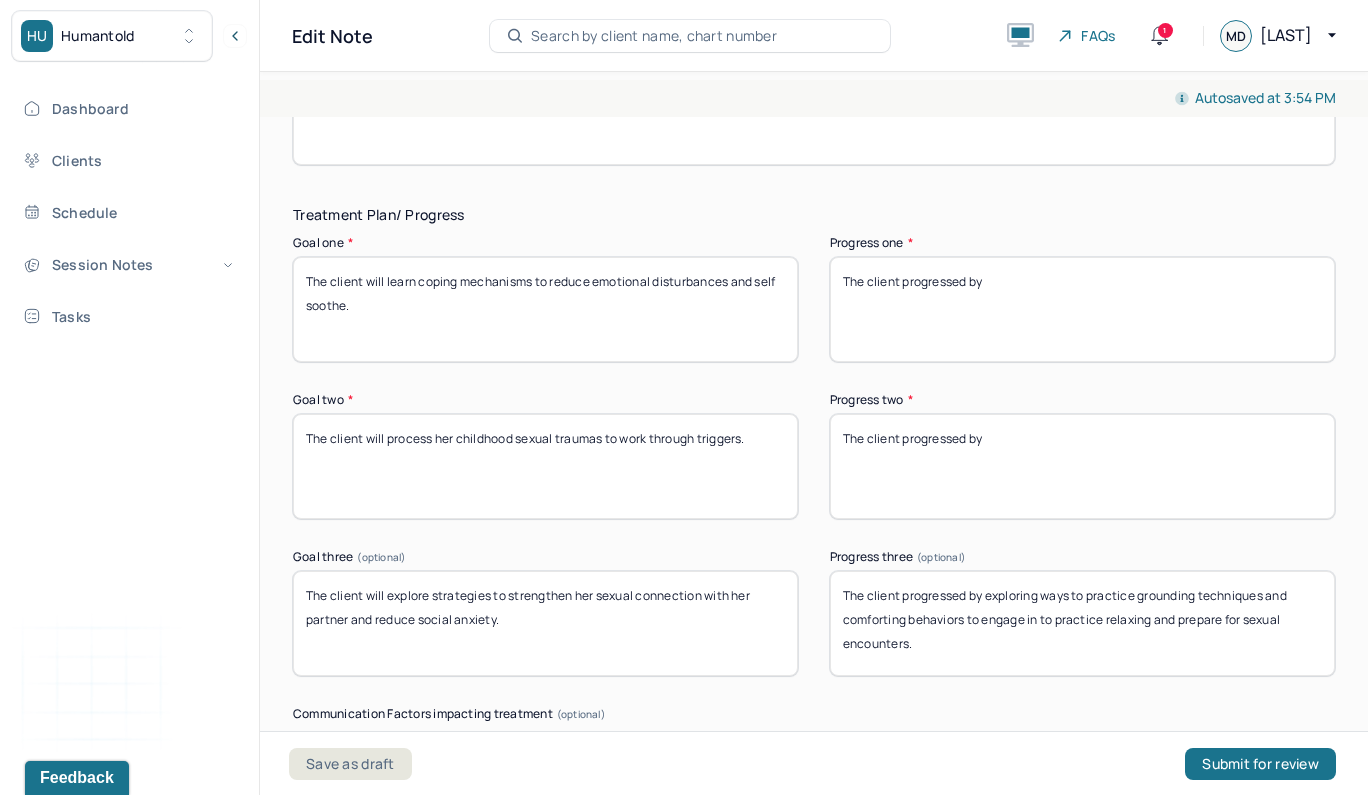 type on "The client progressed by" 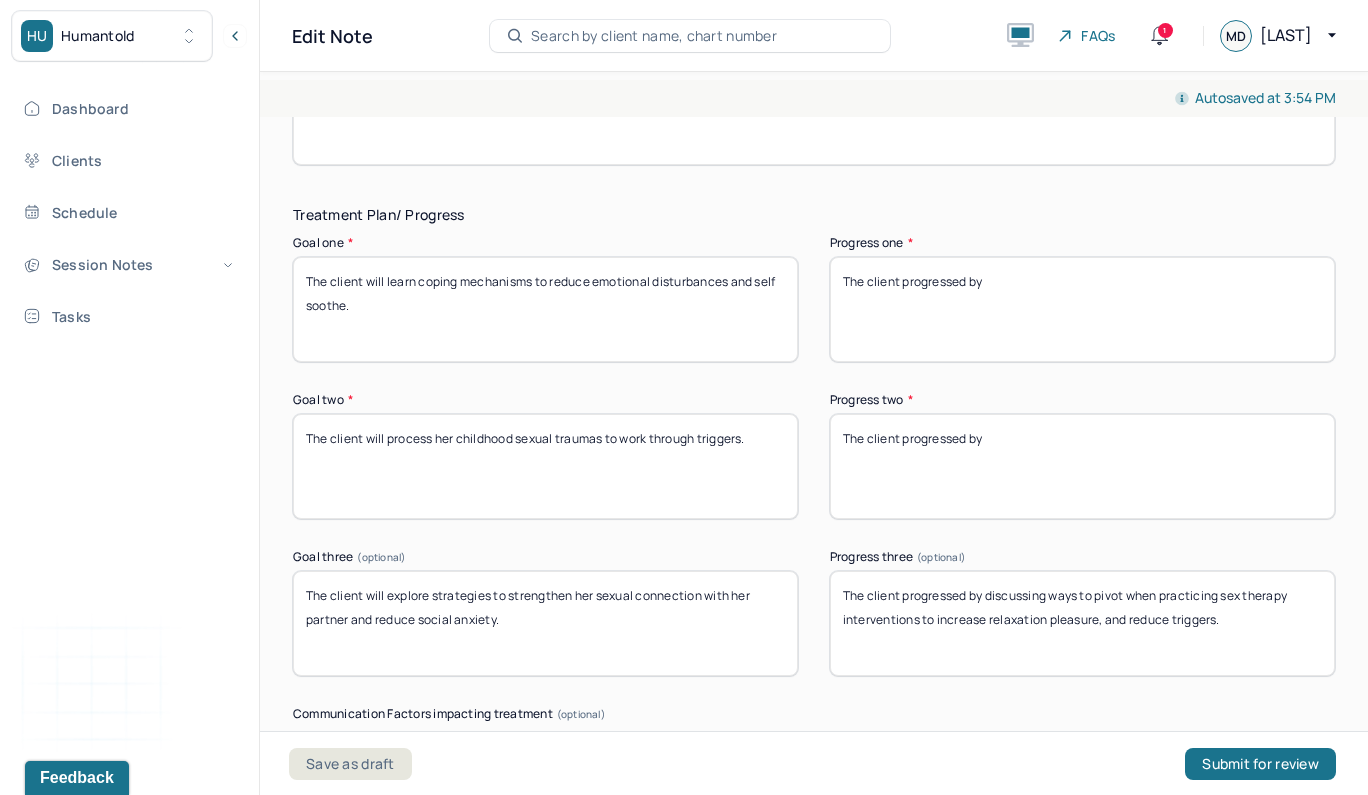 type on "The client progressed by discussing ways to pivot when practicing sex therapy interventions to increase relaxation pleasure, and reduce triggers." 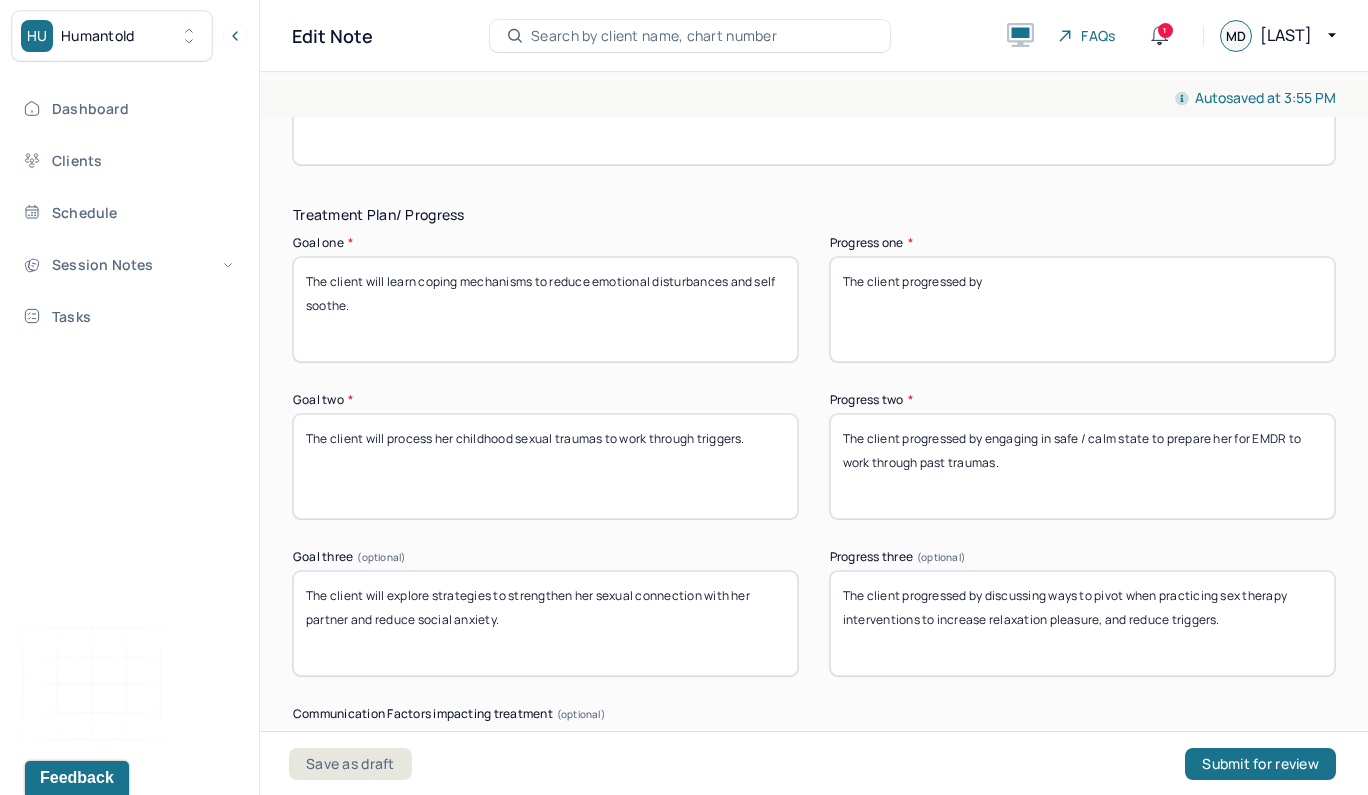 type on "The client progressed by engaging in safe / calm state to prepare her for EMDR to work through past traumas." 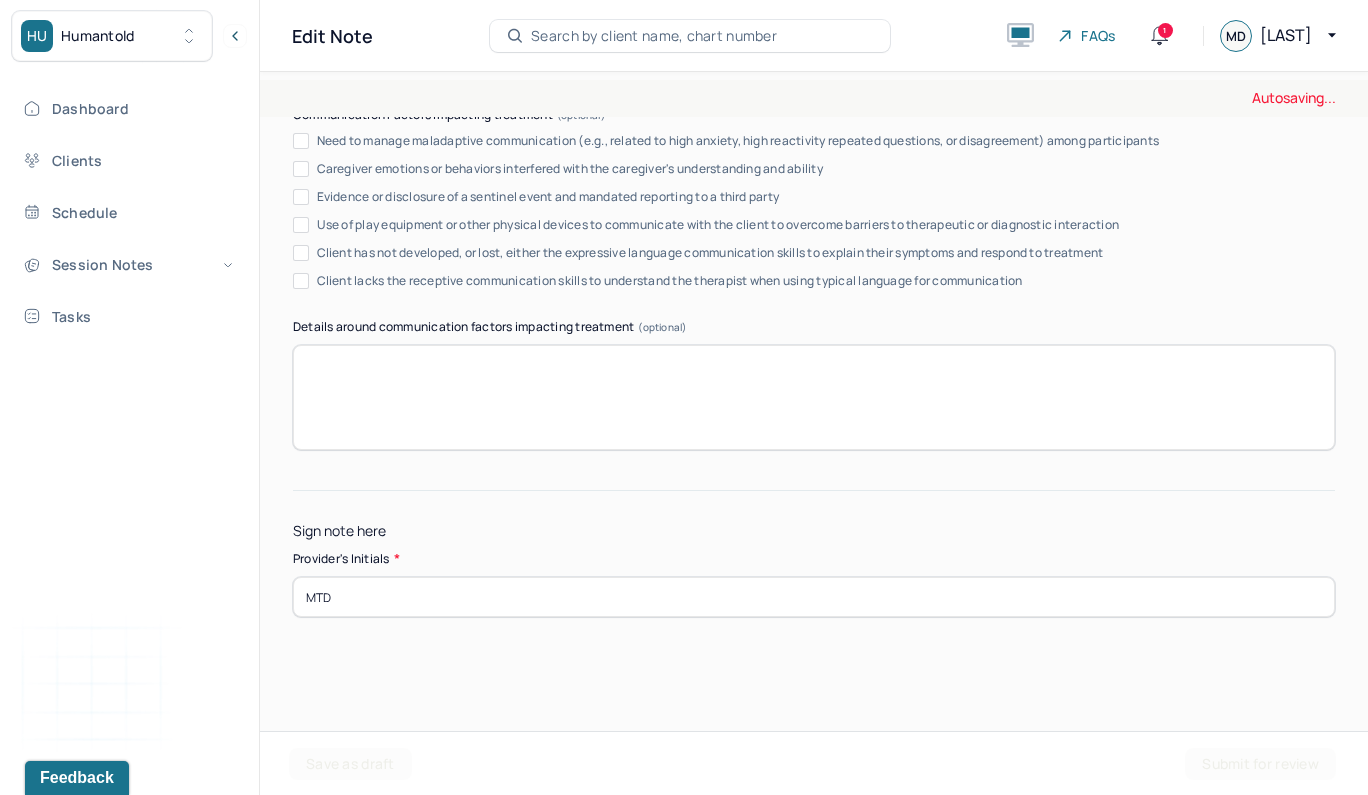 scroll, scrollTop: 3864, scrollLeft: 0, axis: vertical 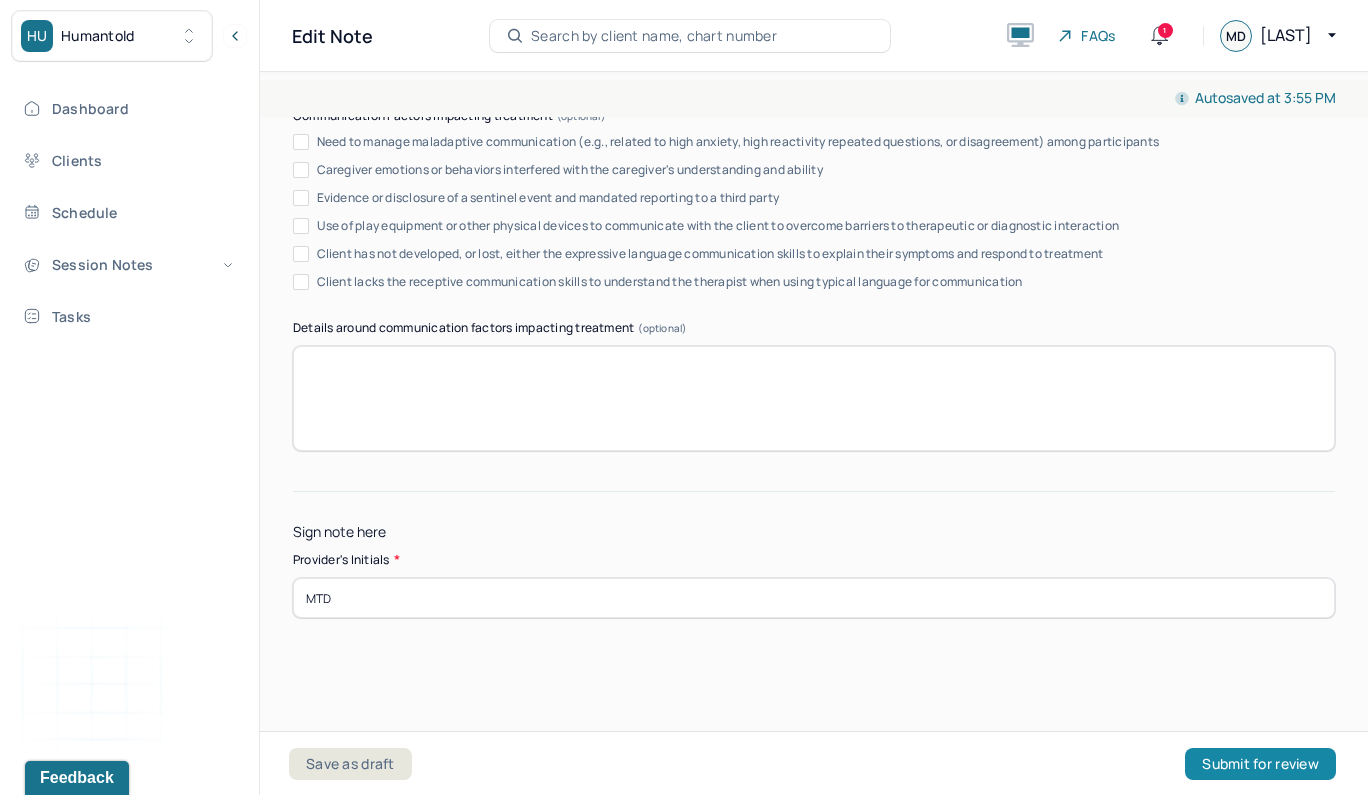 type on "The client progressed by discussing ways positive self talk and engaging in comforting activities can help her cope and increase relaxation." 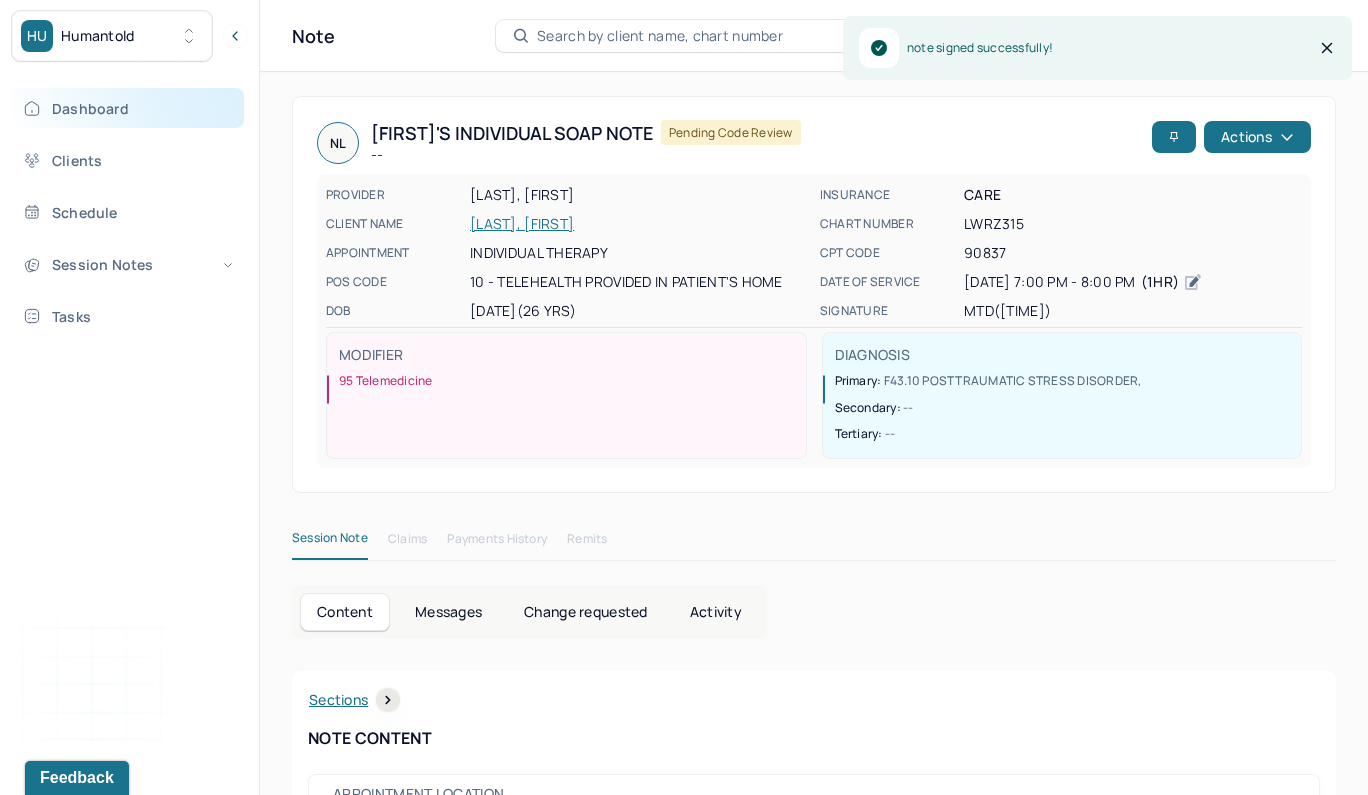 click on "Dashboard" at bounding box center [128, 108] 